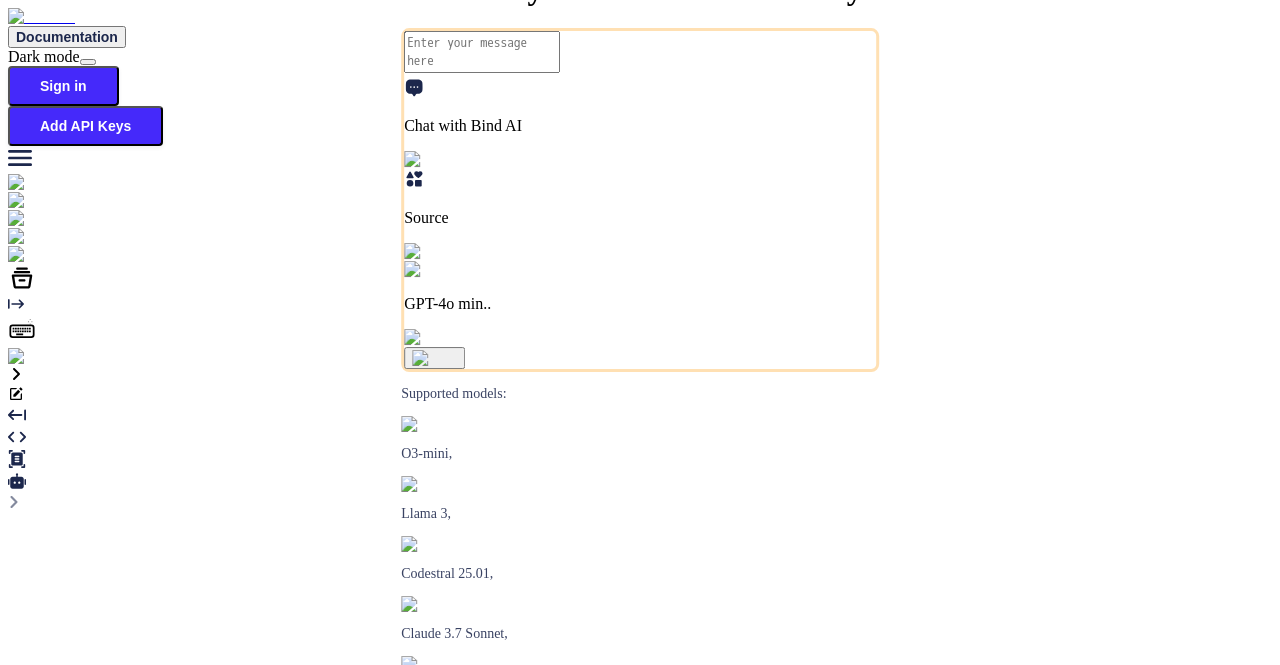 scroll, scrollTop: 0, scrollLeft: 0, axis: both 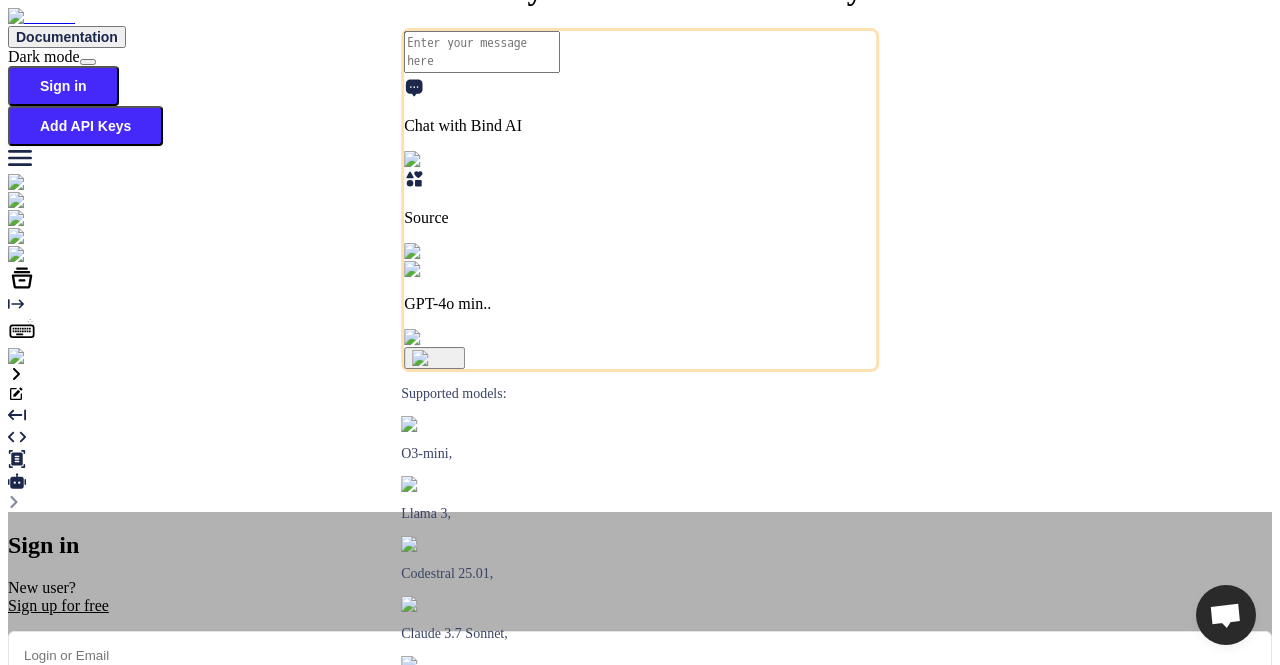 click at bounding box center [640, 655] 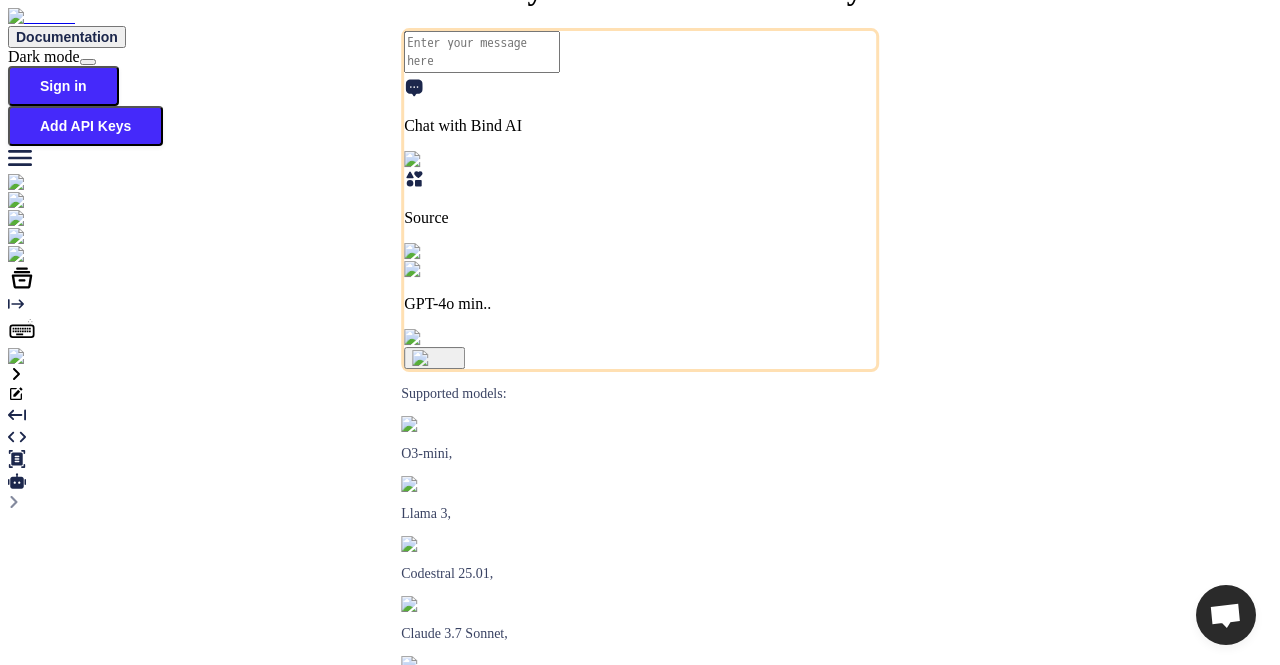 click at bounding box center (35, 357) 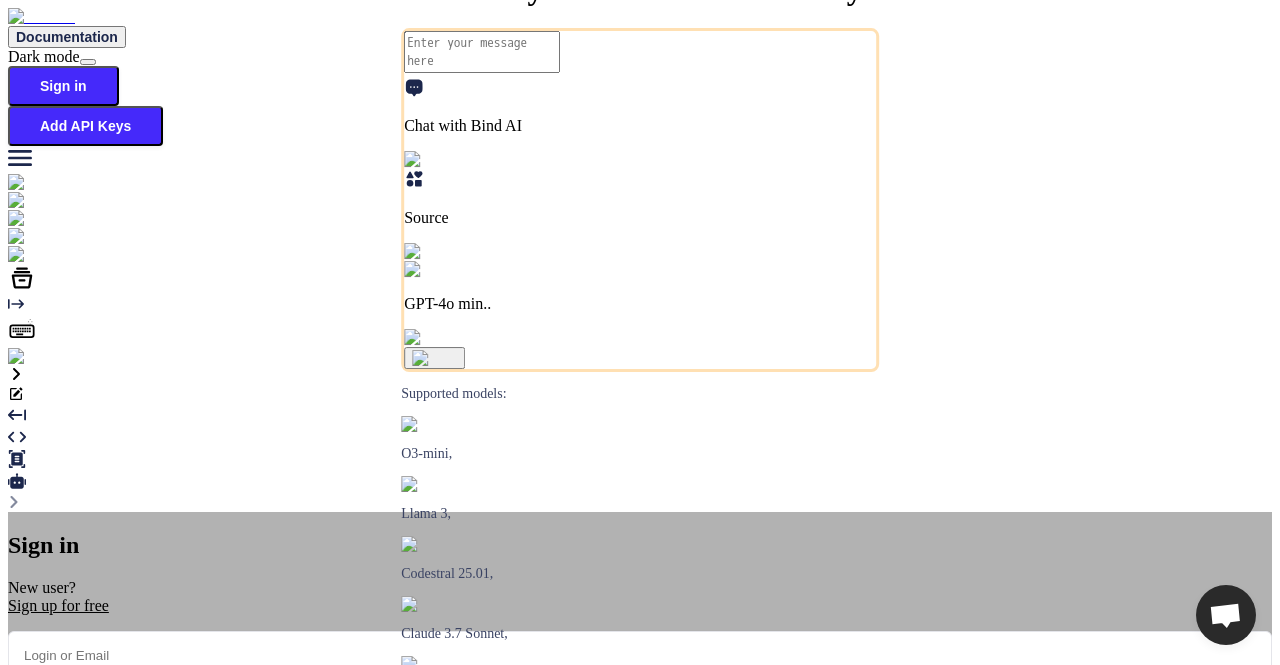 click at bounding box center [640, 655] 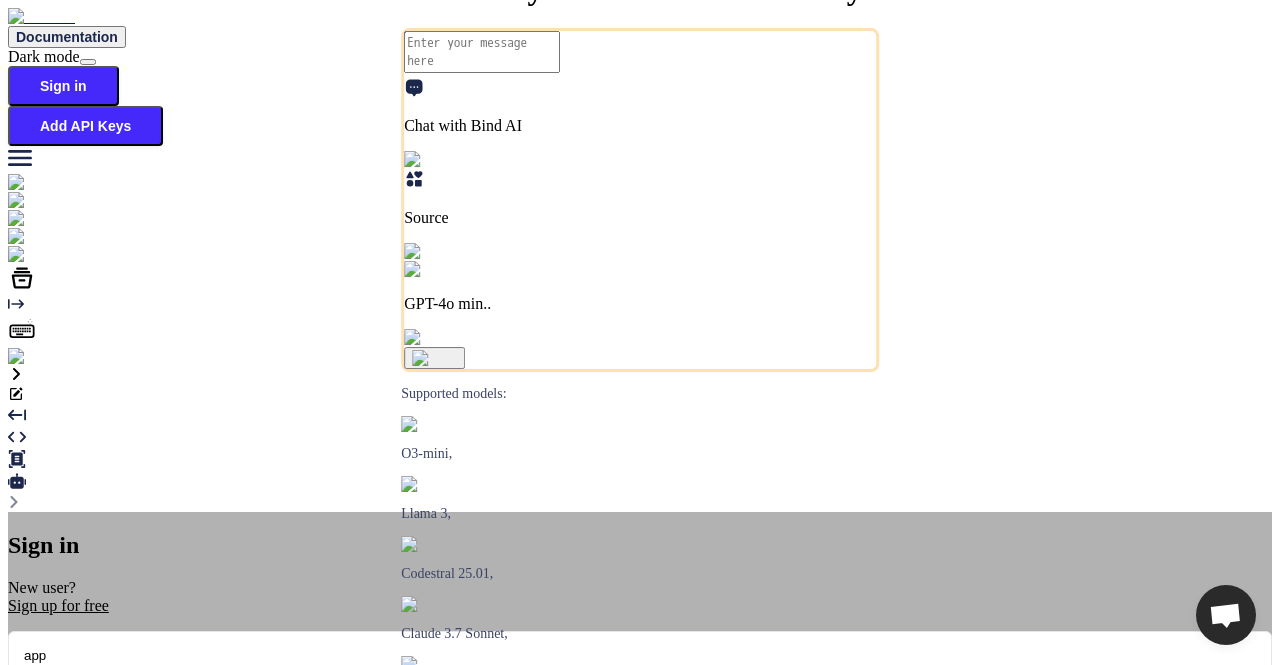 type on "app1" 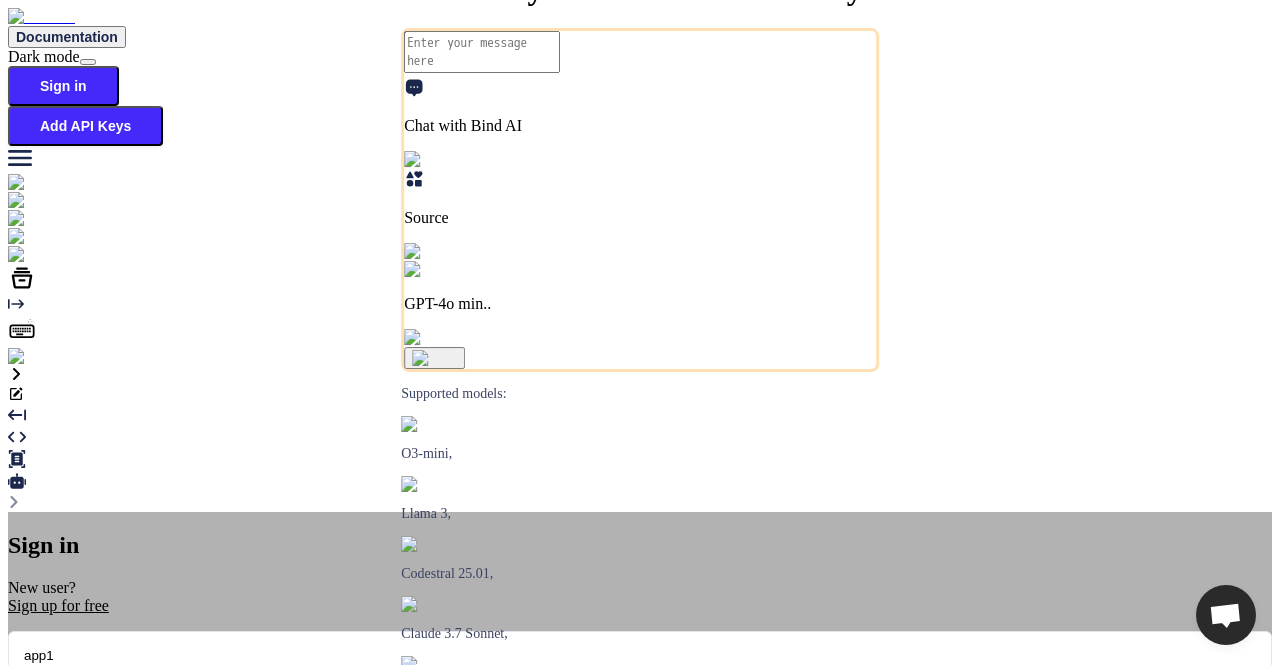 type on "x" 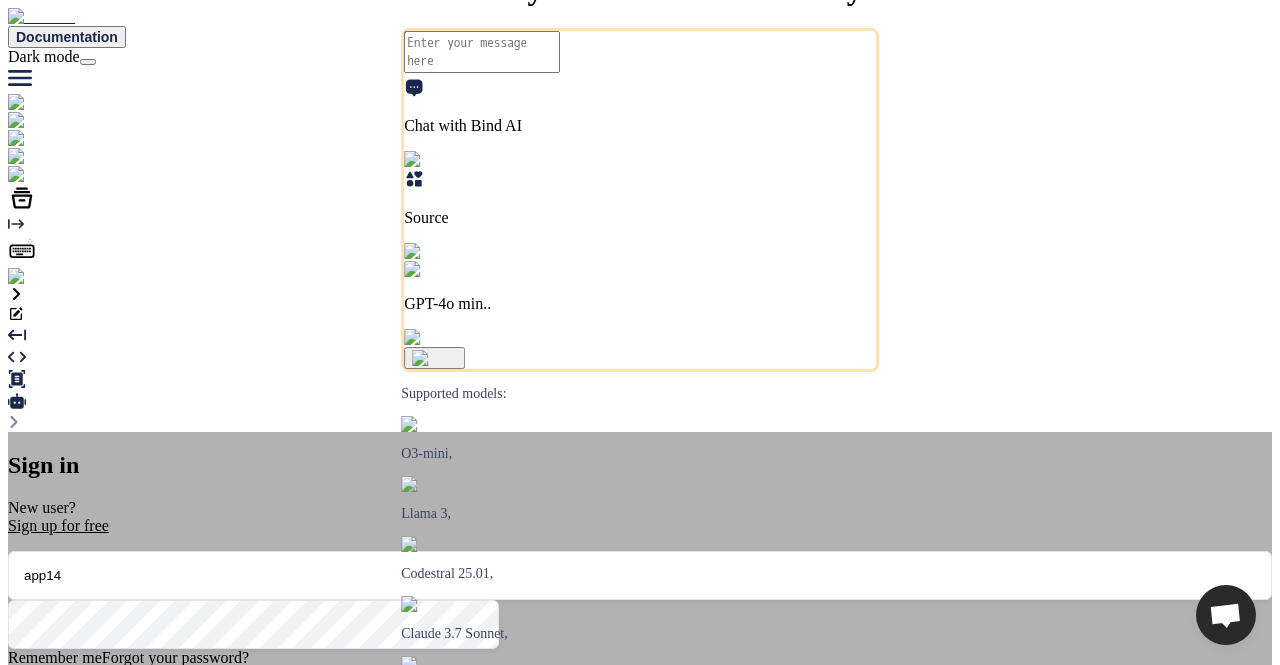 type on "app14@" 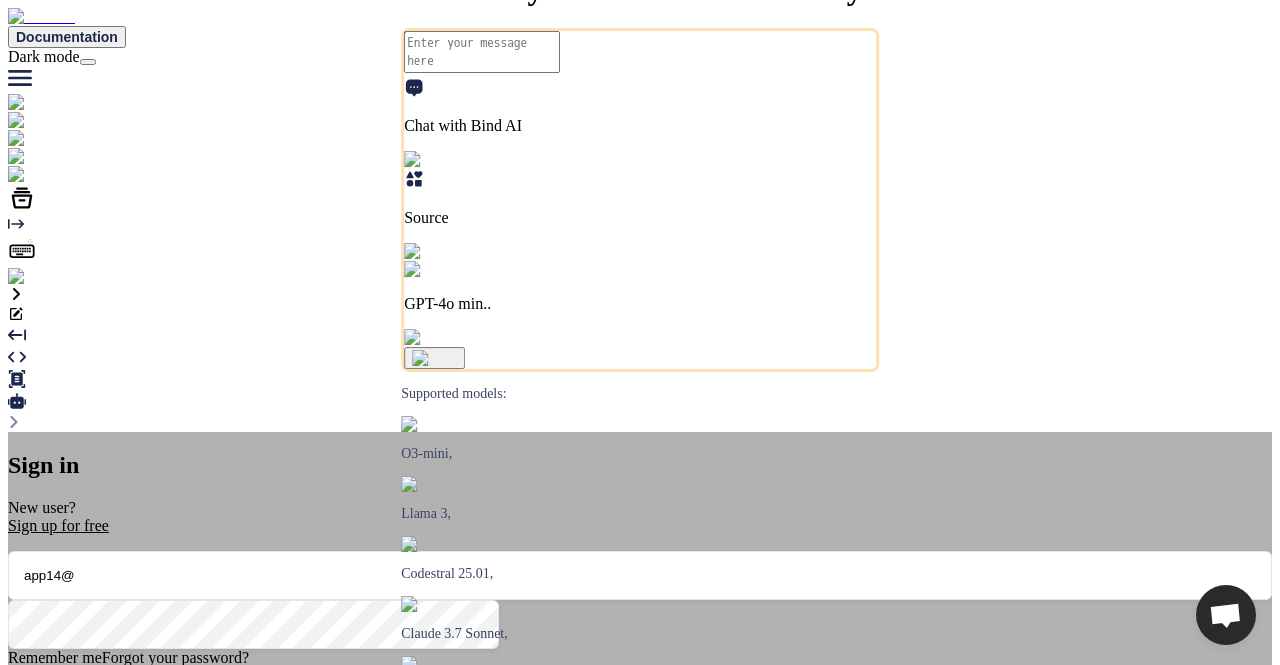 type on "x" 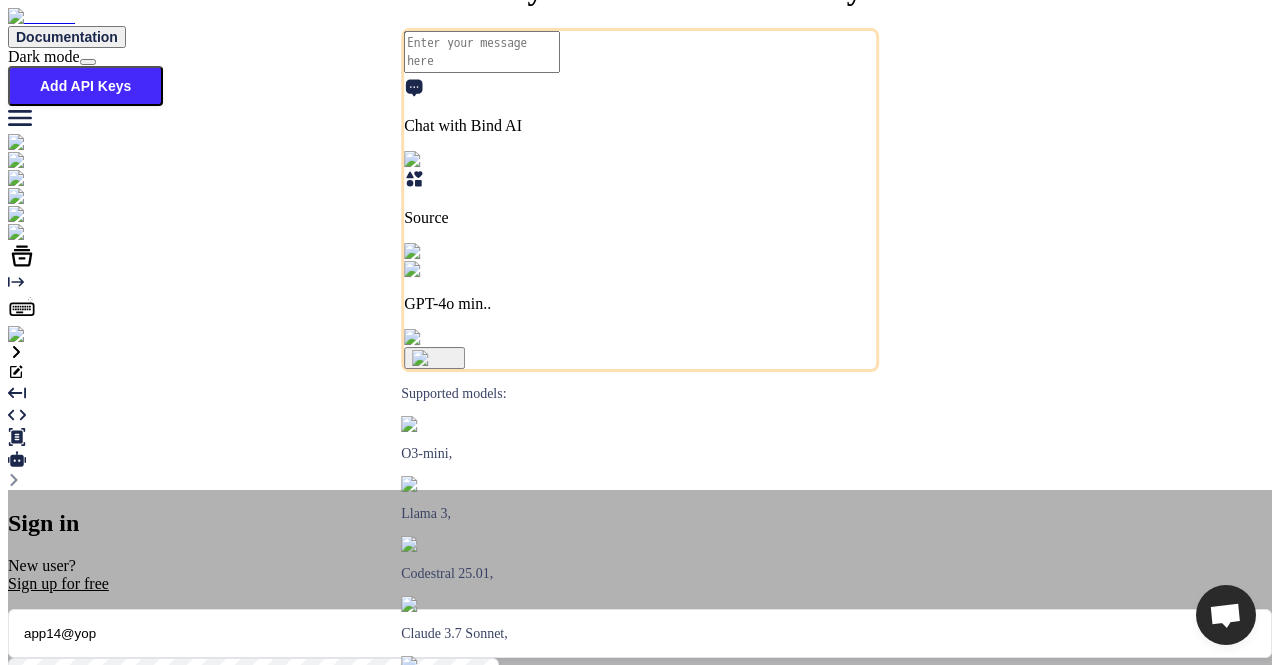 type on "app14@yopm" 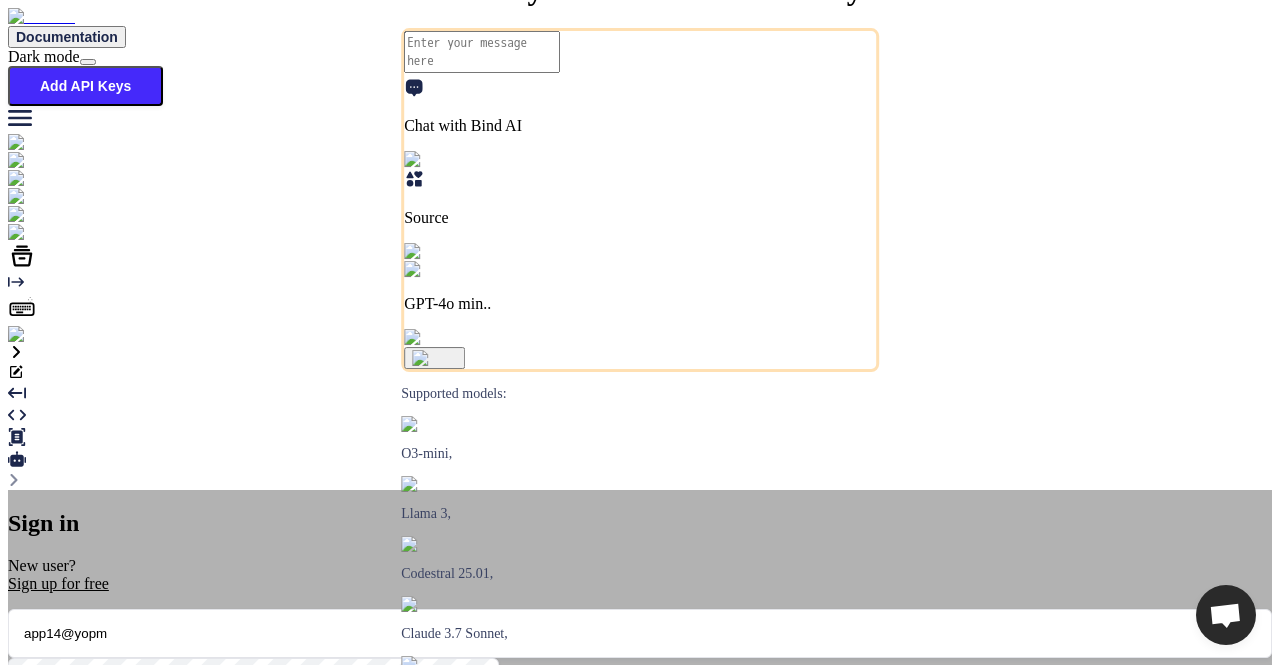 type on "x" 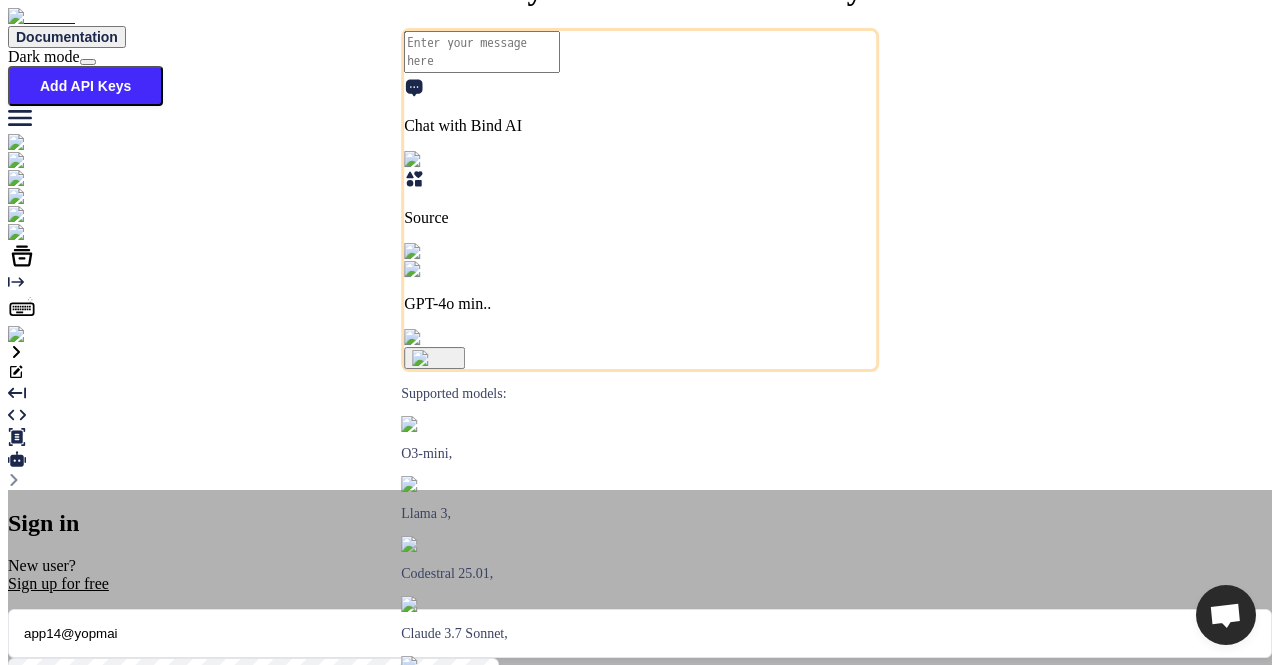type on "app14@yopmail" 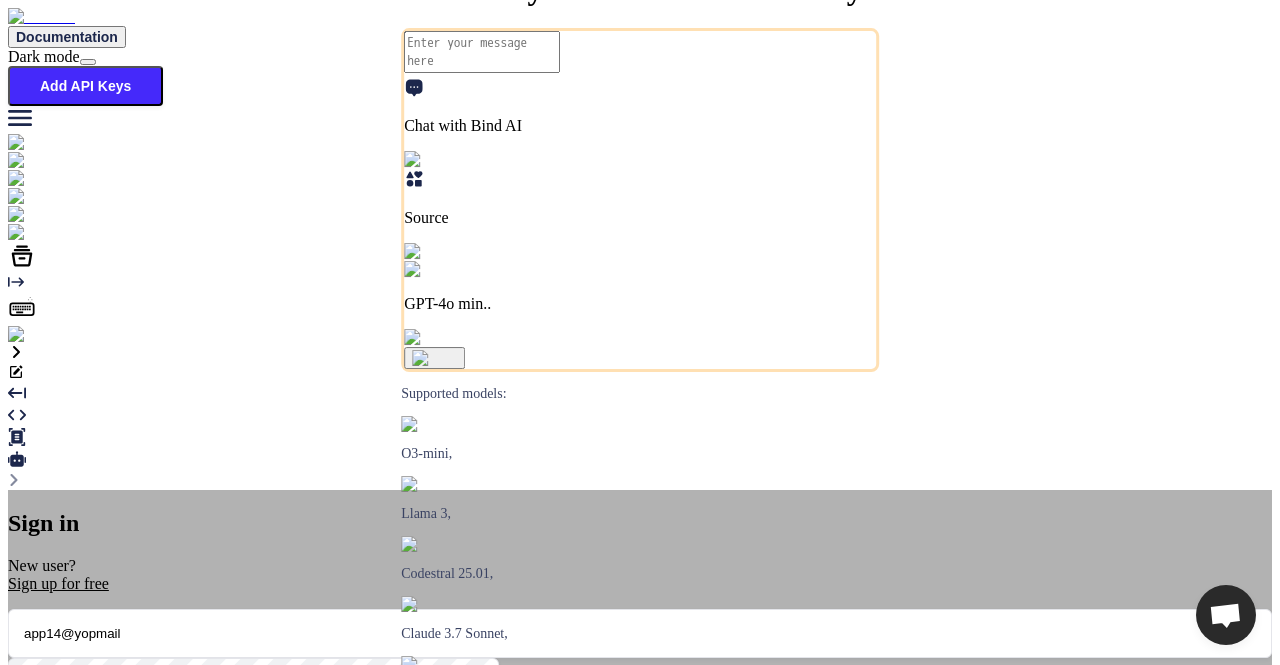 type on "x" 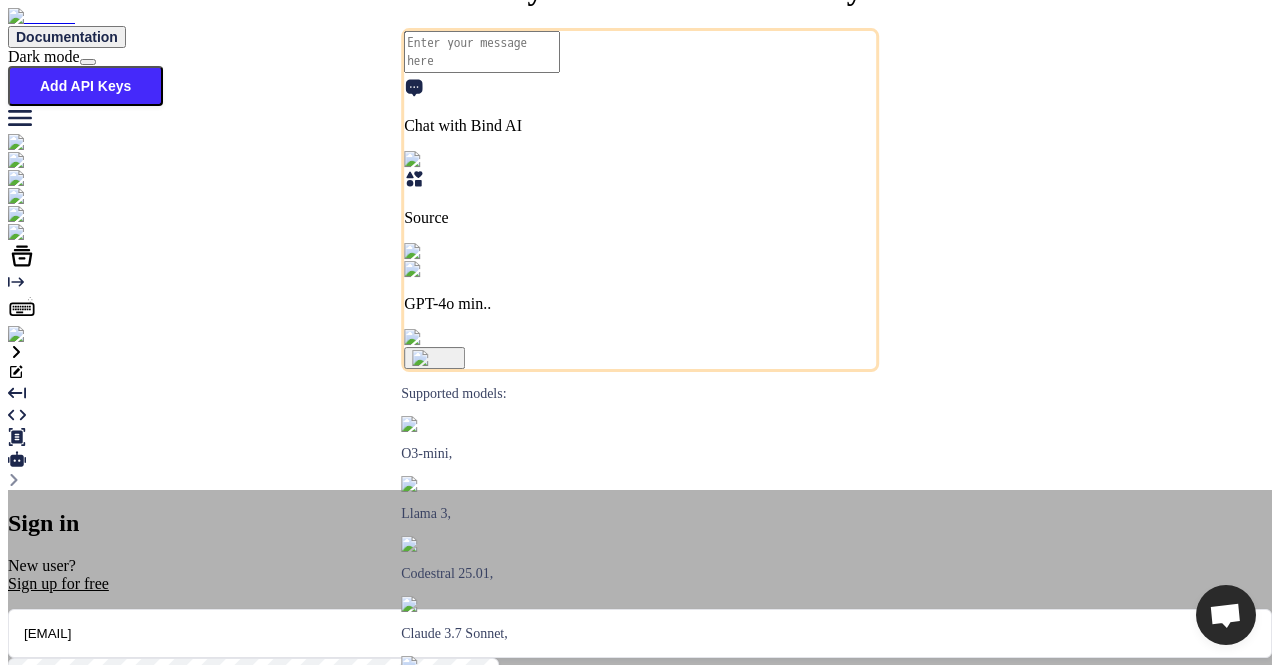 type on "[EMAIL]" 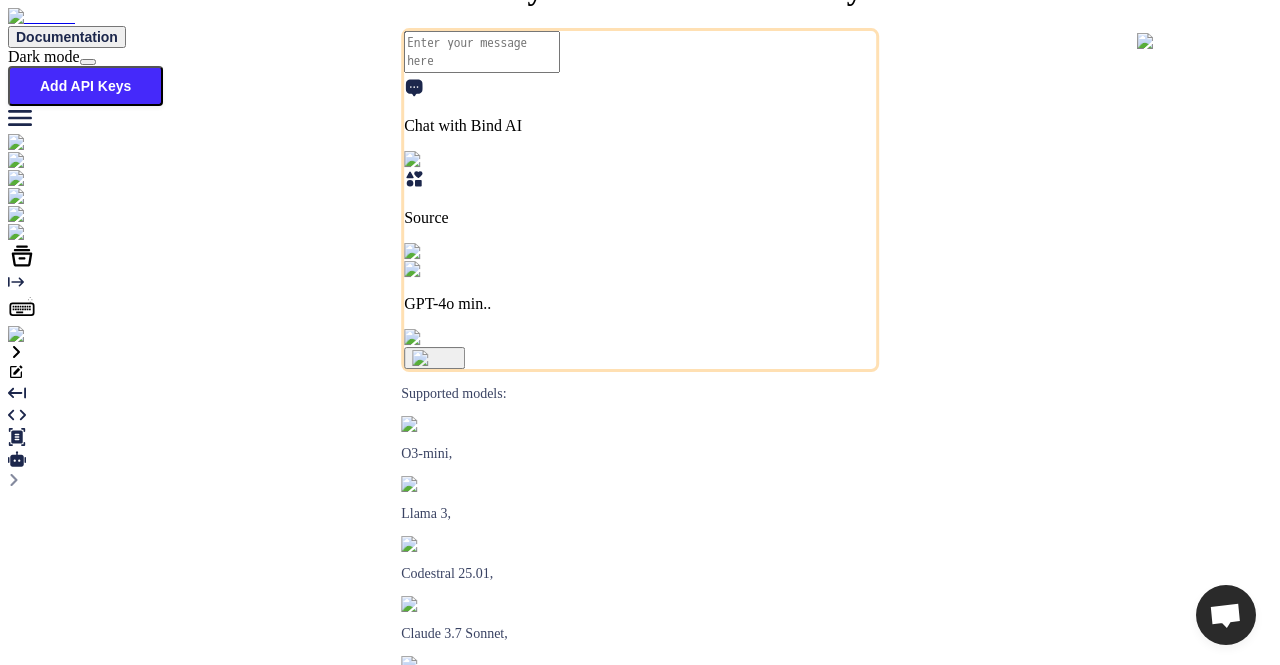 type on "x" 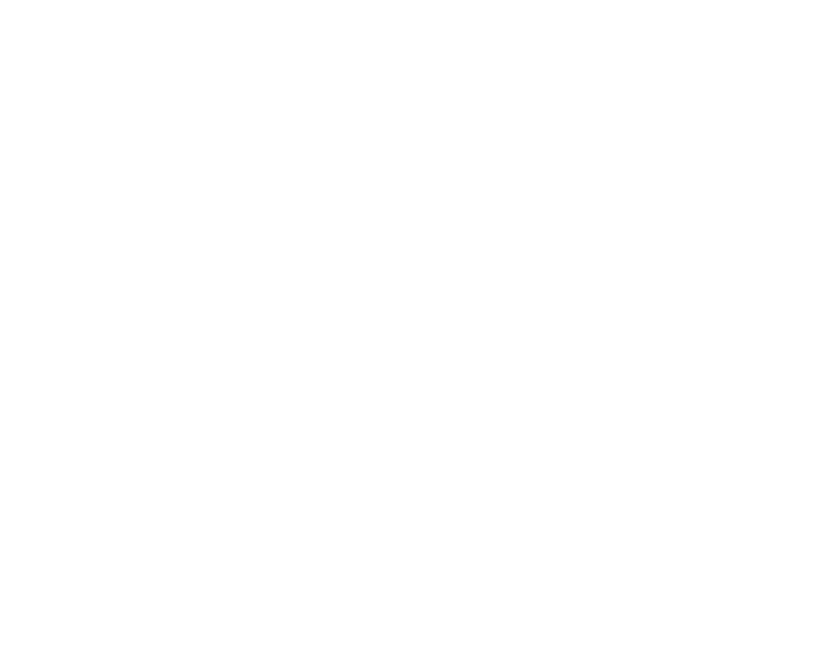 scroll, scrollTop: 0, scrollLeft: 0, axis: both 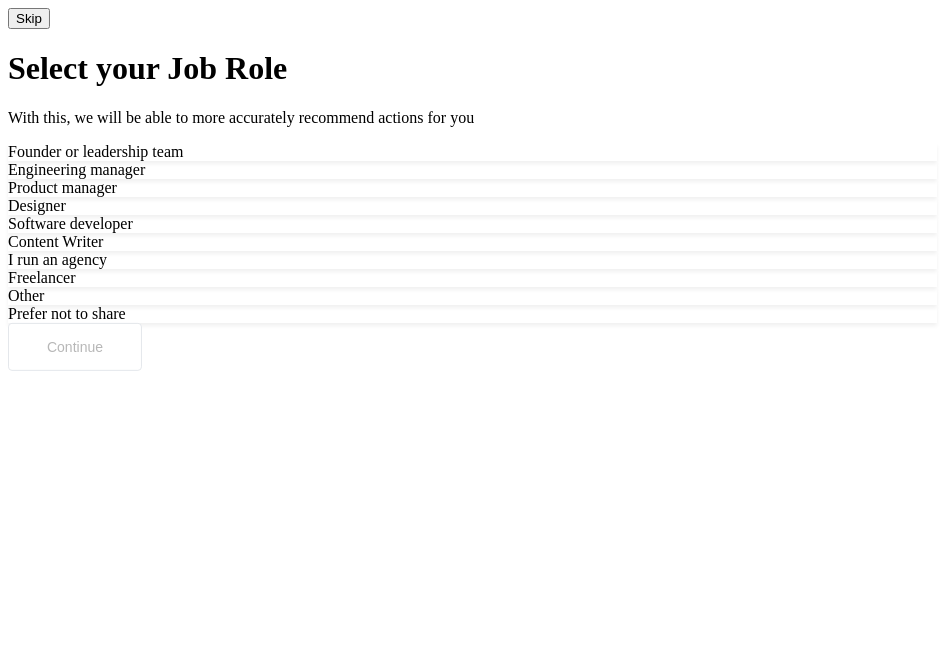 click on "Skip" at bounding box center [29, 18] 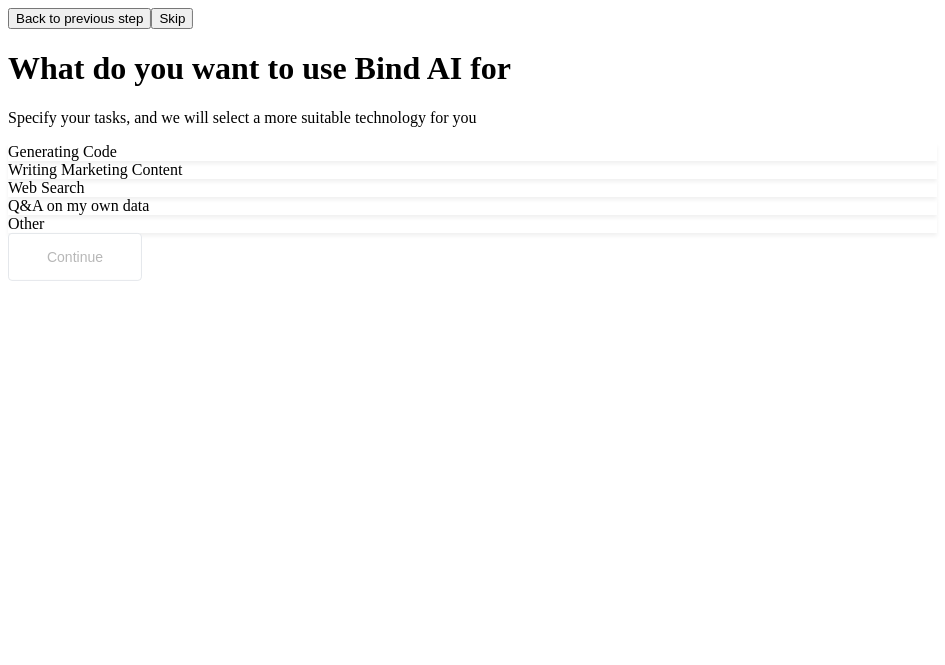 click on "Skip" at bounding box center [172, 18] 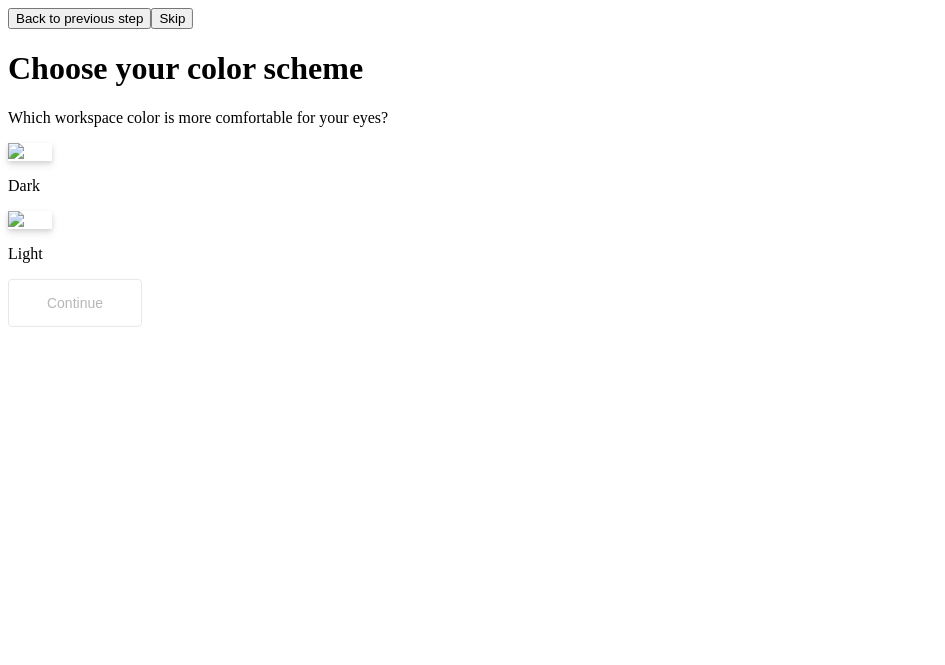 click on "Skip" at bounding box center [172, 18] 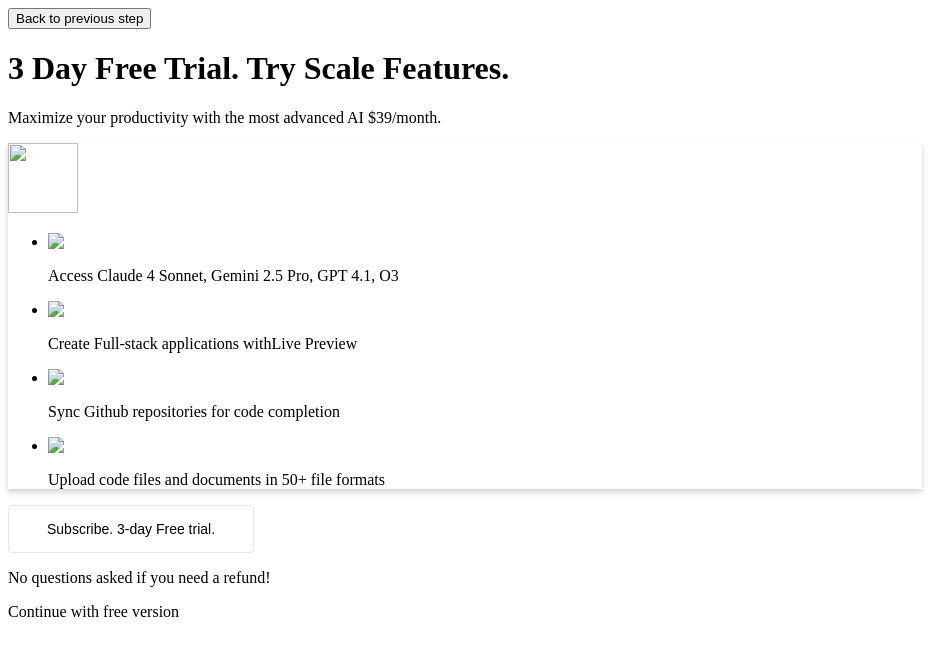 scroll, scrollTop: 45, scrollLeft: 0, axis: vertical 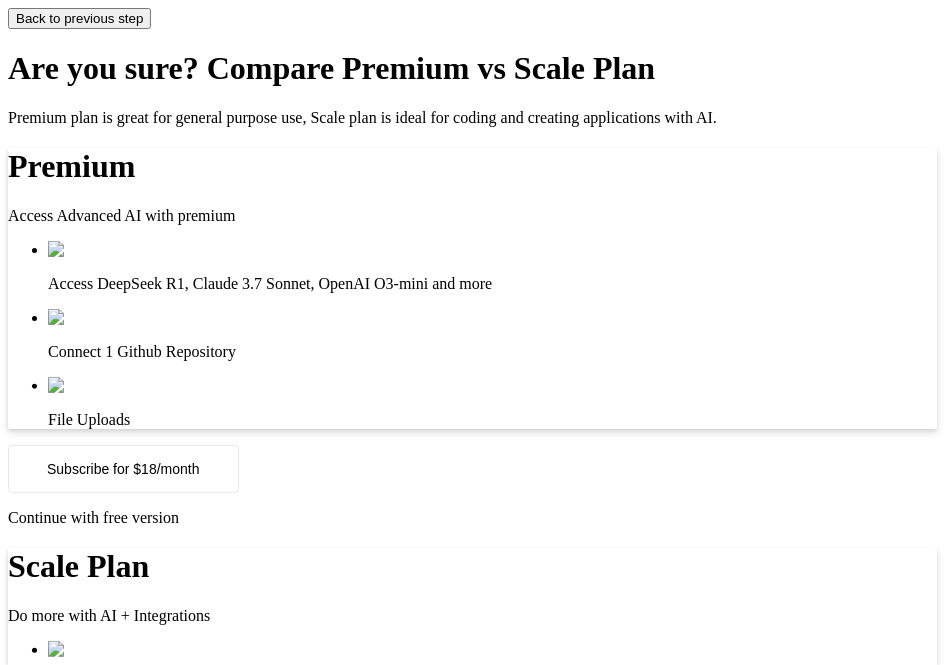 click on "Continue with free version" at bounding box center (472, 518) 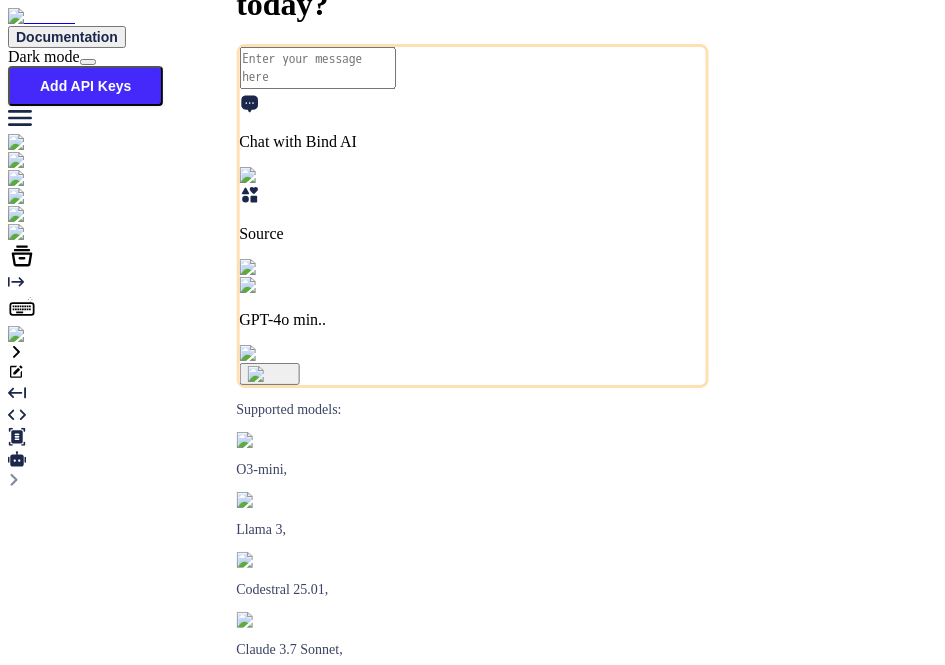 type on "x" 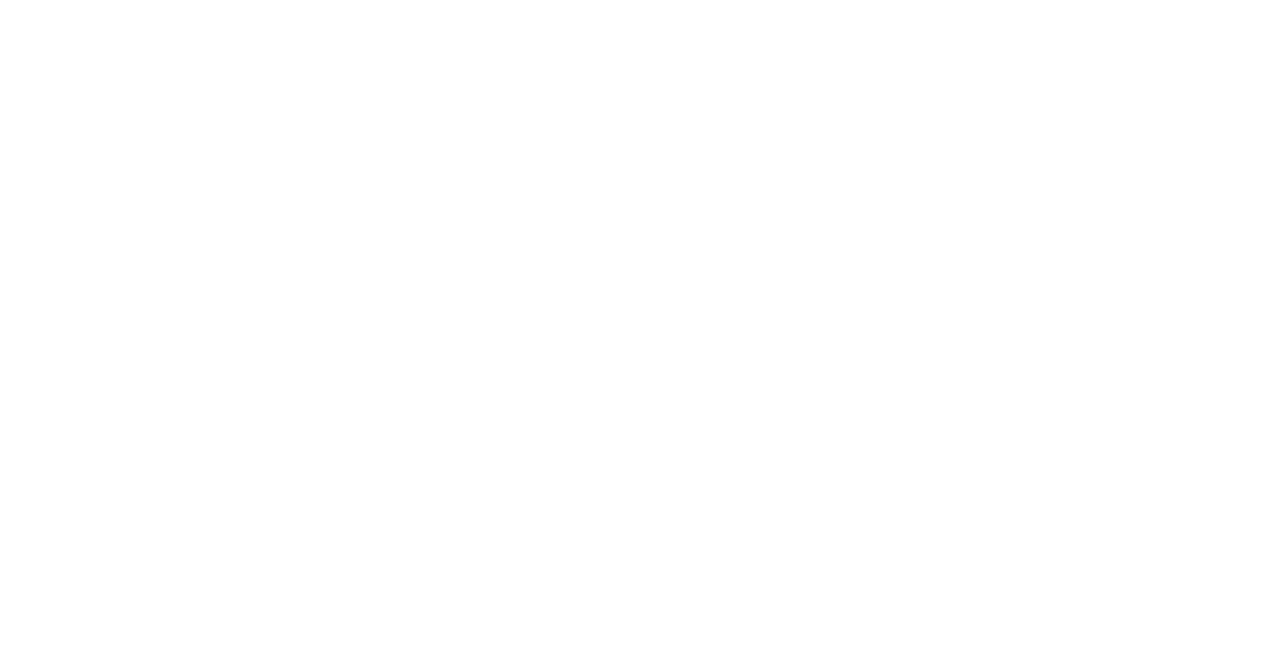 scroll, scrollTop: 0, scrollLeft: 0, axis: both 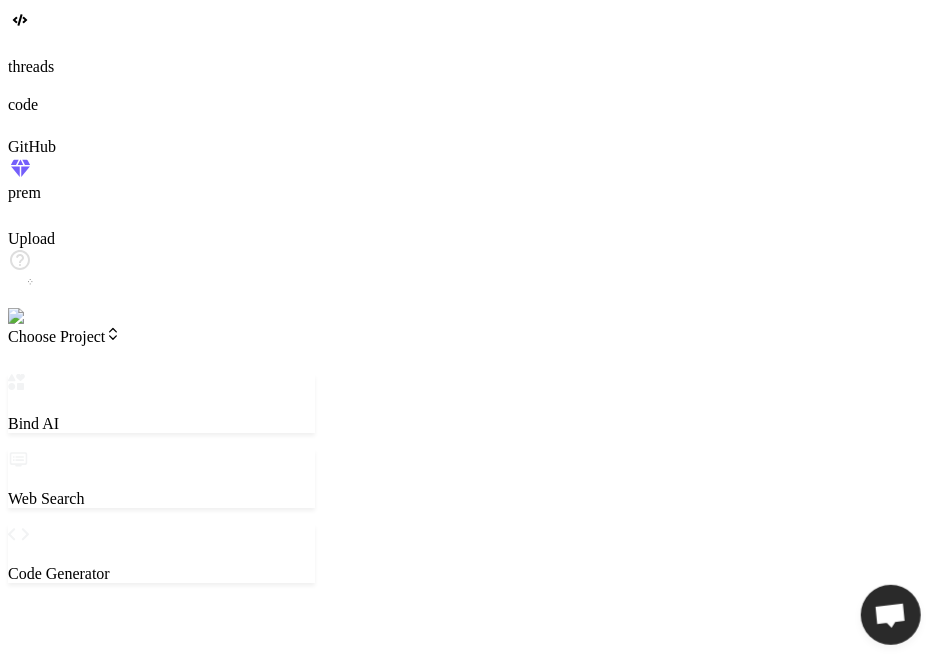 click at bounding box center (40, 317) 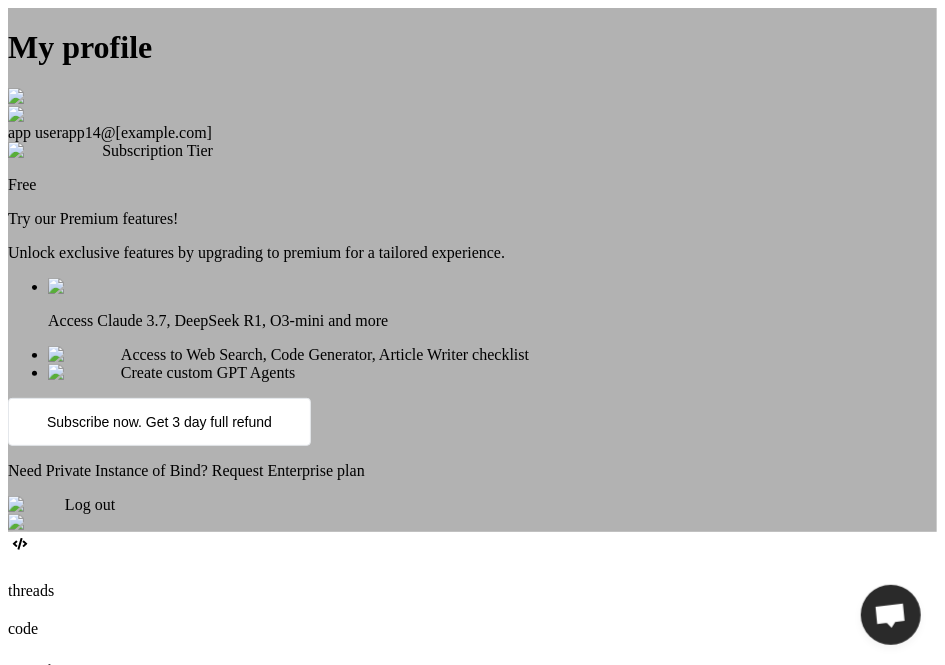 scroll, scrollTop: 38, scrollLeft: 0, axis: vertical 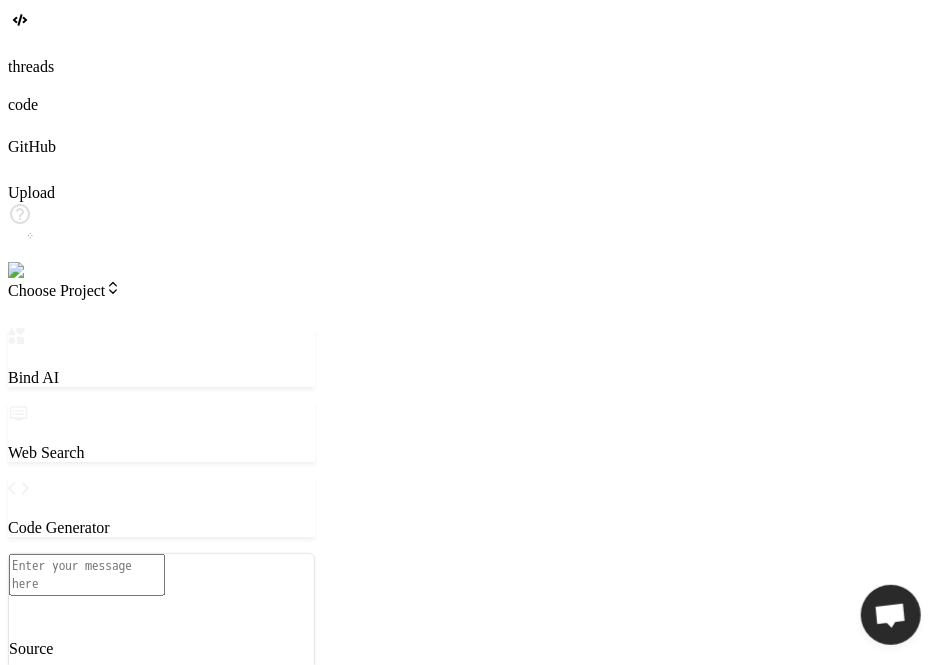 click at bounding box center [35, 271] 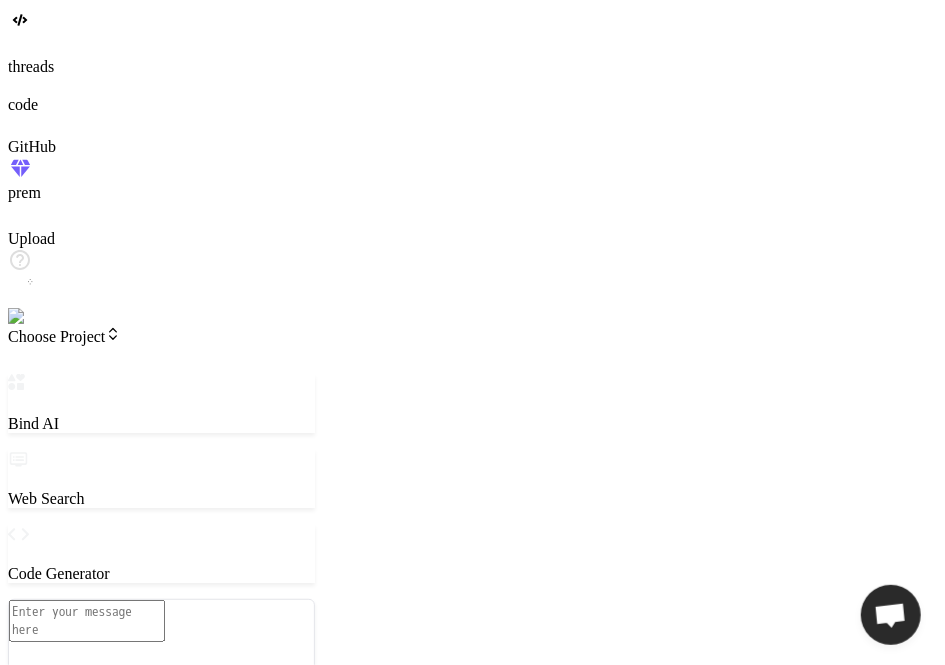 click at bounding box center [40, 317] 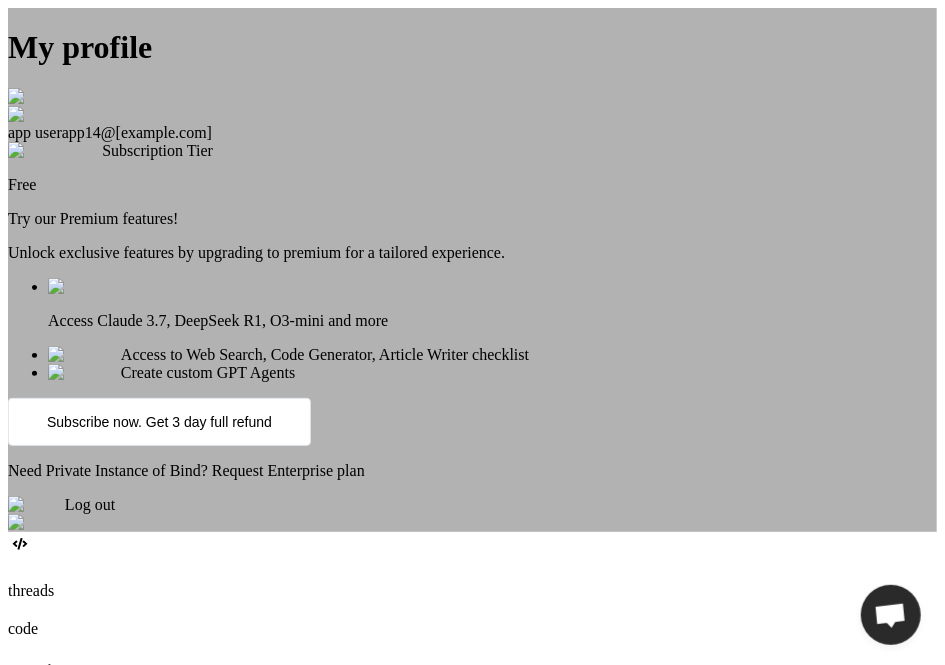 scroll, scrollTop: 38, scrollLeft: 0, axis: vertical 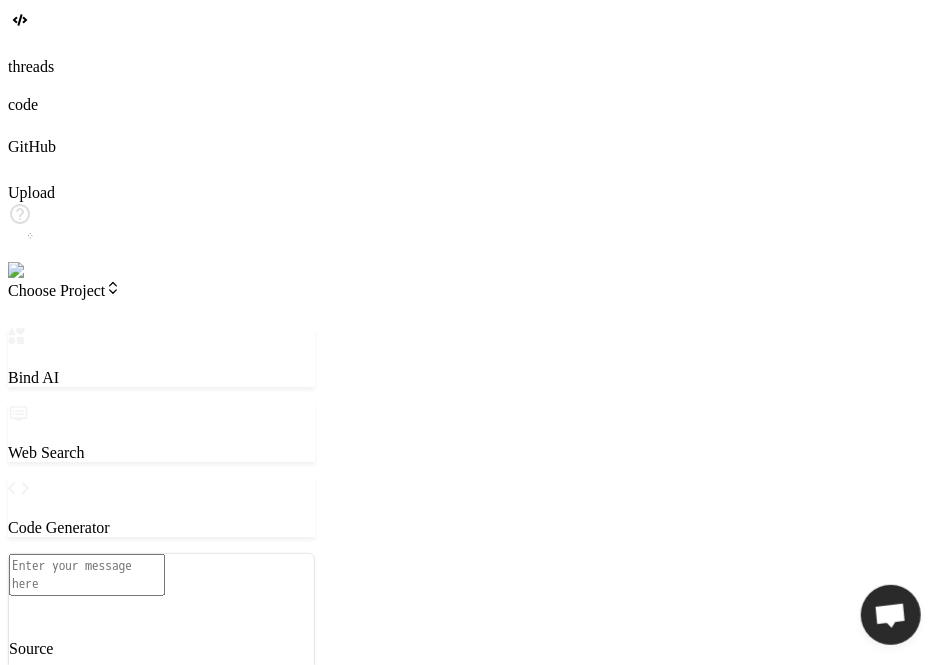 click at bounding box center [35, 271] 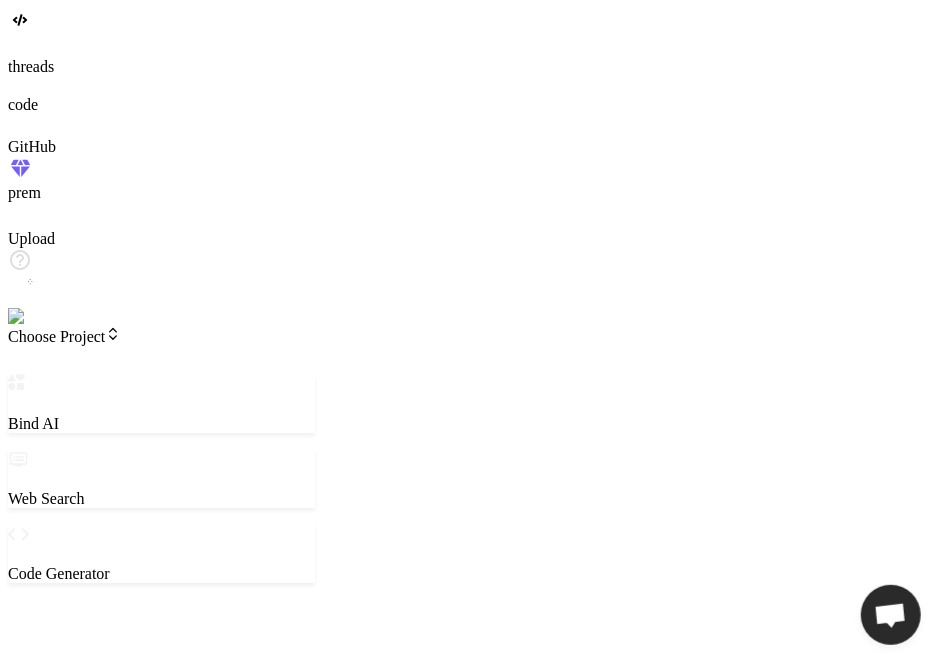 click at bounding box center (40, 317) 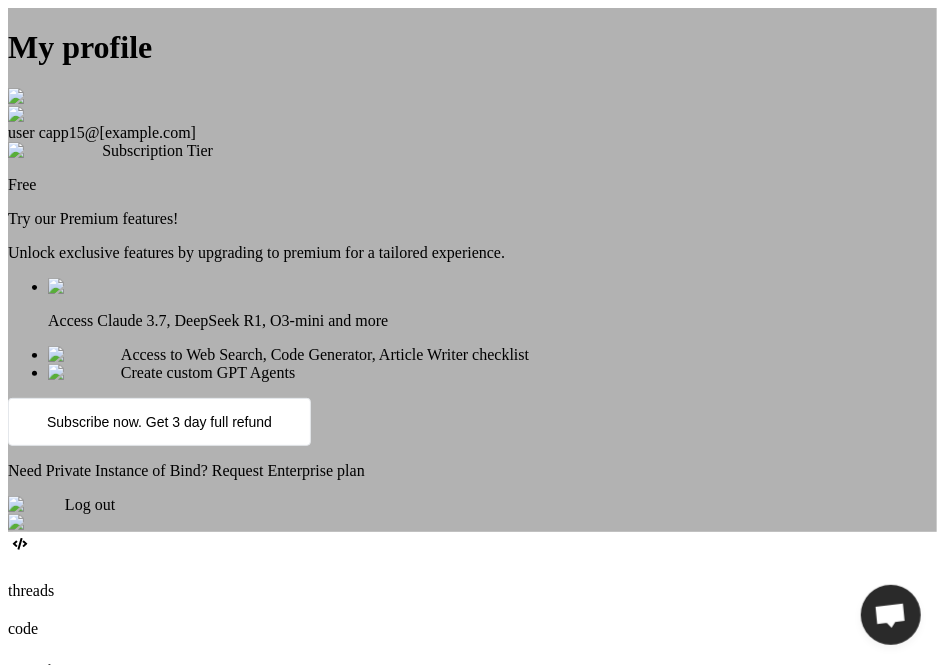 click on "My profile user c app15@yopmail.com Subscription Tier Free Try our Premium features! Unlock exclusive features by upgrading to premium for a tailored experience.   Access   Claude 3.7, DeepSeek R1, O3-mini and more   Access to Web Search, Code Generator, Article Writer checklist   Create custom GPT Agents Subscribe now. Get 3 day full refund Need Private Instance of Bind? Request Enterprise plan Log out" at bounding box center (472, 270) 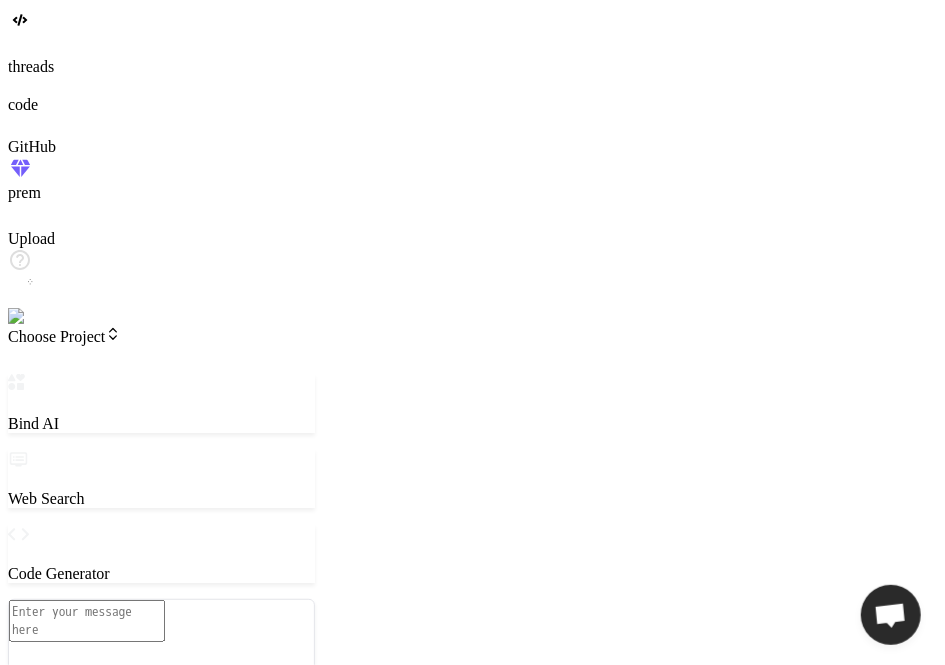 click at bounding box center (40, 317) 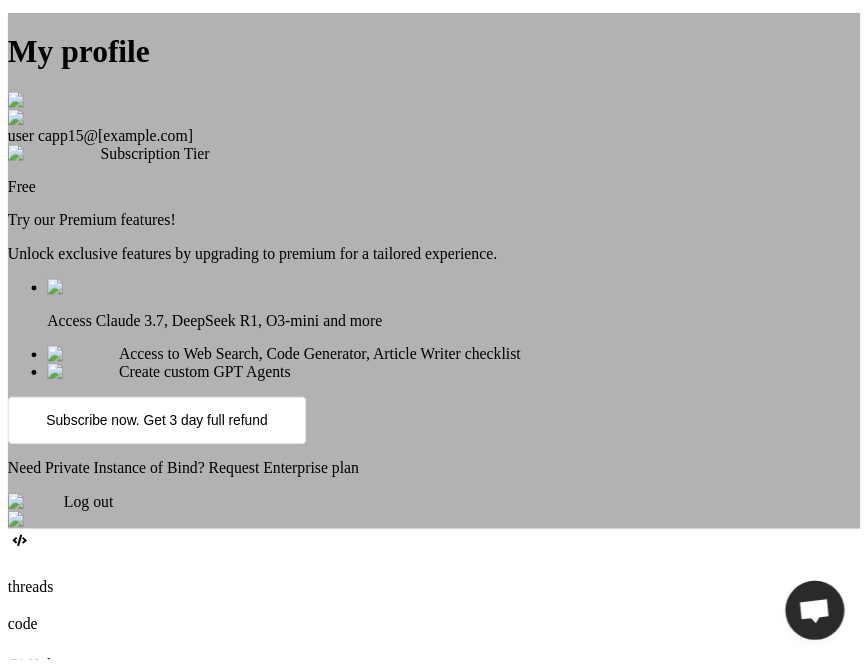 scroll, scrollTop: 38, scrollLeft: 0, axis: vertical 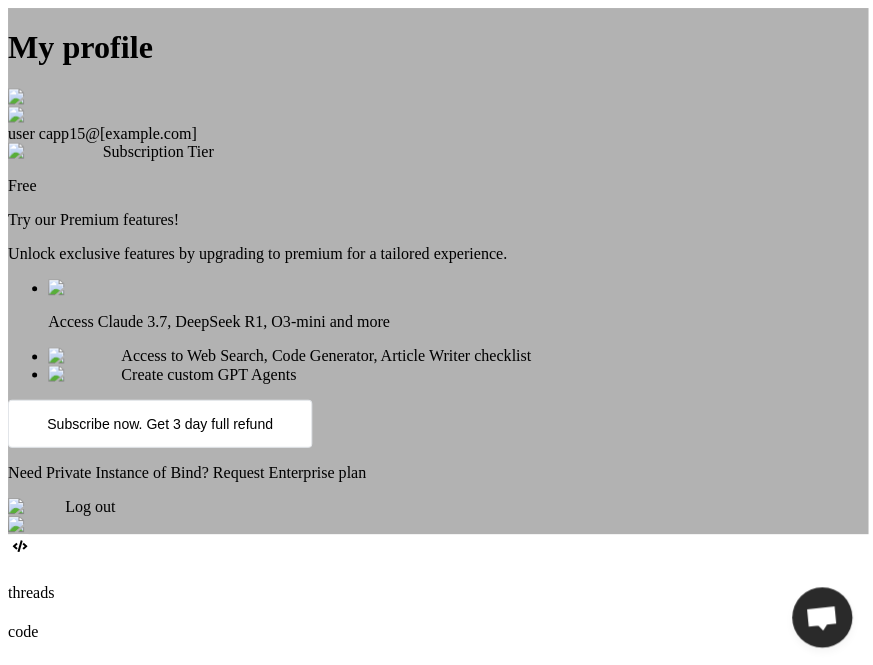 type on "x" 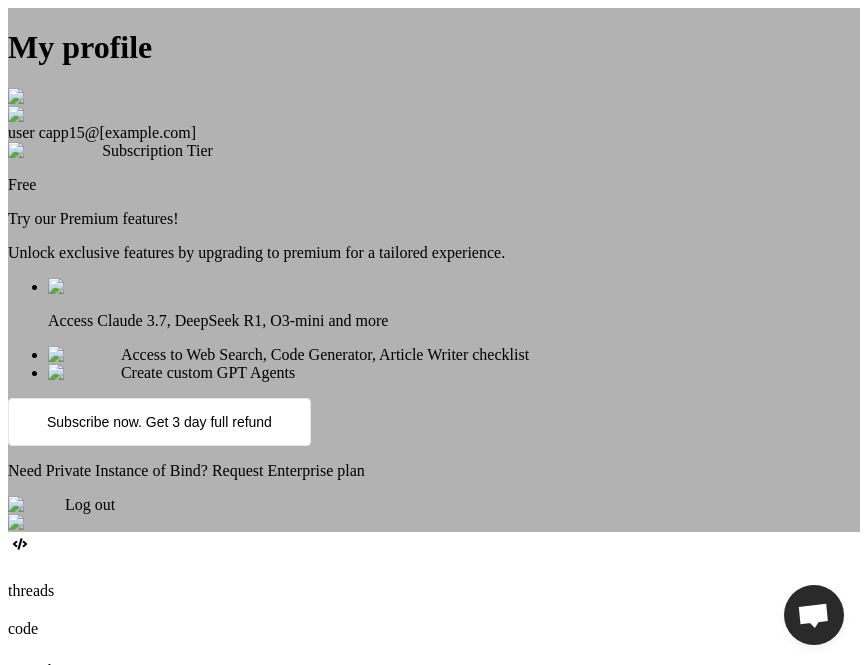 click at bounding box center (55, 151) 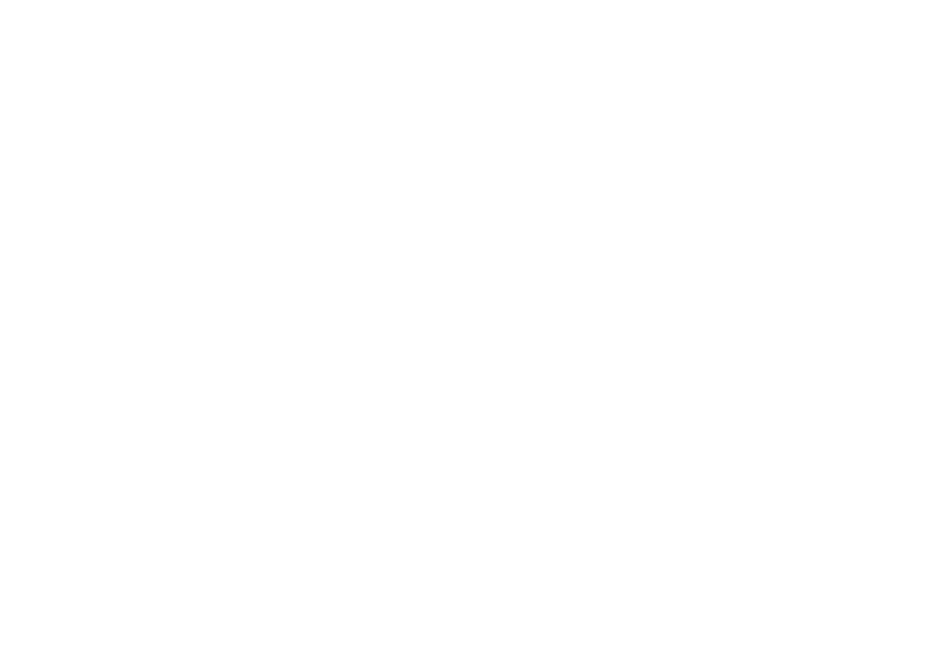 scroll, scrollTop: 0, scrollLeft: 0, axis: both 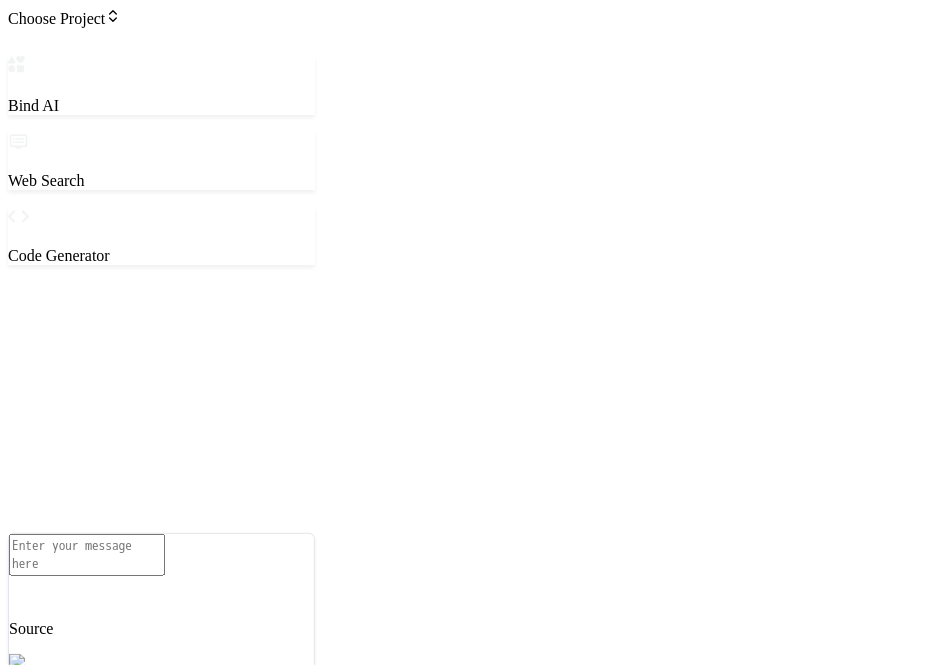 type on "x" 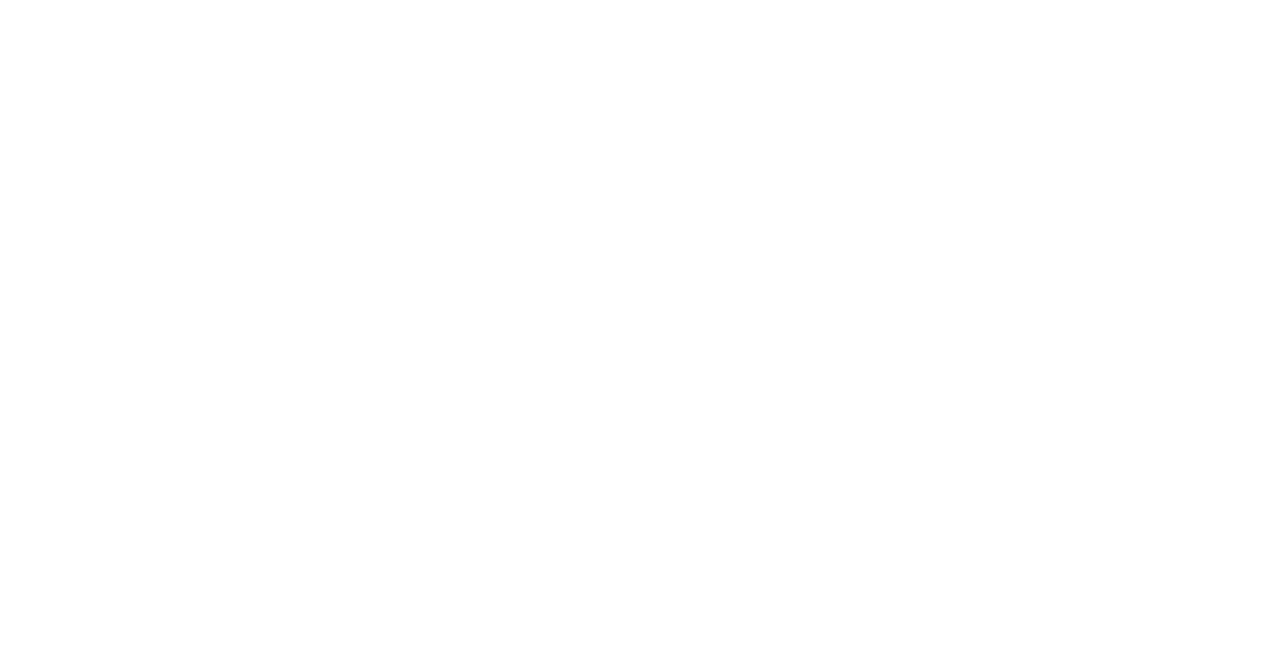 scroll, scrollTop: 0, scrollLeft: 0, axis: both 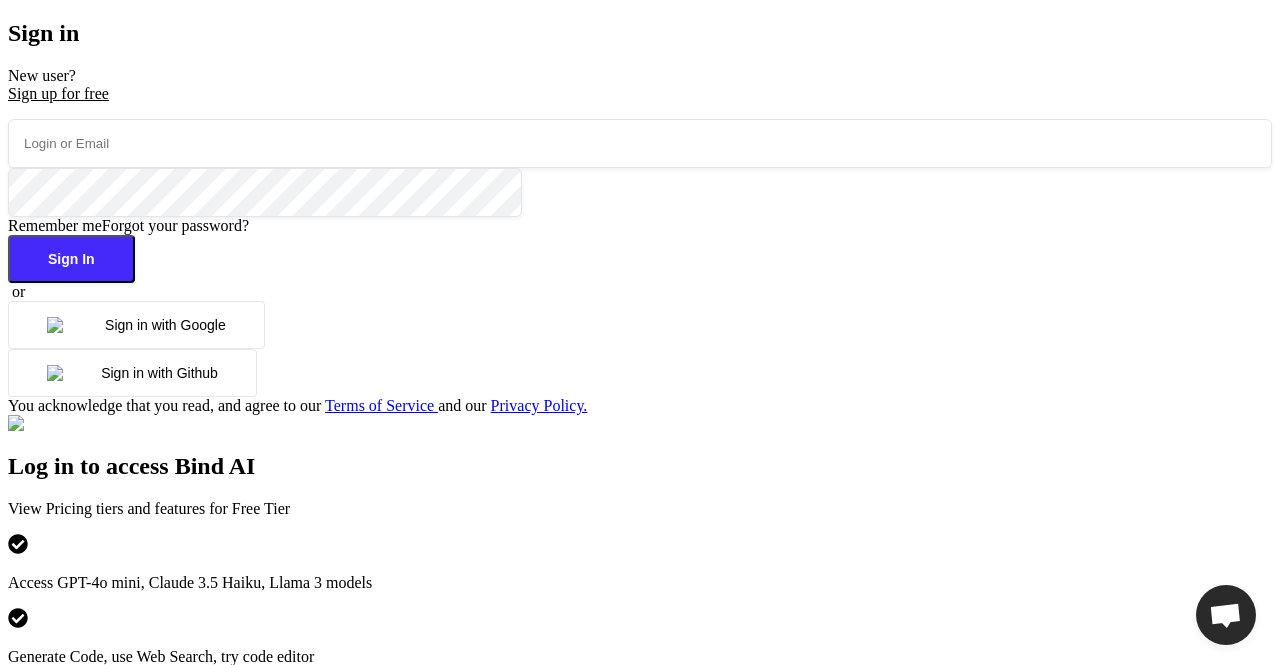 click at bounding box center [640, 143] 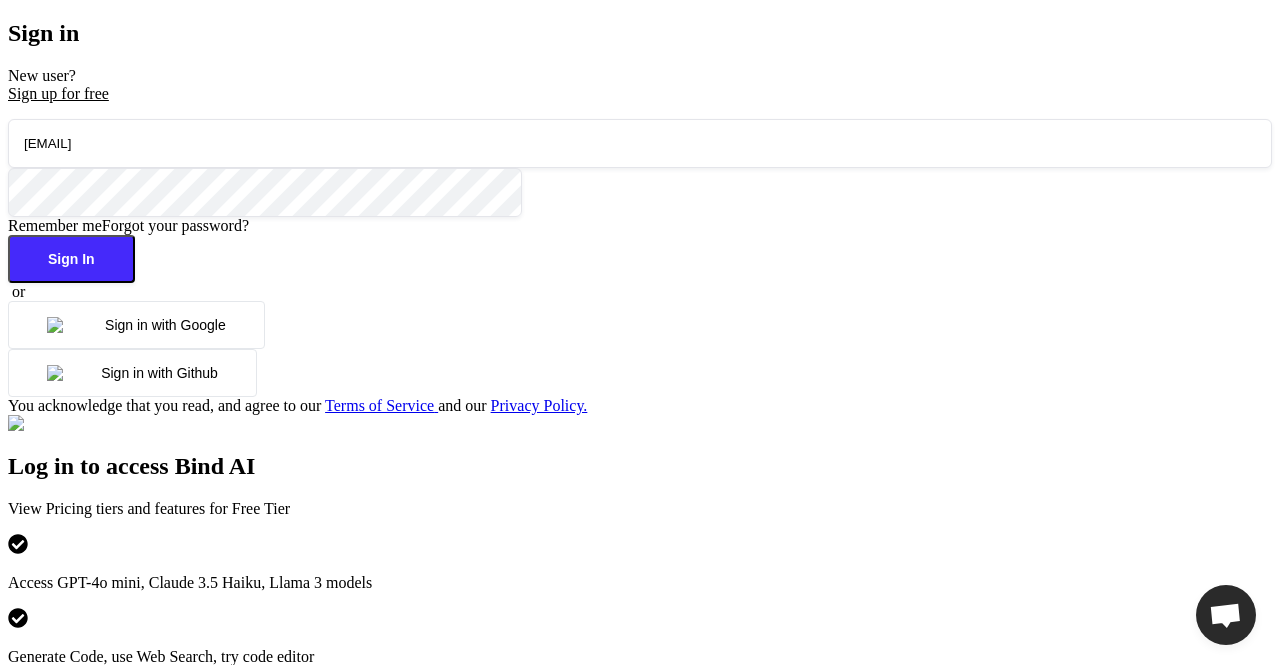 type on "[EMAIL]" 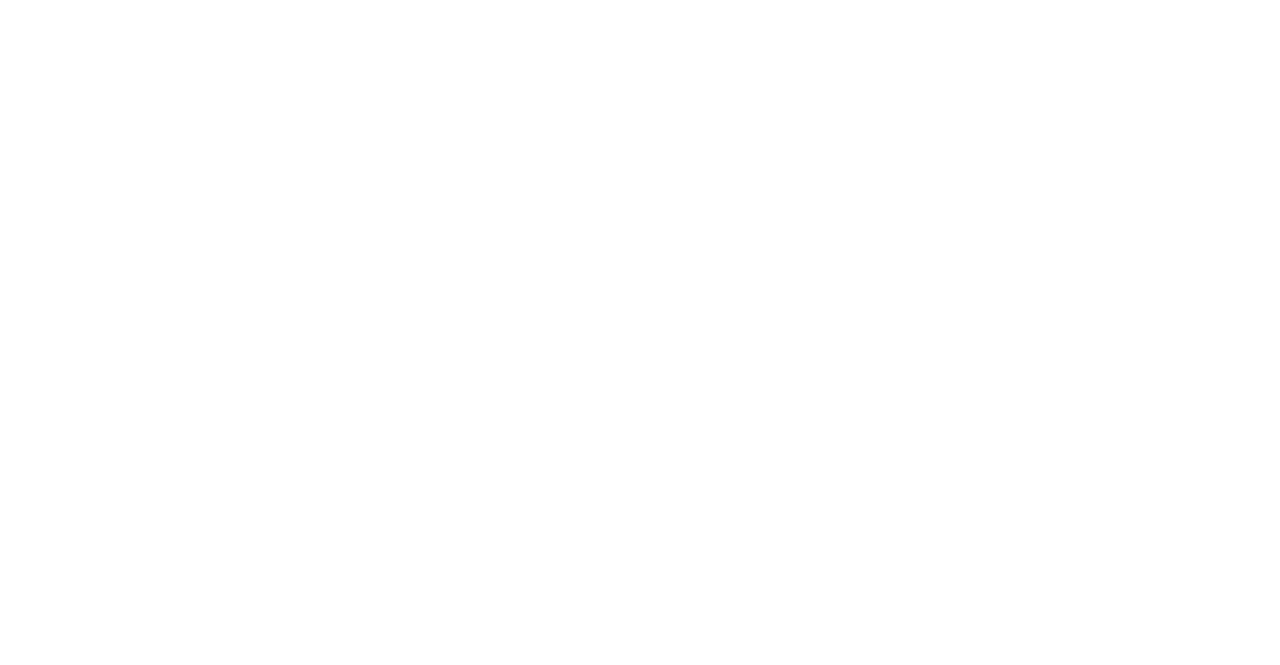 scroll, scrollTop: 0, scrollLeft: 0, axis: both 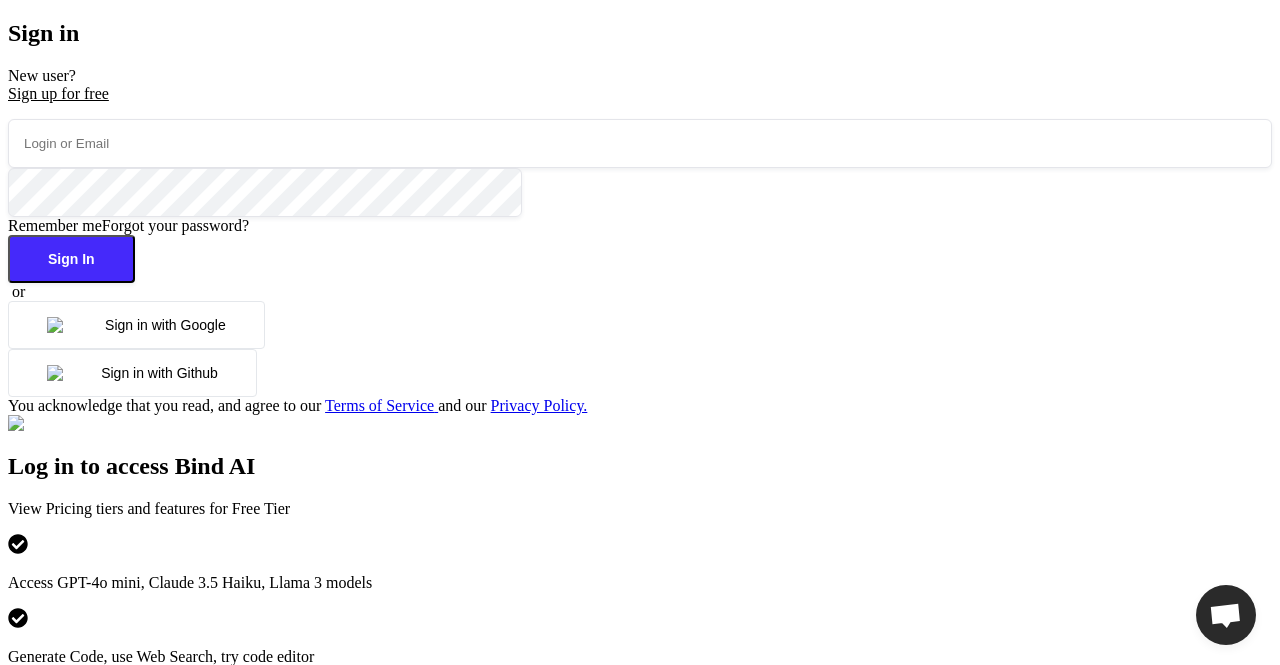 click on "Sign up for free" at bounding box center [640, 94] 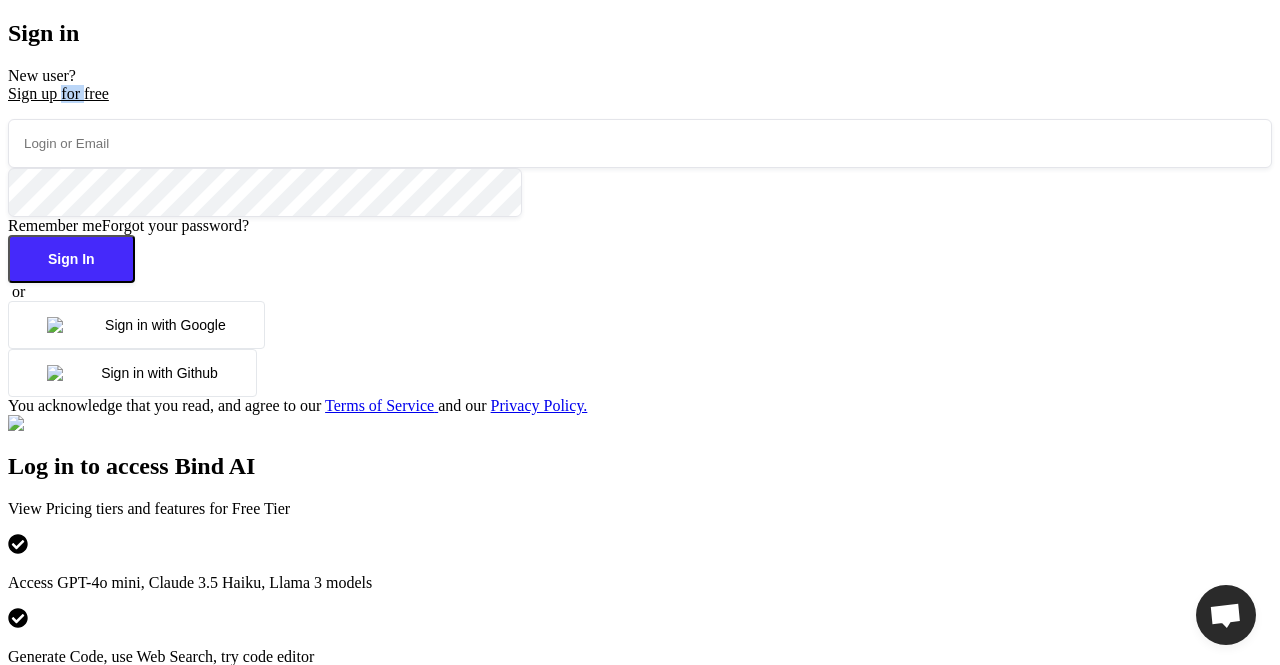 click on "Sign up for free" at bounding box center (640, 94) 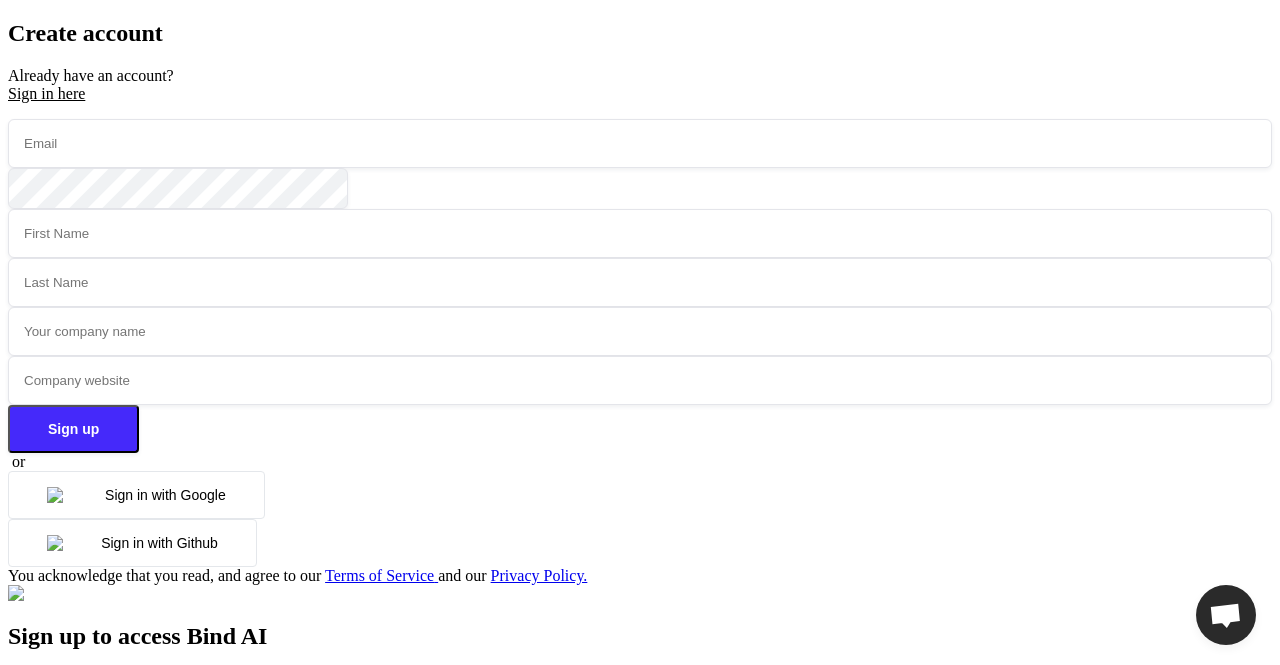 click at bounding box center [640, 143] 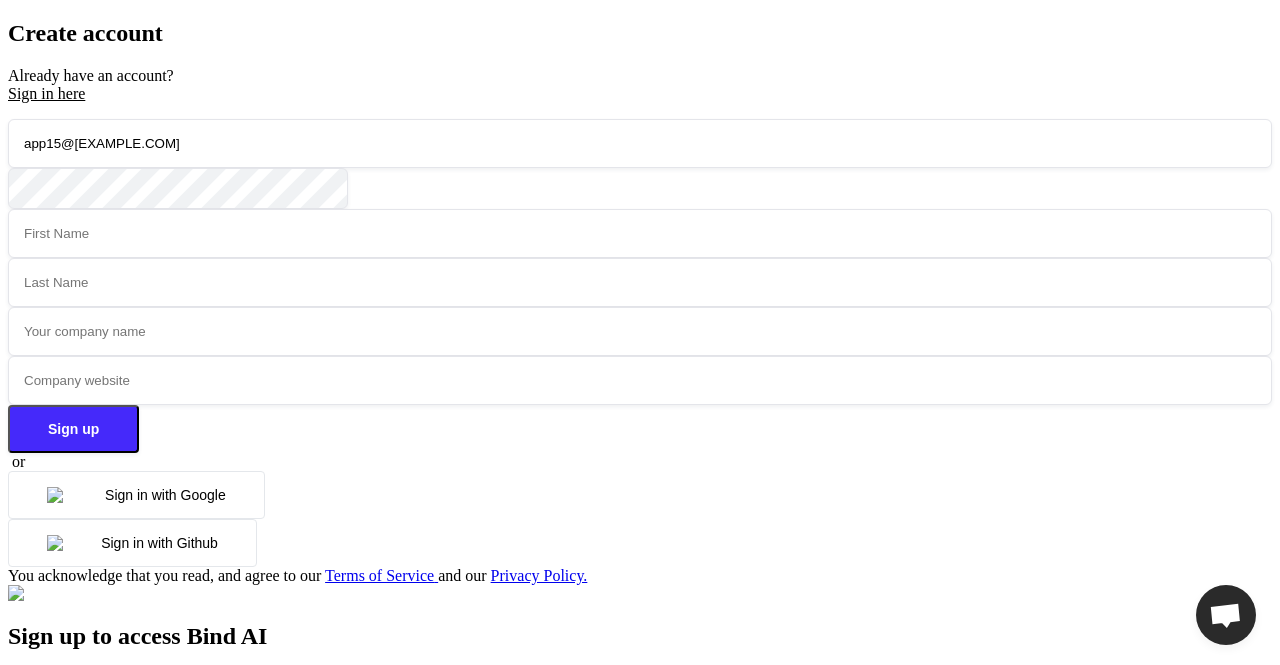 type on "[EMAIL]" 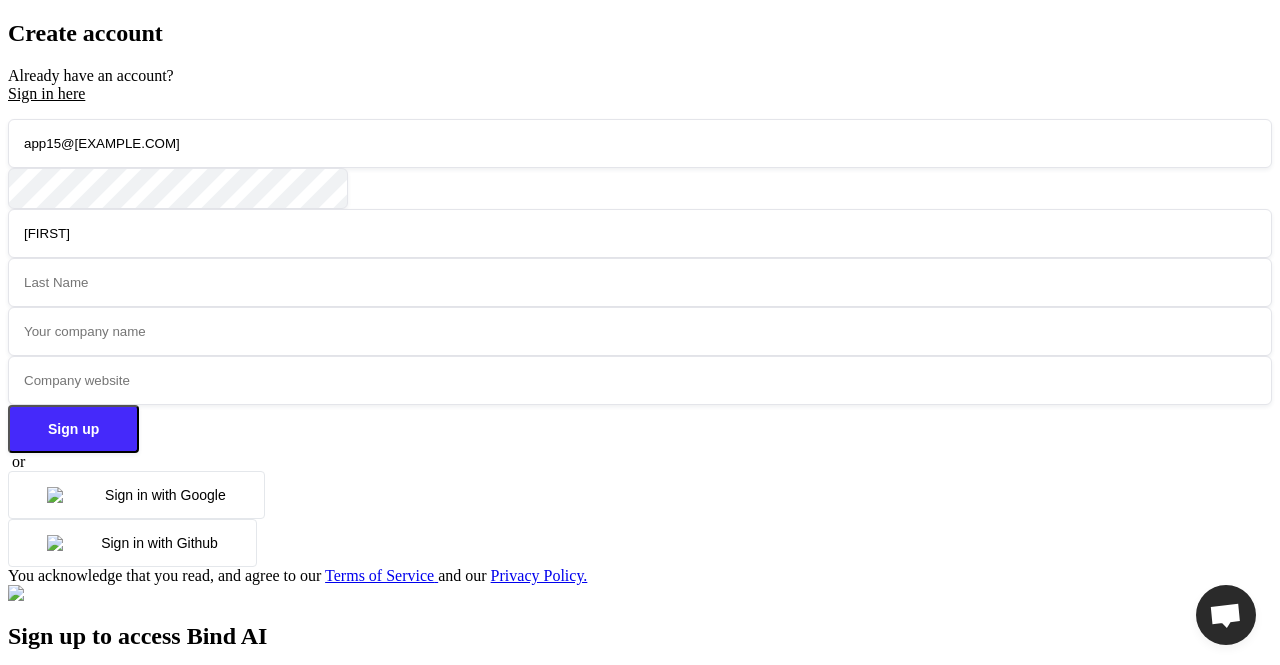 type on "saravanan" 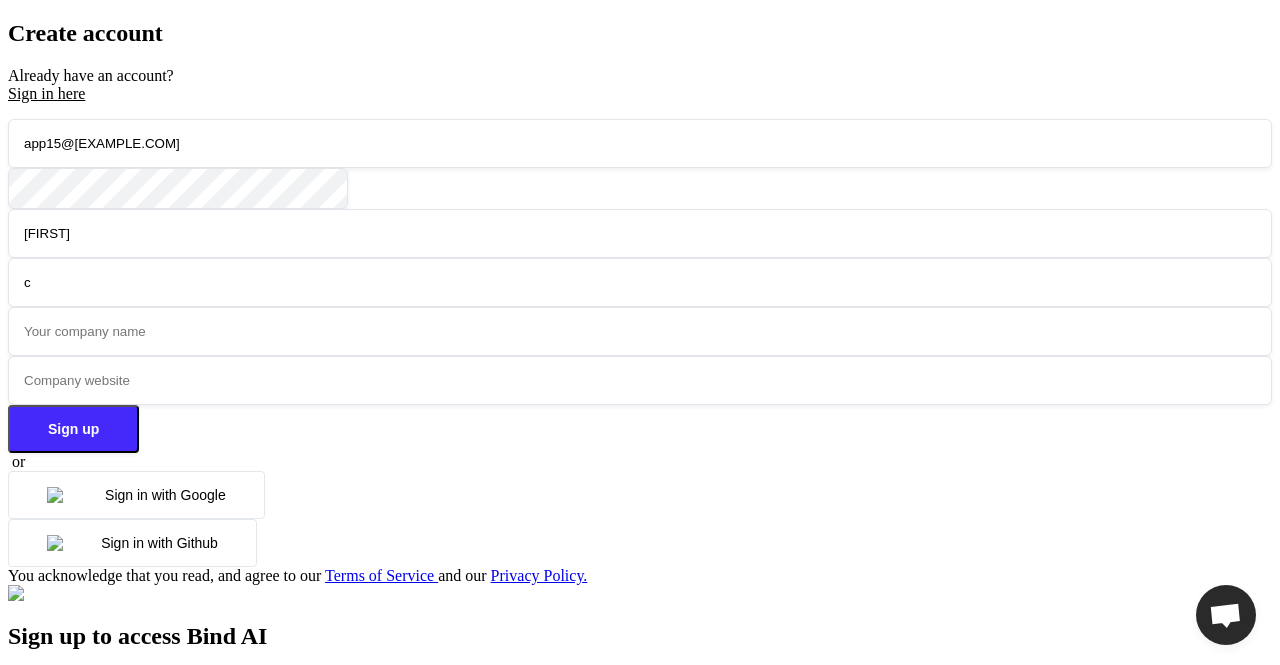type on "c" 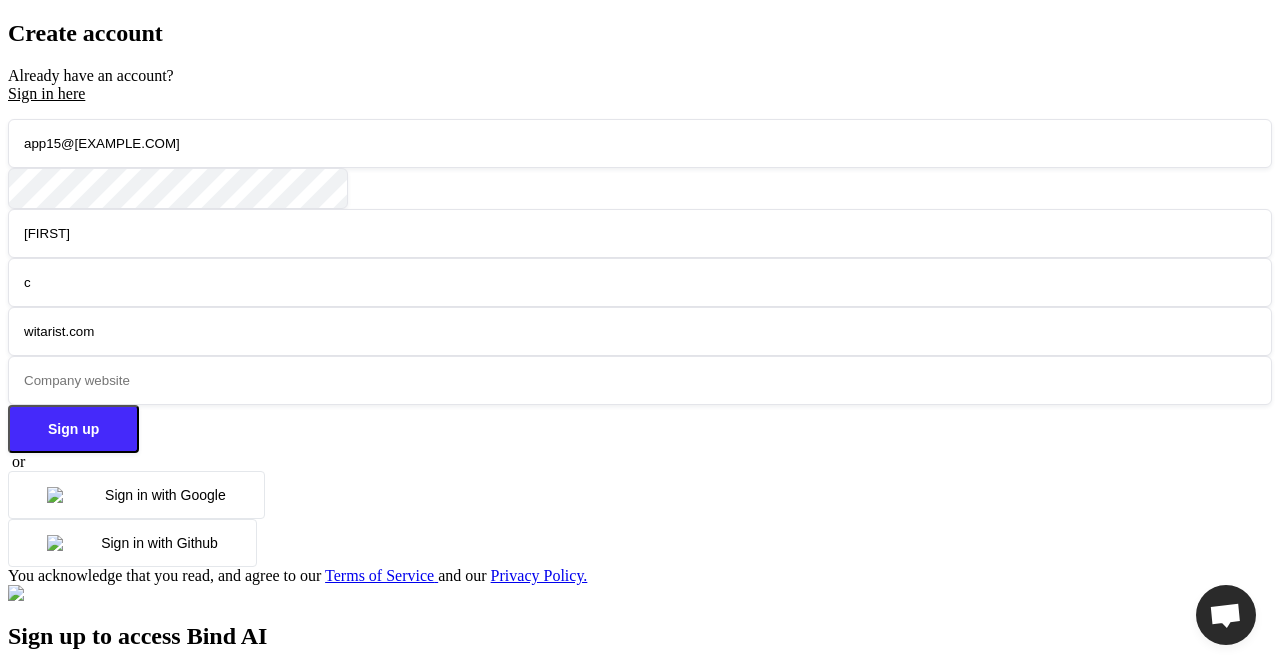 type on "witarist.com" 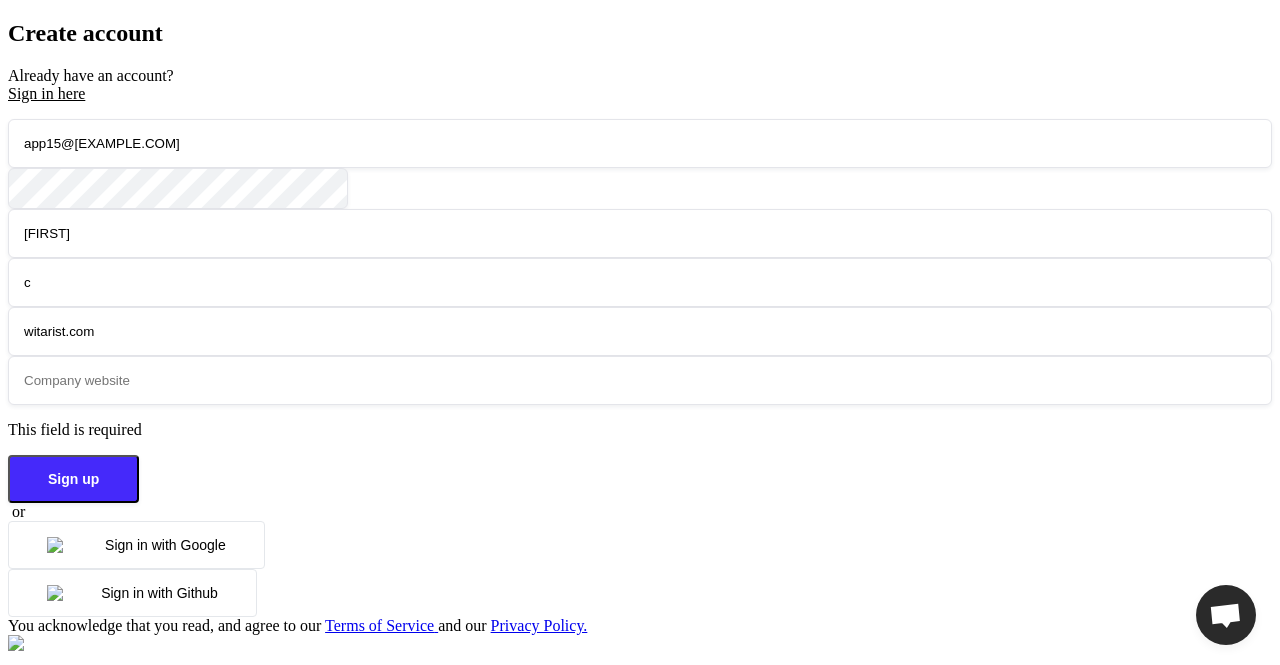 drag, startPoint x: 355, startPoint y: 310, endPoint x: 223, endPoint y: 301, distance: 132.30646 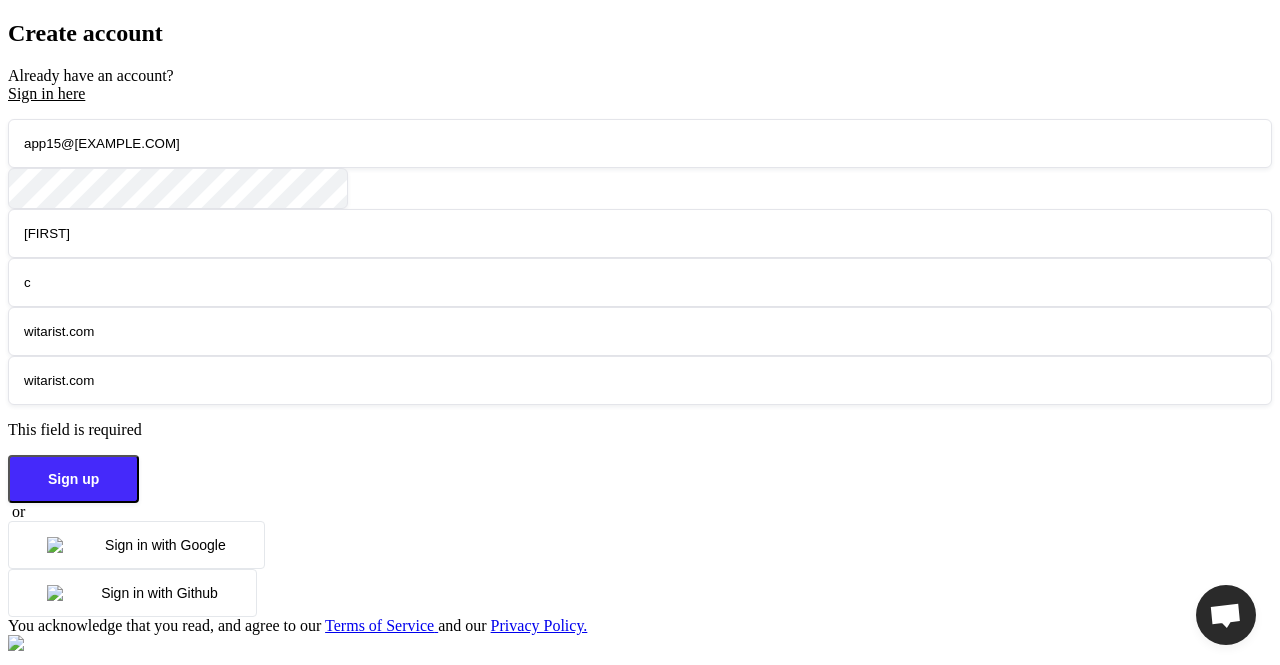 type on "witarist.com" 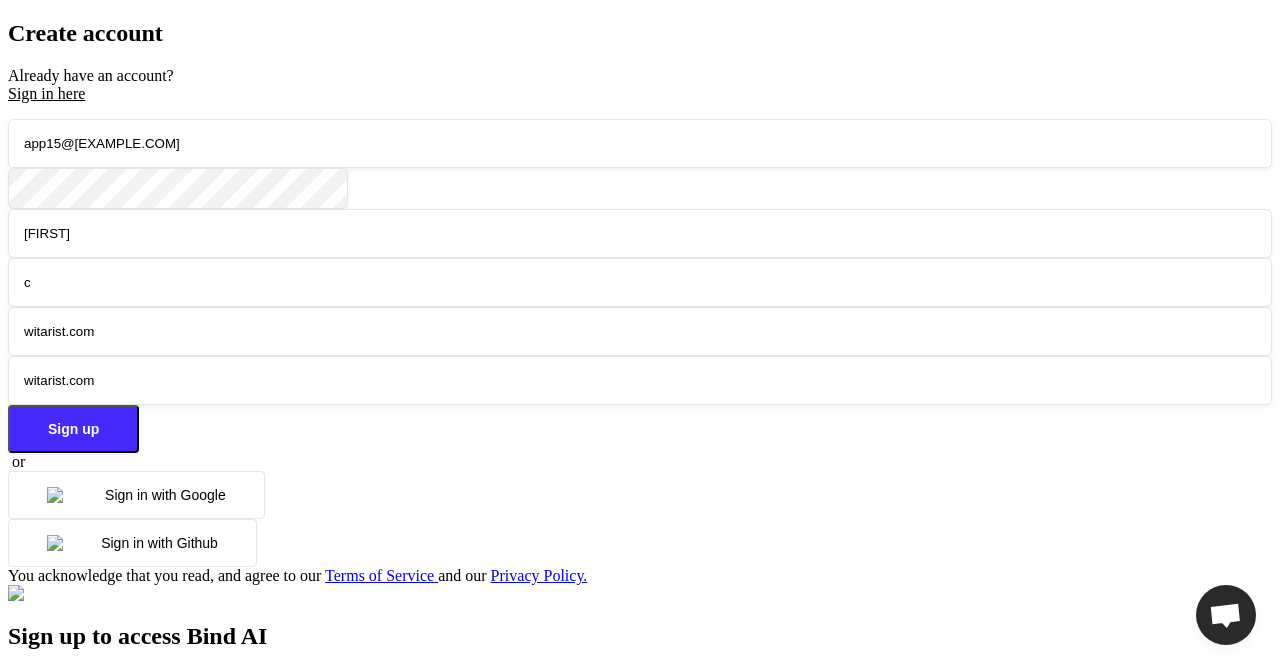 click on "Sign up" at bounding box center [73, 429] 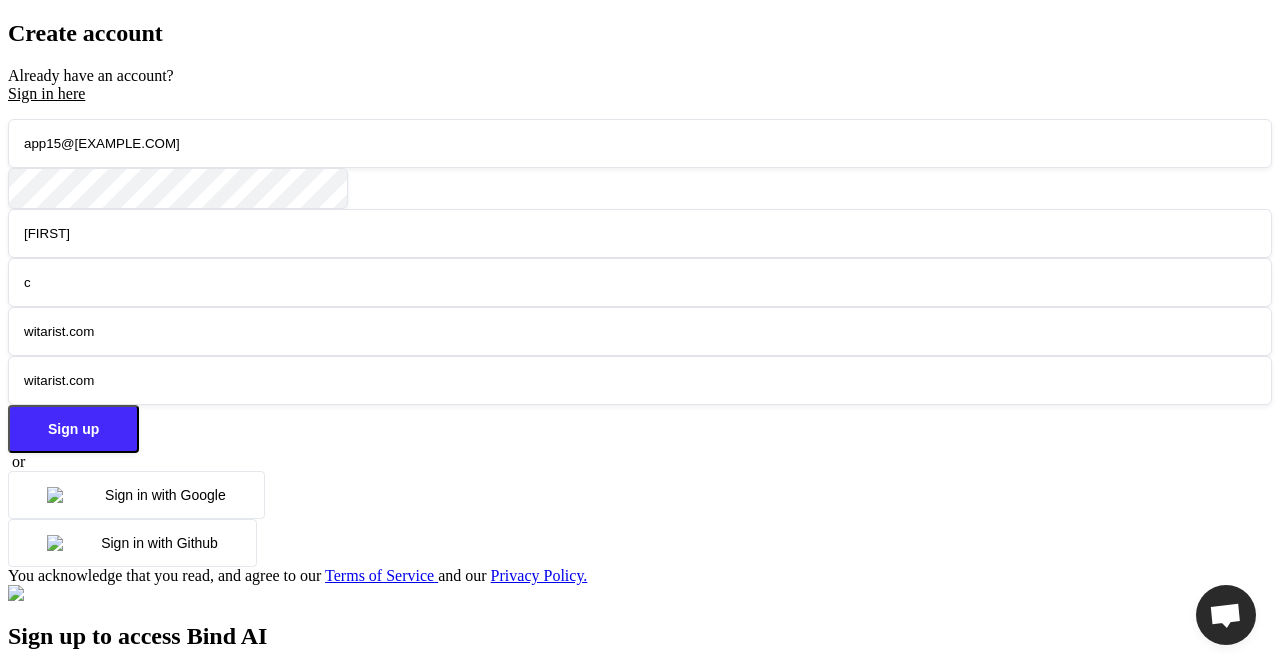 drag, startPoint x: 404, startPoint y: 135, endPoint x: 247, endPoint y: 141, distance: 157.11461 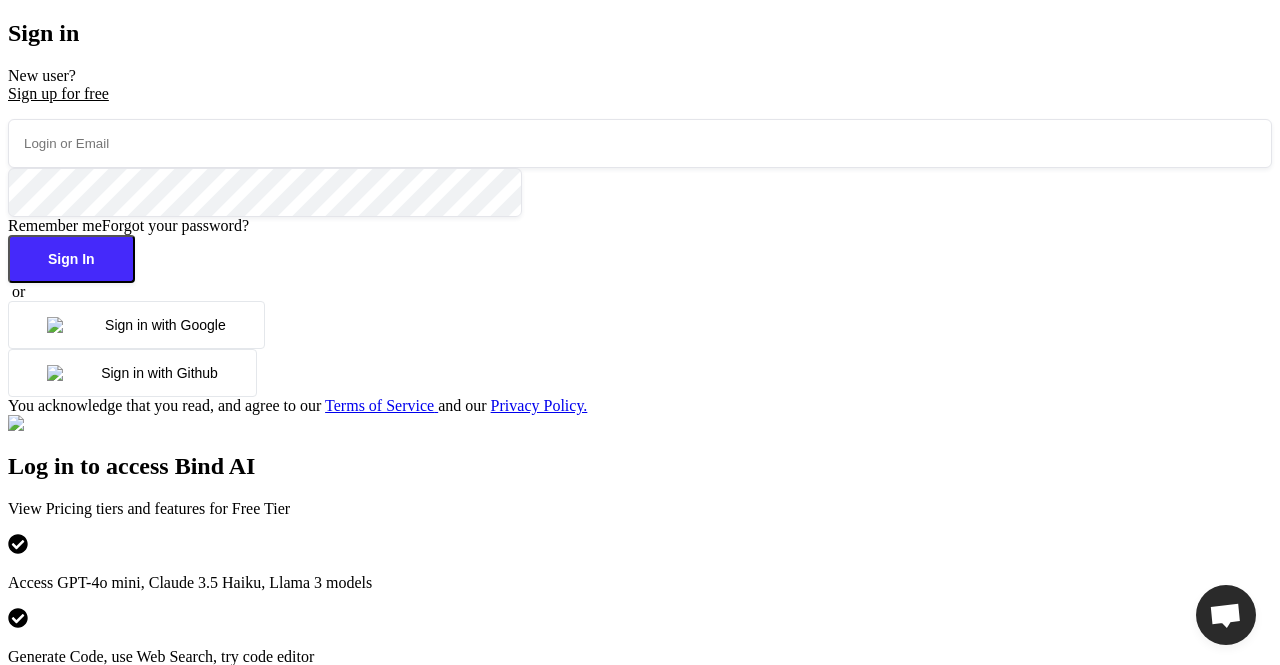 click at bounding box center (640, 143) 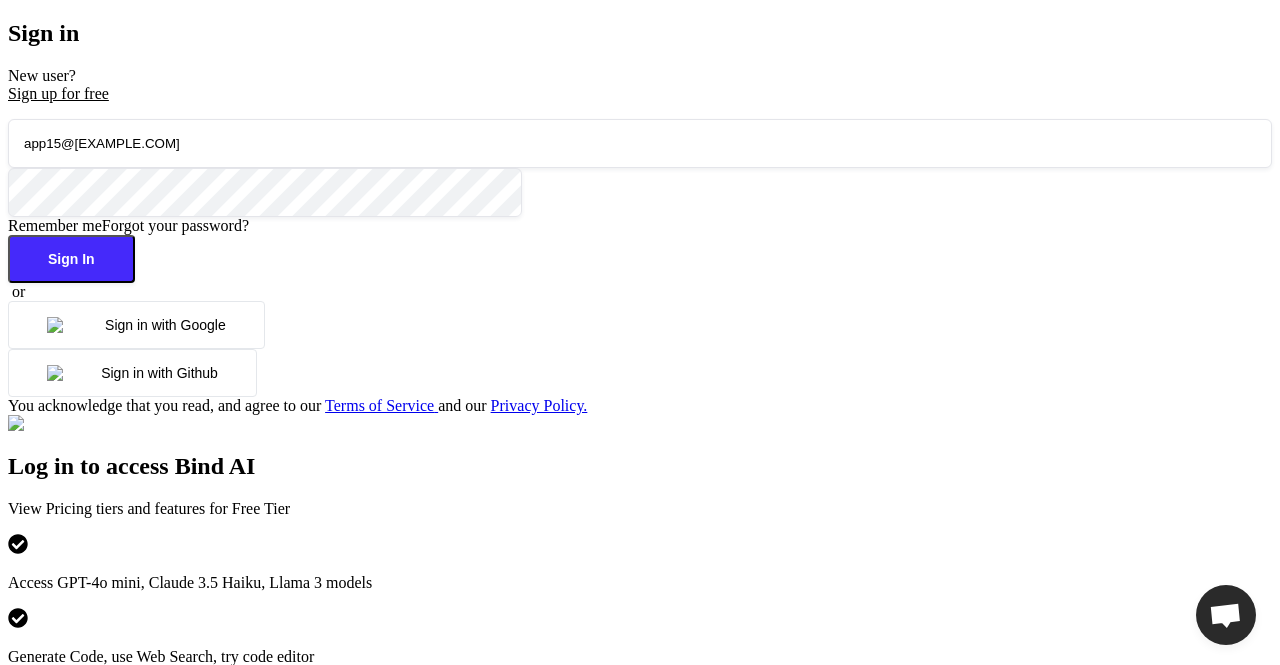 type on "[EMAIL]" 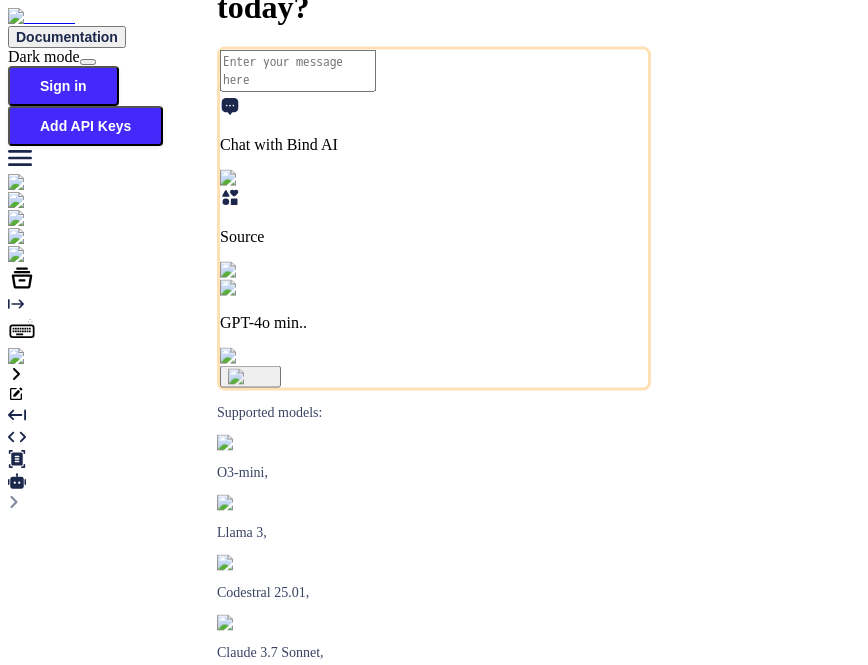 scroll, scrollTop: 0, scrollLeft: 0, axis: both 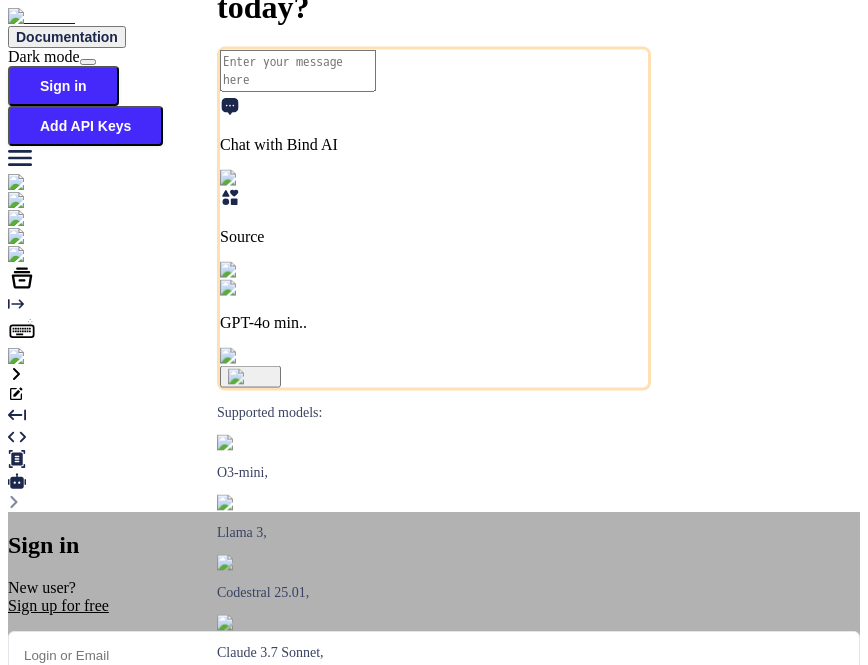click on "Sign in New user?   Sign up for free Remember me Forgot your password? Sign In   or Sign in with Google Sign in with Github You acknowledge that you read, and agree to our   Terms of Service     and our   Privacy Policy." at bounding box center [434, 719] 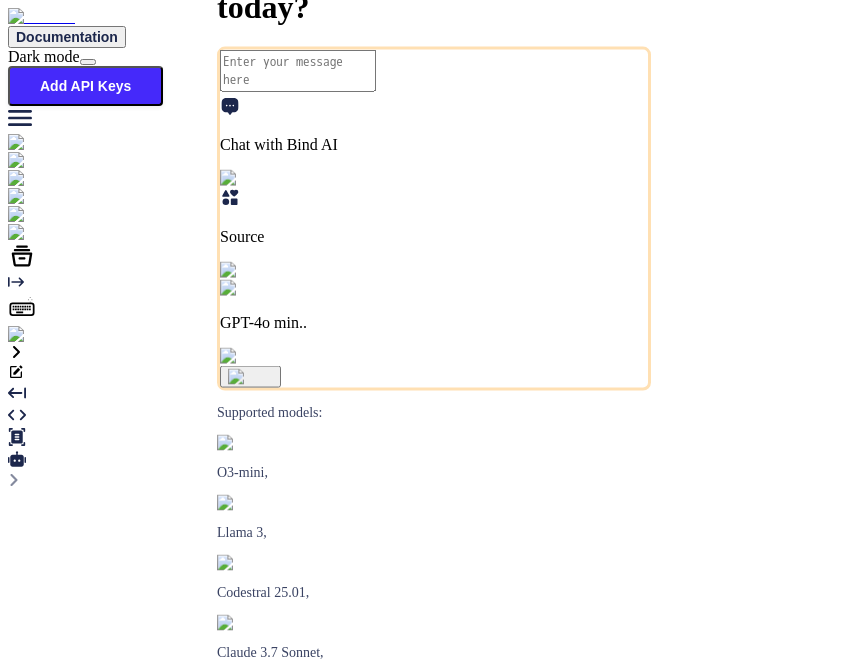 click at bounding box center [40, 335] 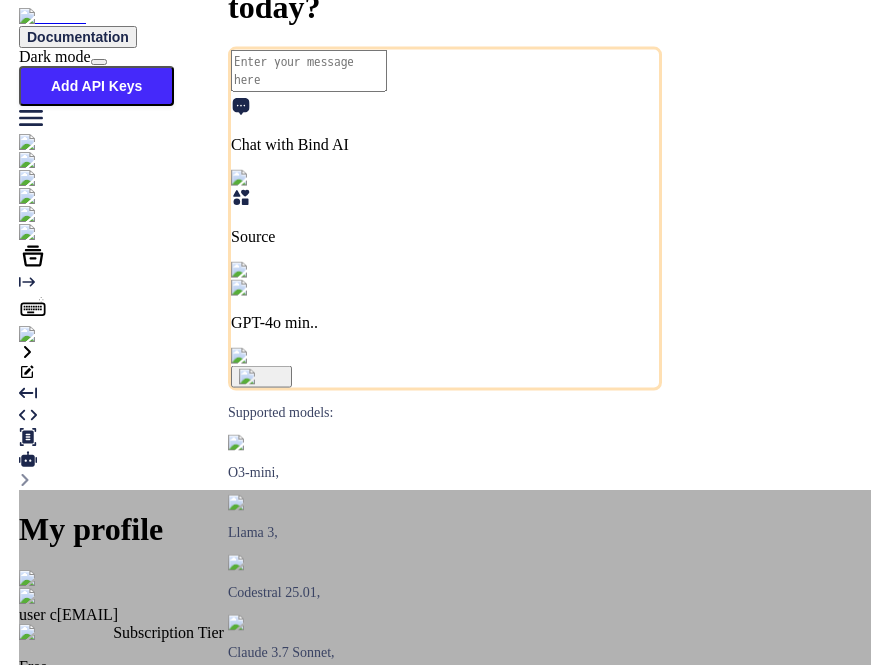 scroll, scrollTop: 51, scrollLeft: 0, axis: vertical 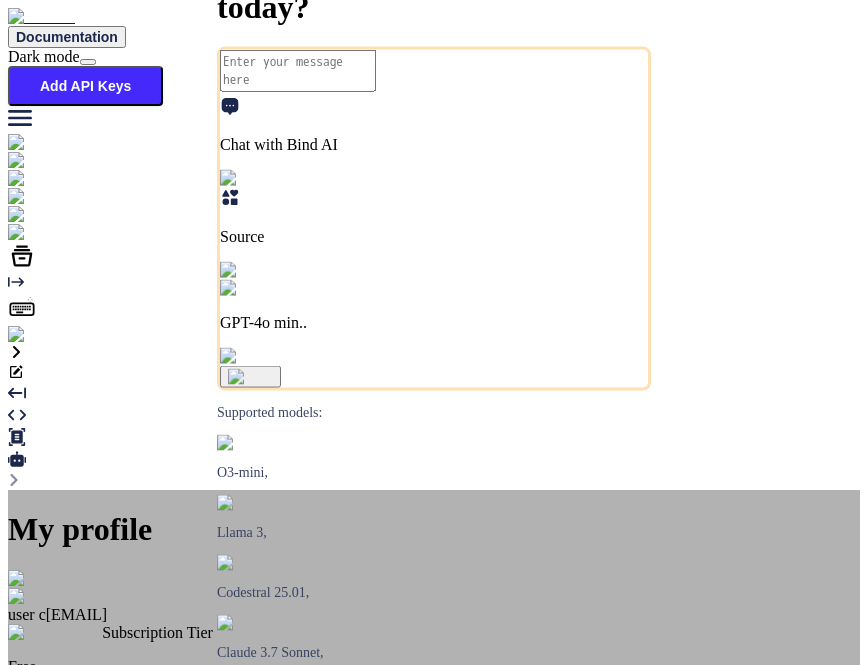 click on "Log out" at bounding box center (434, 1030) 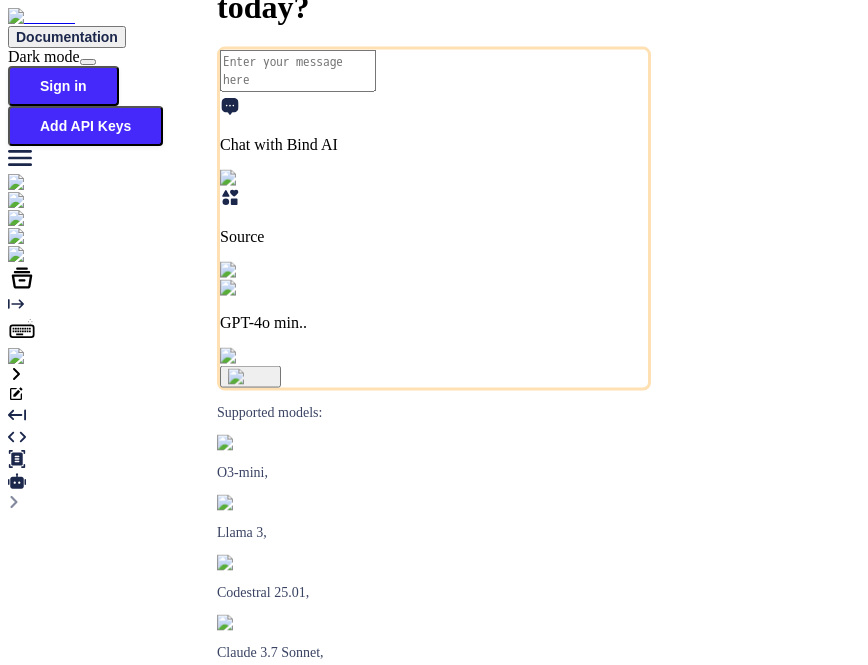 type on "x" 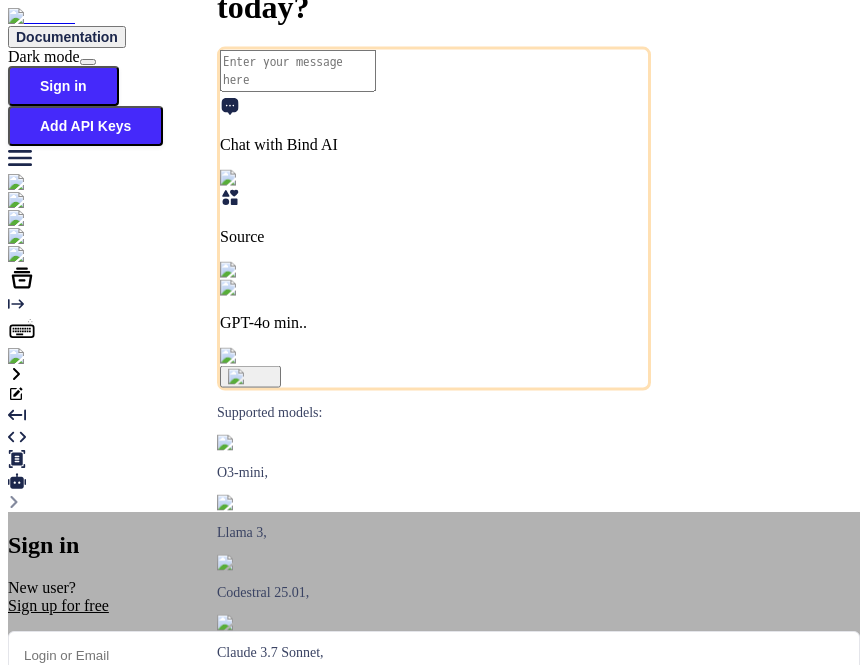 click at bounding box center [434, 655] 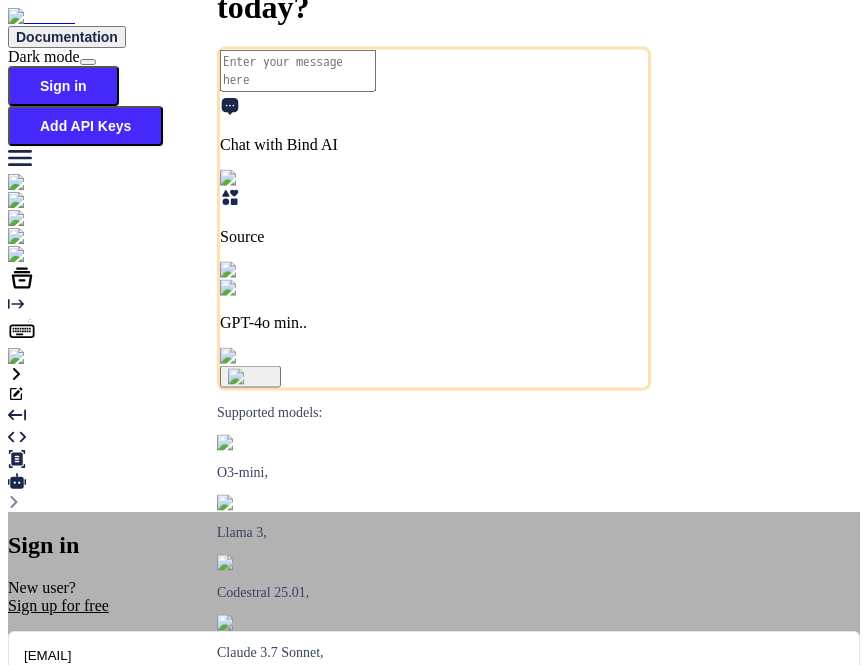 type on "app15@yopmail.com" 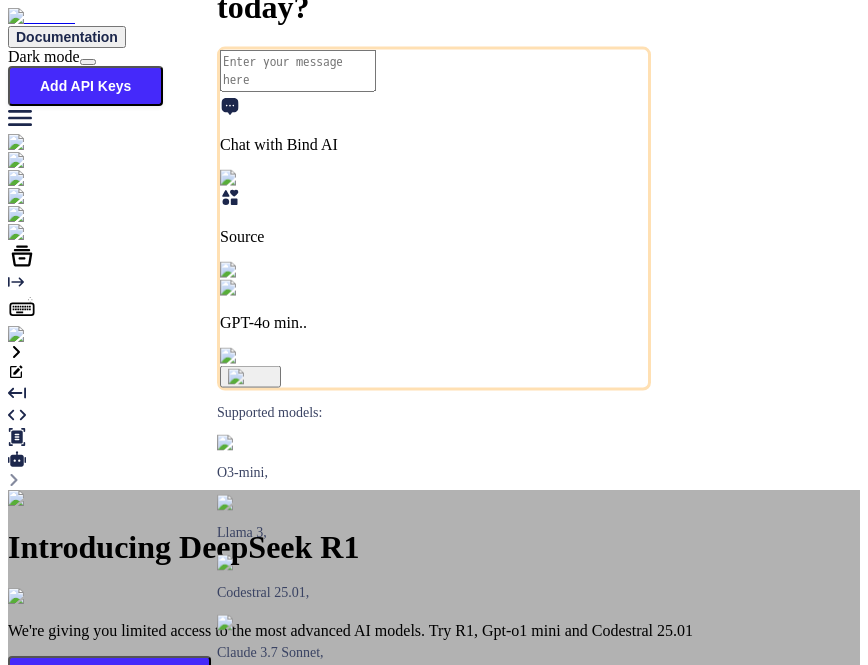 type on "x" 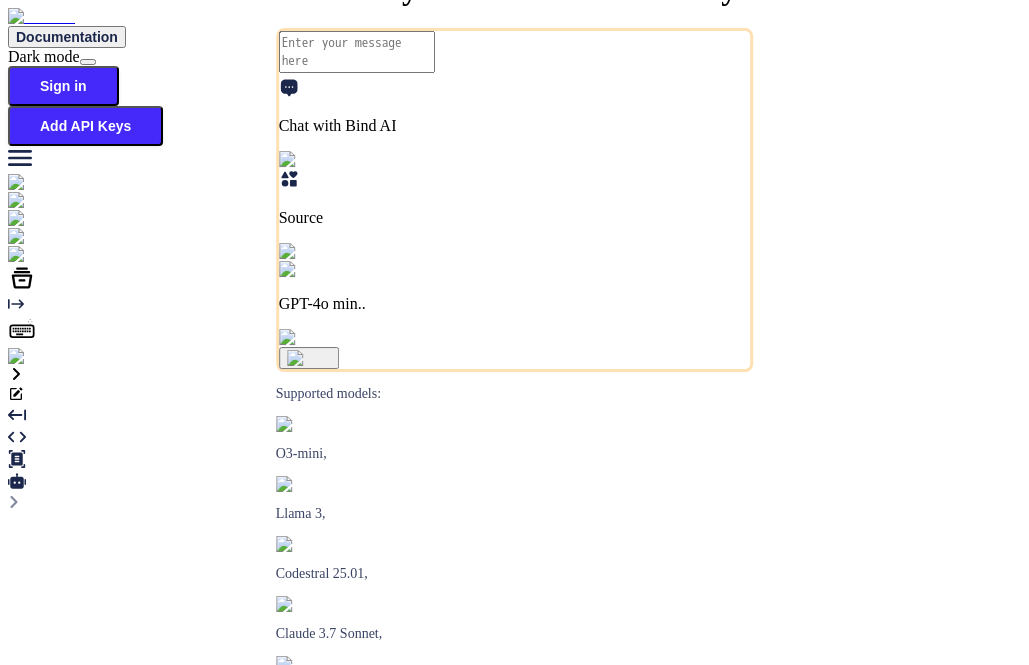 scroll, scrollTop: 0, scrollLeft: 0, axis: both 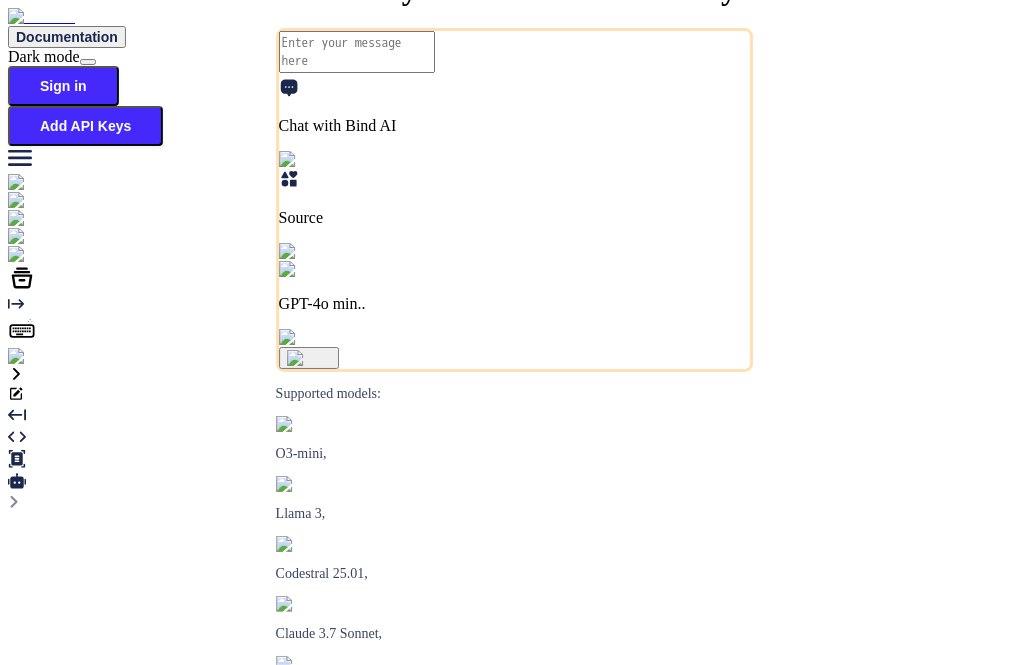 click at bounding box center (35, 357) 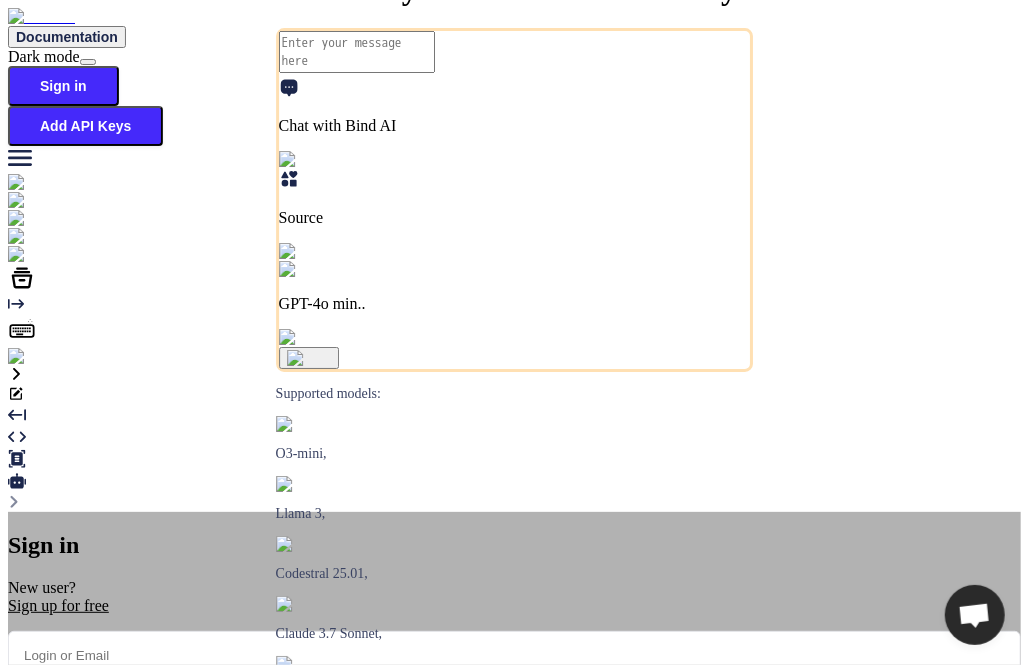 click on "Sign in New user?   Sign up for free Remember me Forgot your password? Sign In   or Sign in with Google Sign in with Github You acknowledge that you read, and agree to our   Terms of Service     and our   Privacy Policy." at bounding box center (514, 719) 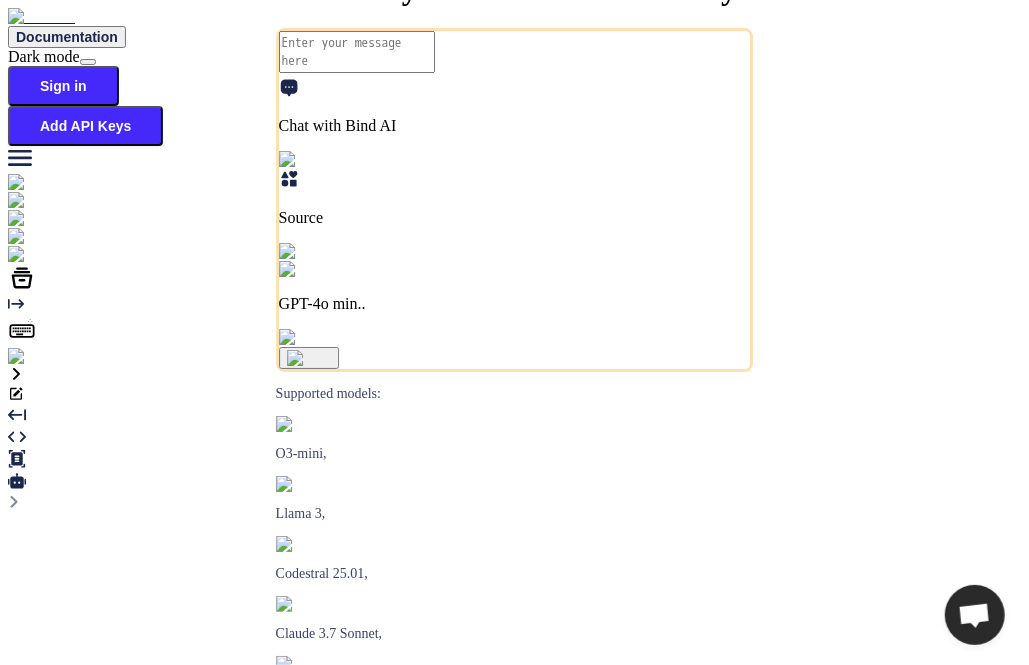 click at bounding box center [35, 357] 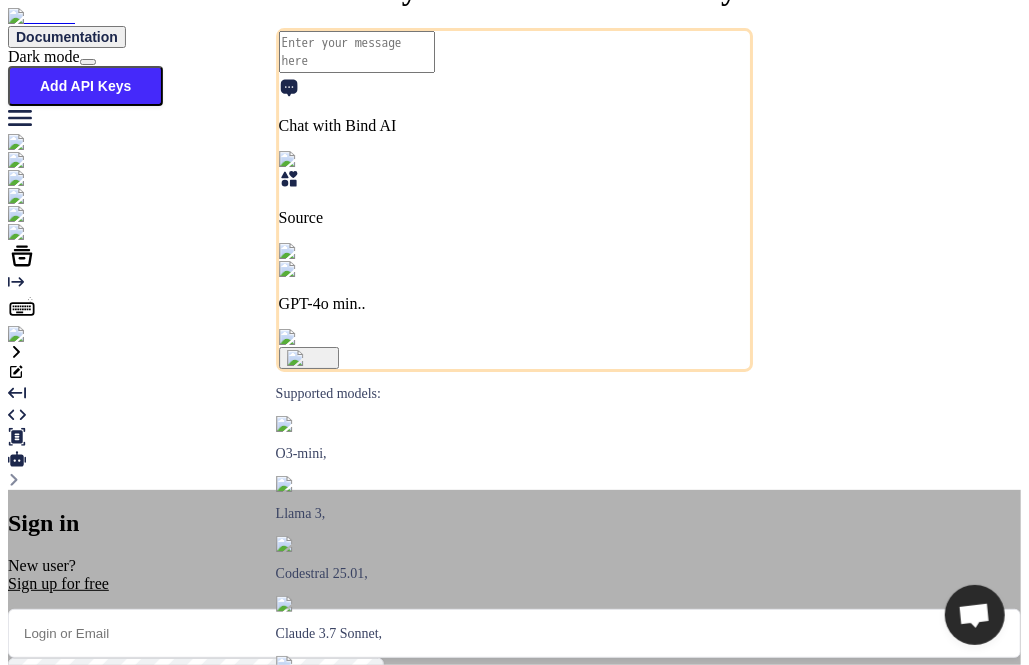 click on "Sign in New user?   Sign up for free Remember me Forgot your password? Sign In   or Sign in with Google Sign in with Github You acknowledge that you read, and agree to our   Terms of Service     and our   Privacy Policy." at bounding box center (514, 697) 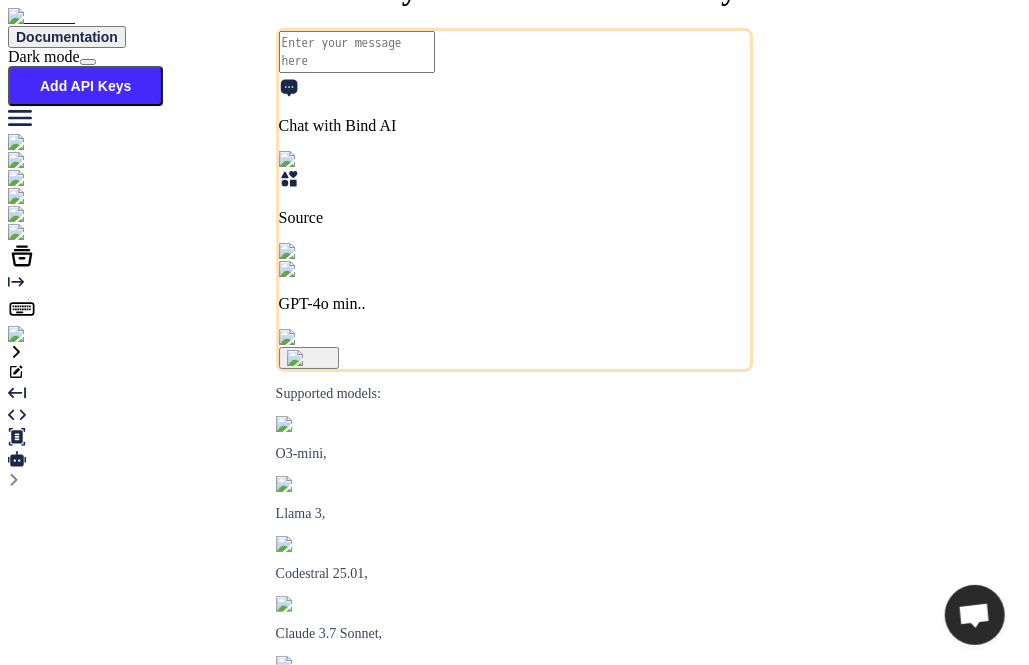 click at bounding box center (40, 335) 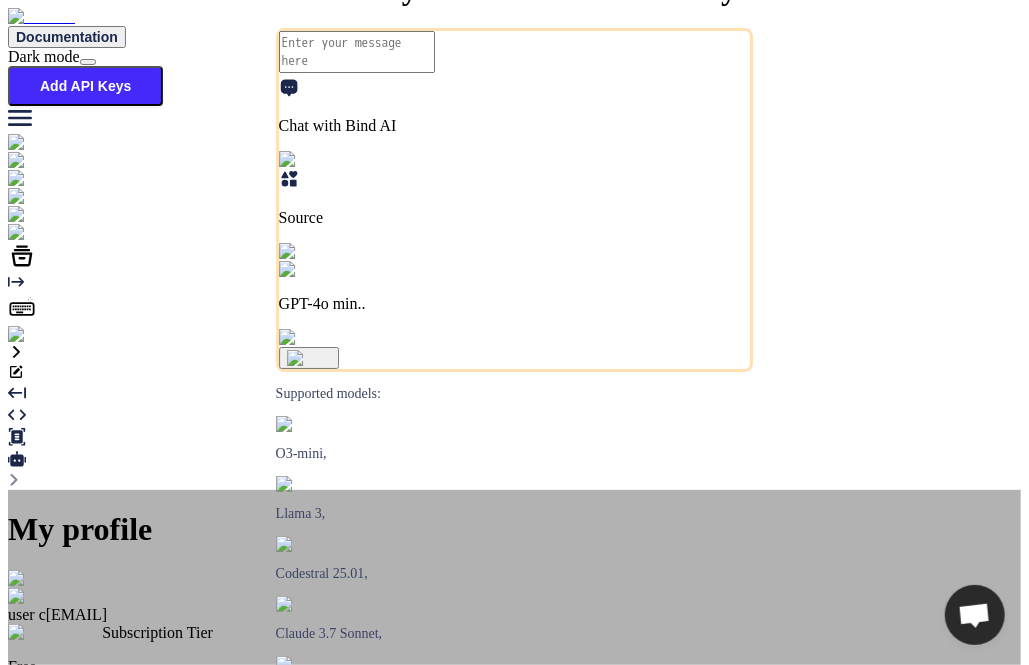 click on "Log out" at bounding box center (78, 1035) 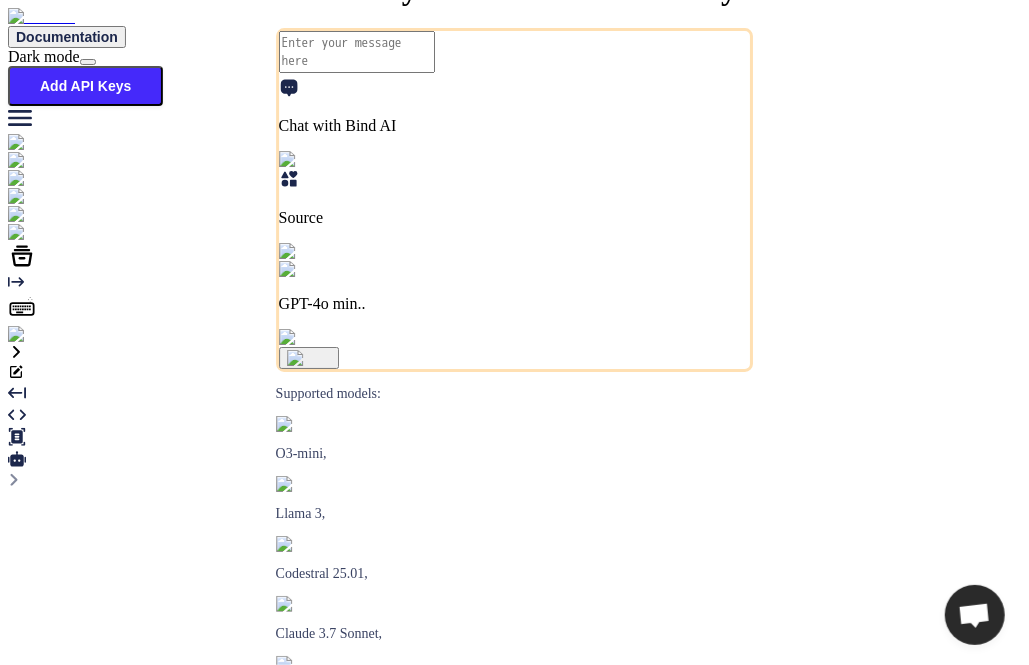 type on "x" 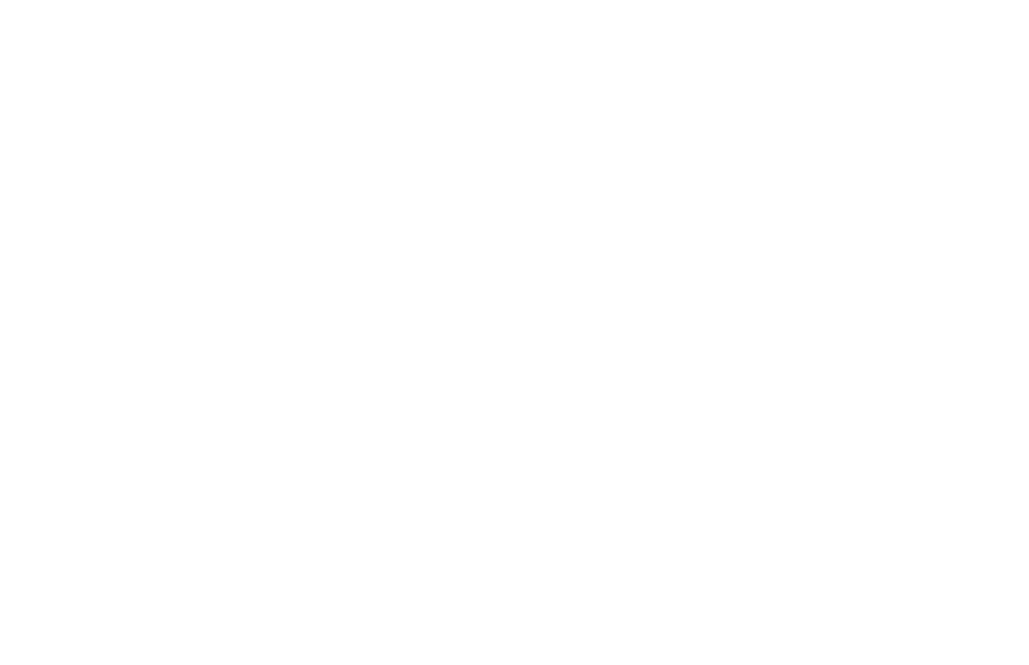 scroll, scrollTop: 0, scrollLeft: 0, axis: both 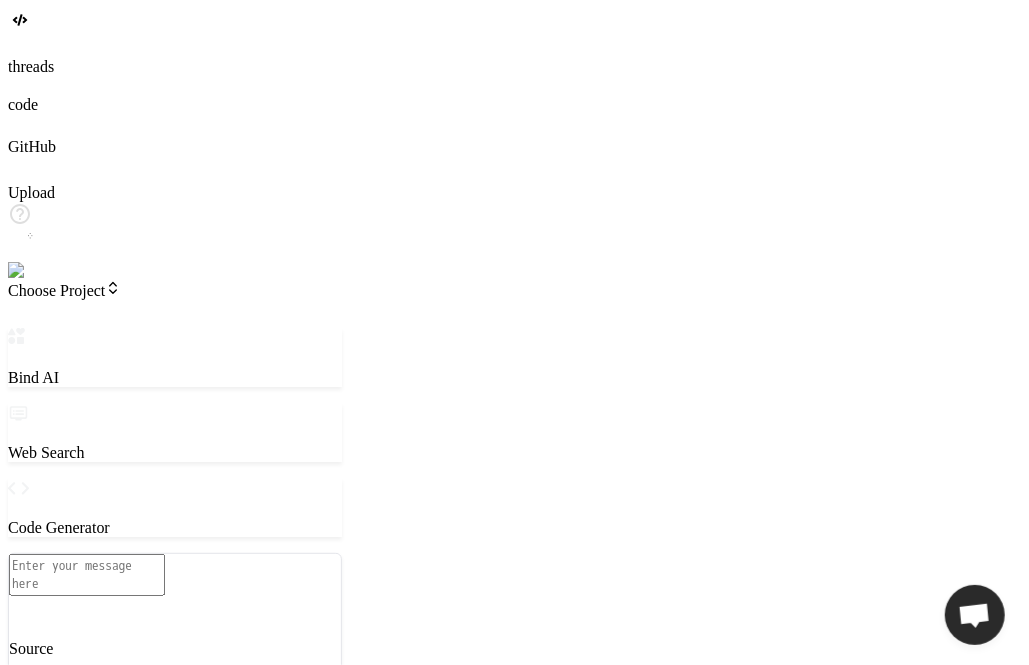 click at bounding box center (35, 271) 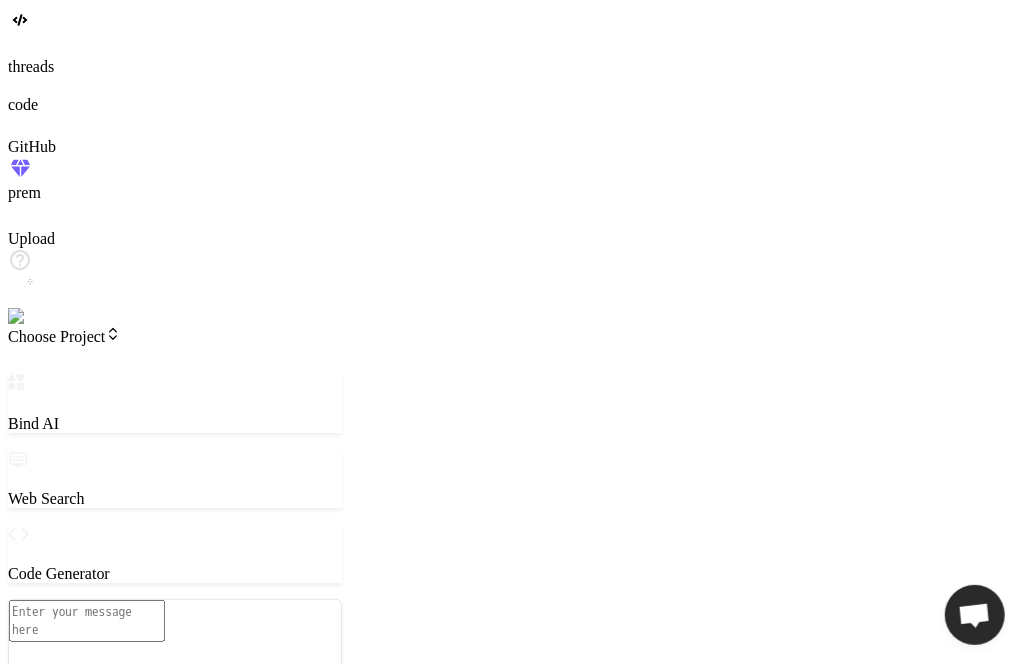 click at bounding box center [40, 317] 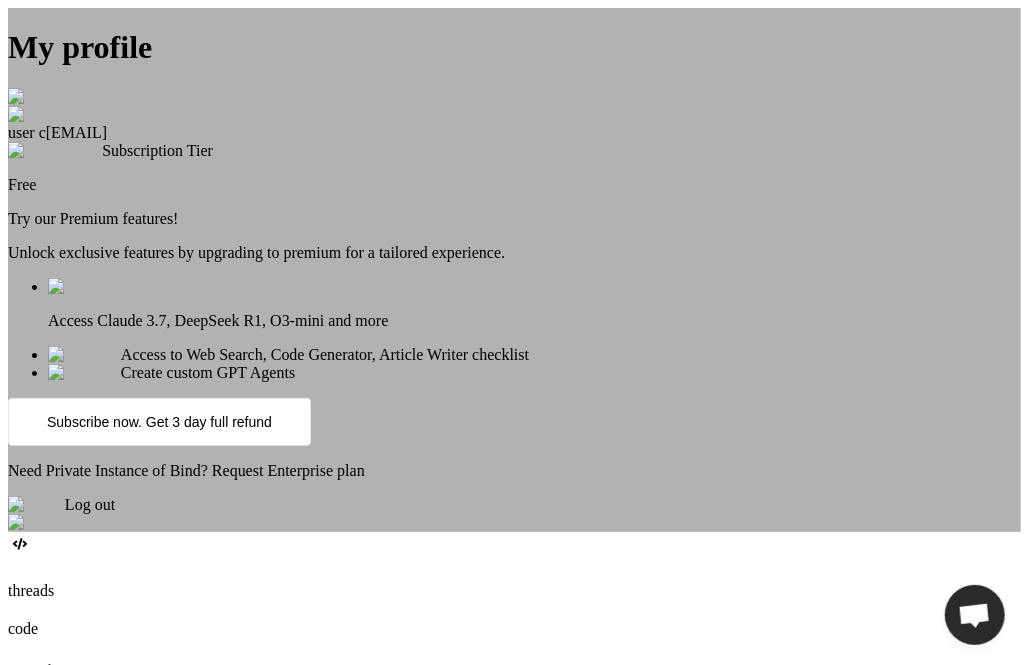 click on "Log out" at bounding box center [514, 514] 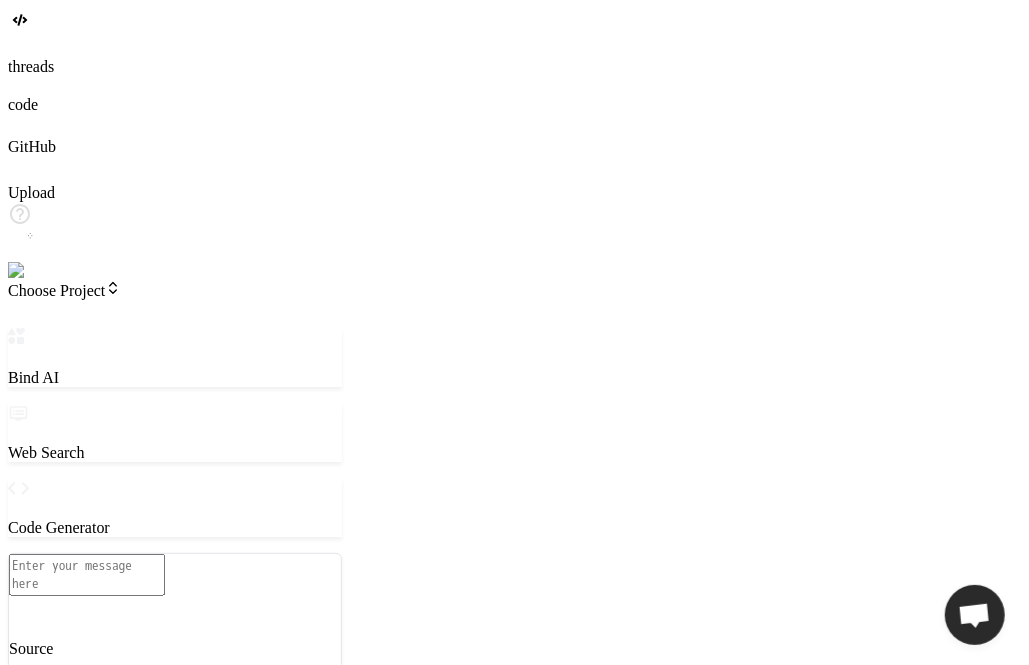scroll, scrollTop: 18, scrollLeft: 0, axis: vertical 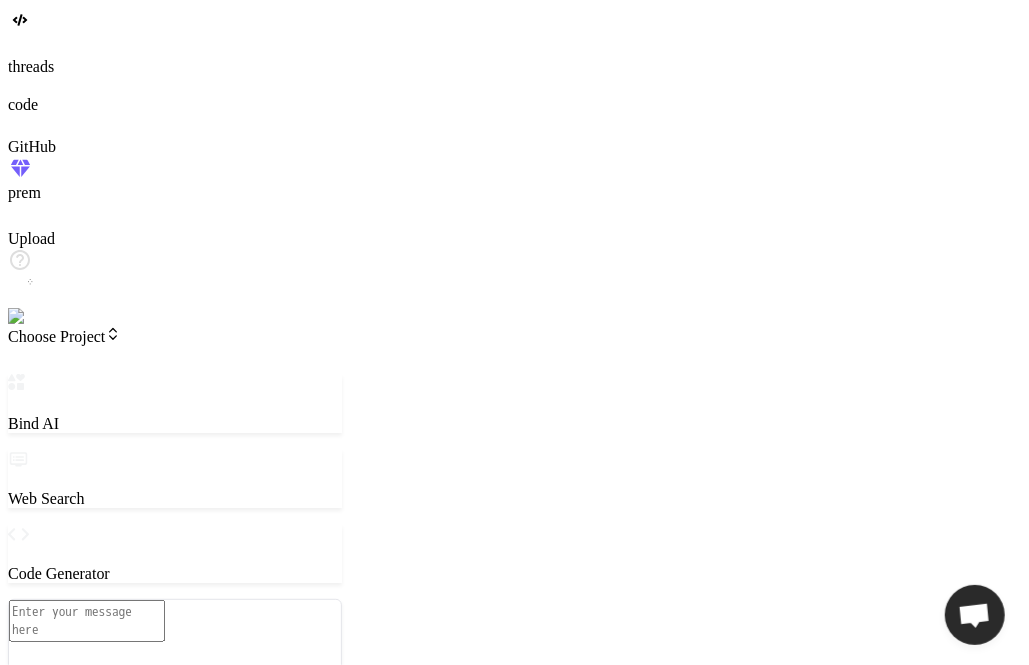 click at bounding box center (40, 317) 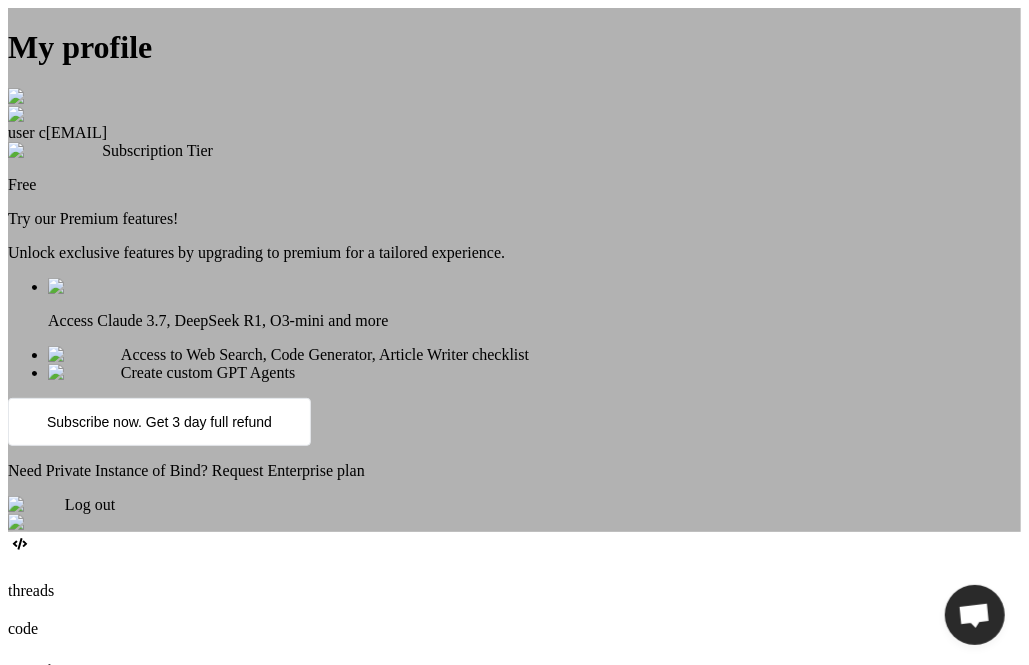 click on "Log out" at bounding box center [90, 504] 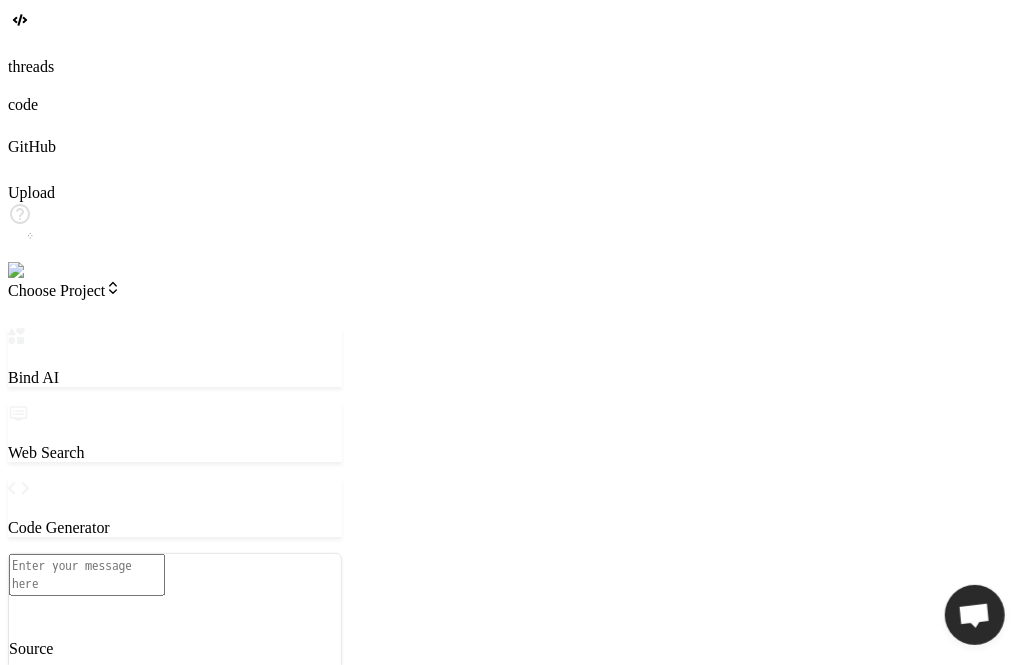 scroll, scrollTop: 93, scrollLeft: 0, axis: vertical 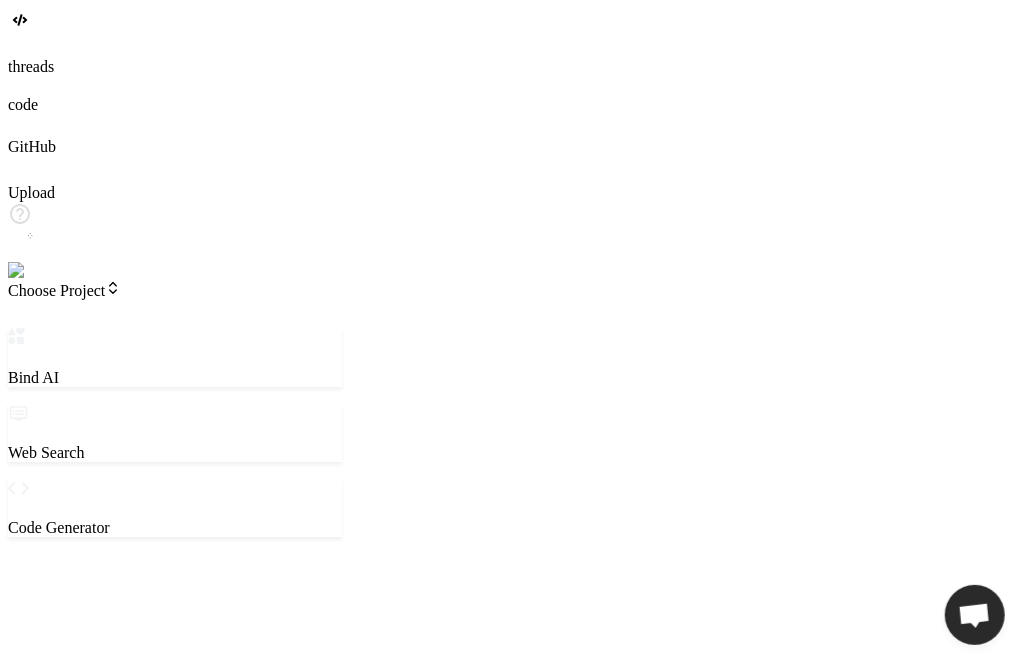 type on "x" 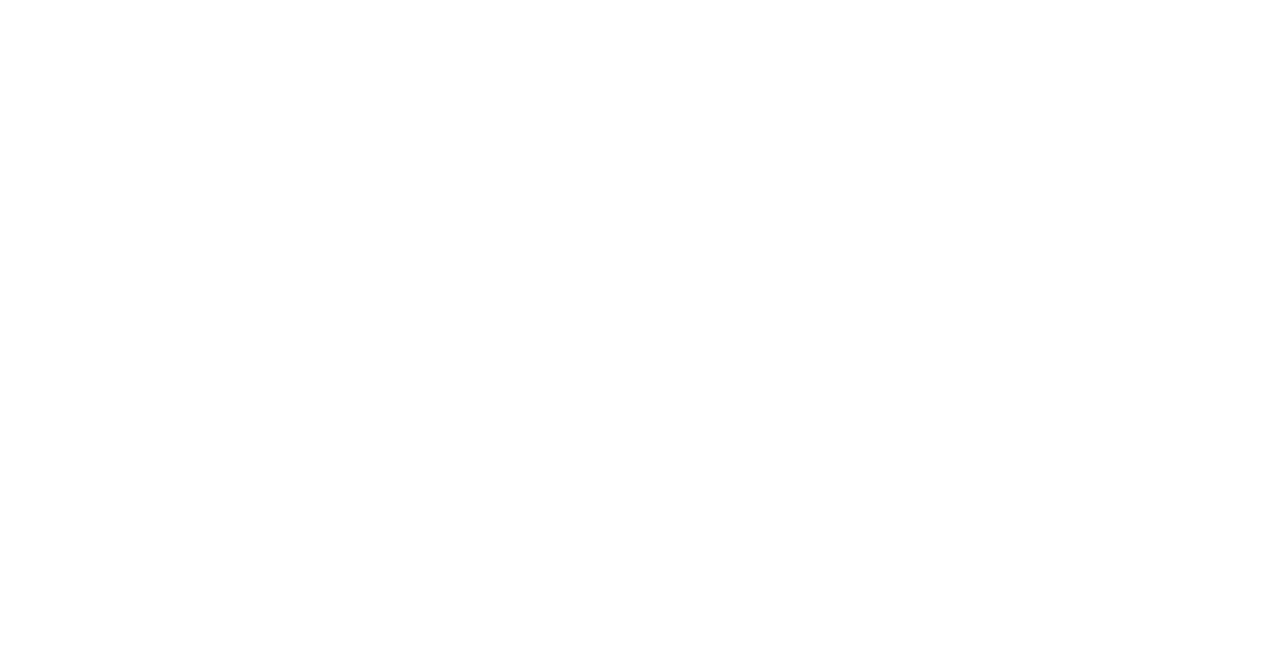 scroll, scrollTop: 0, scrollLeft: 0, axis: both 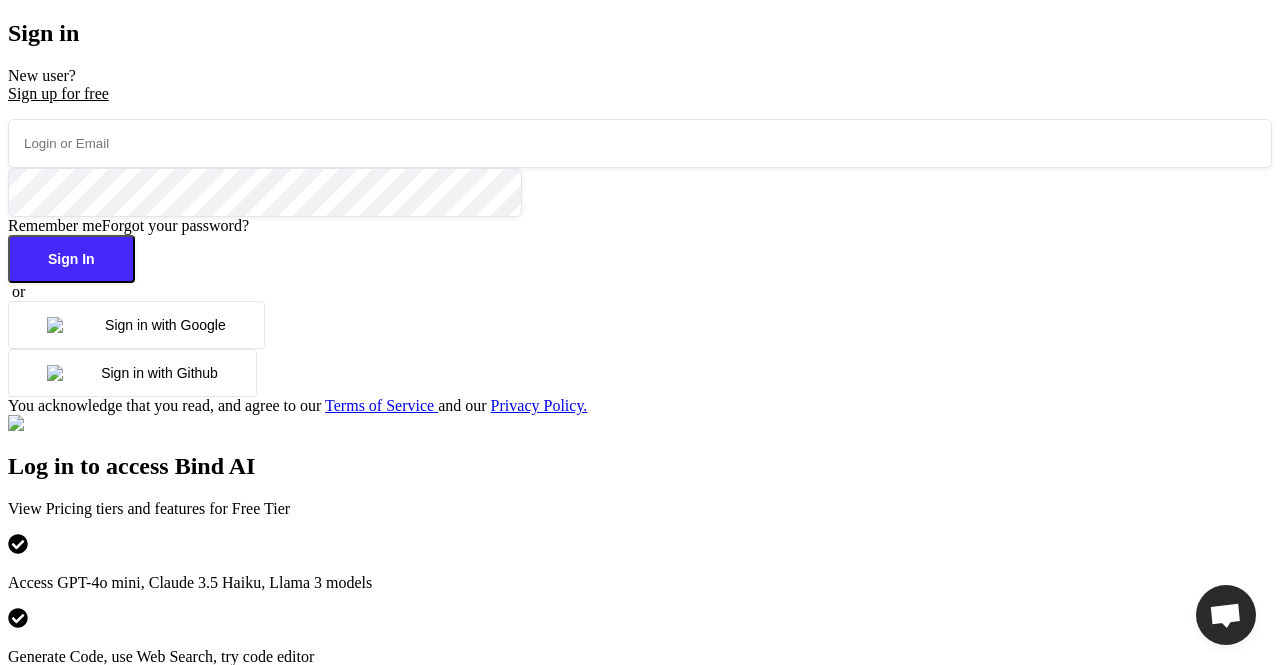 click at bounding box center [640, 143] 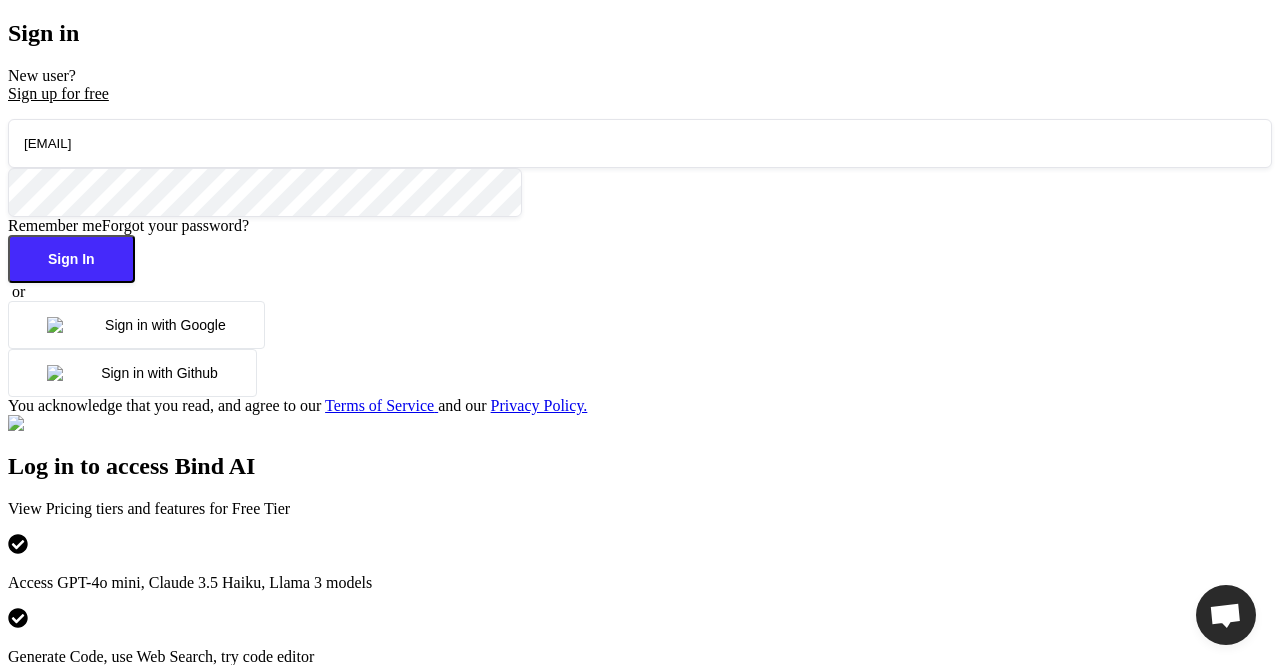 type on "[EMAIL]" 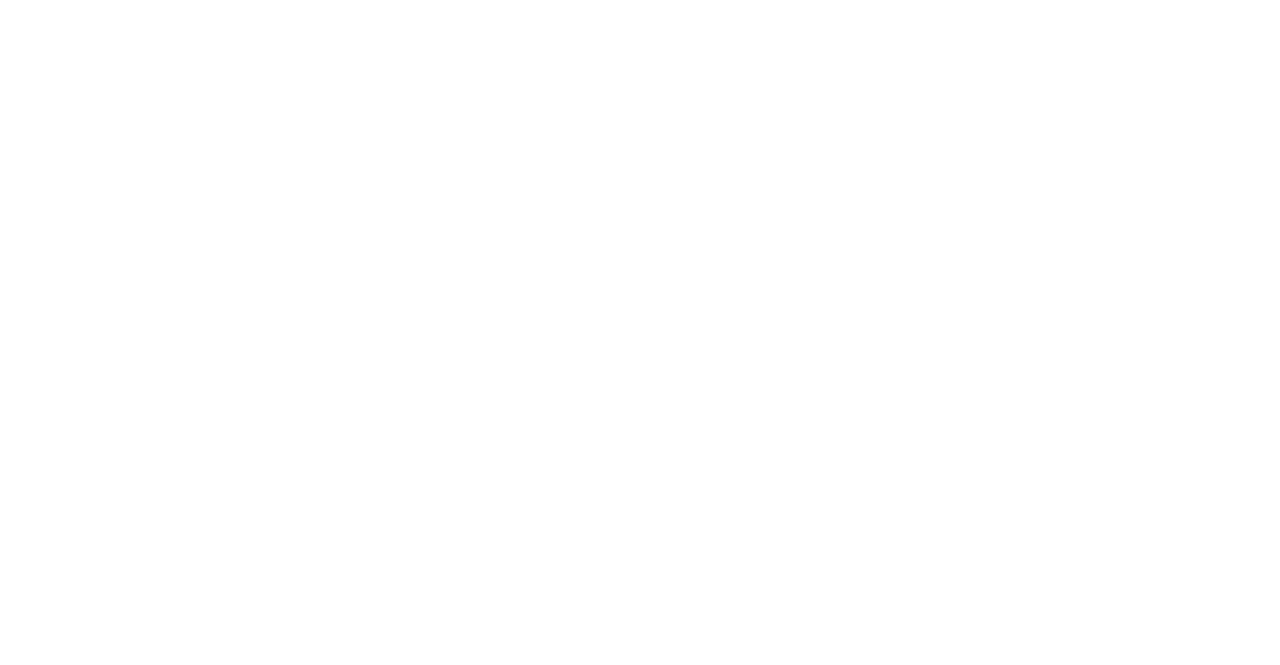 scroll, scrollTop: 0, scrollLeft: 0, axis: both 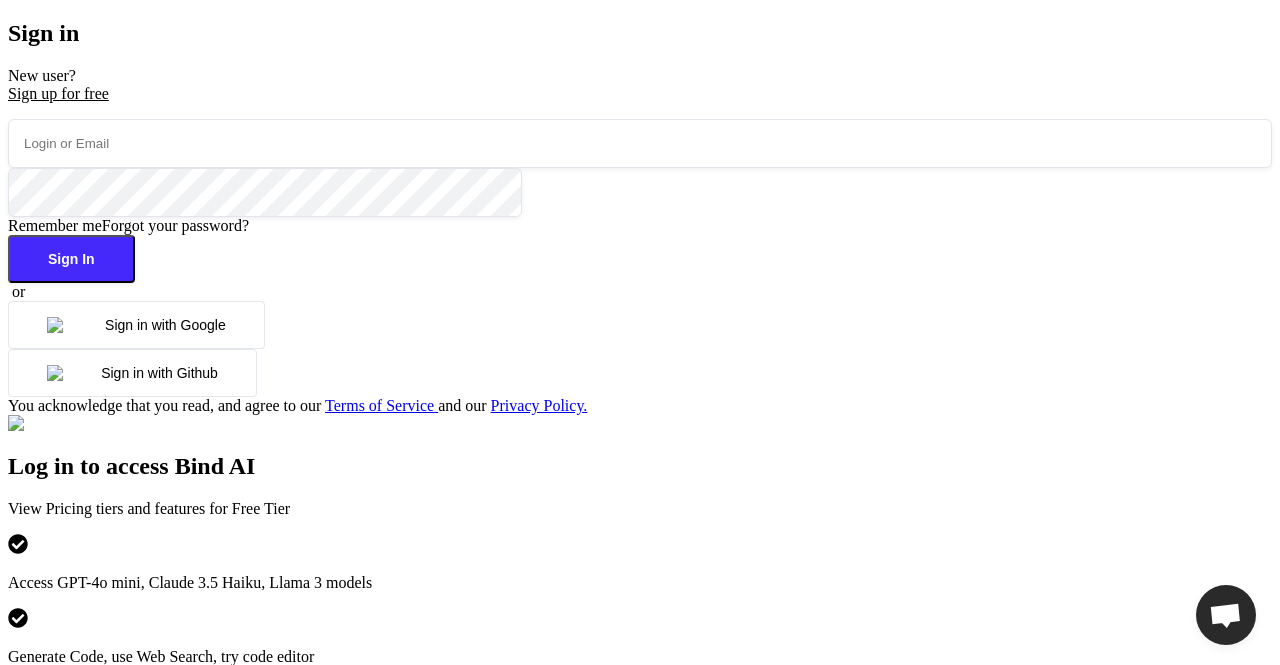 click at bounding box center (640, 143) 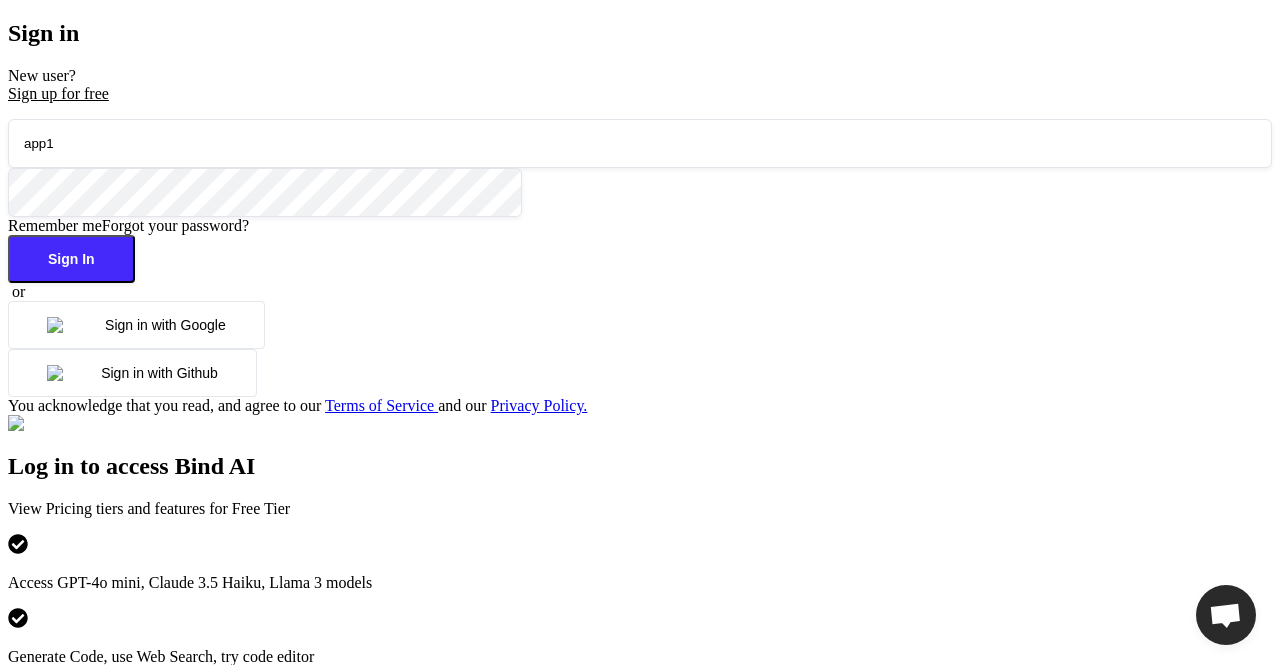 type on "app1" 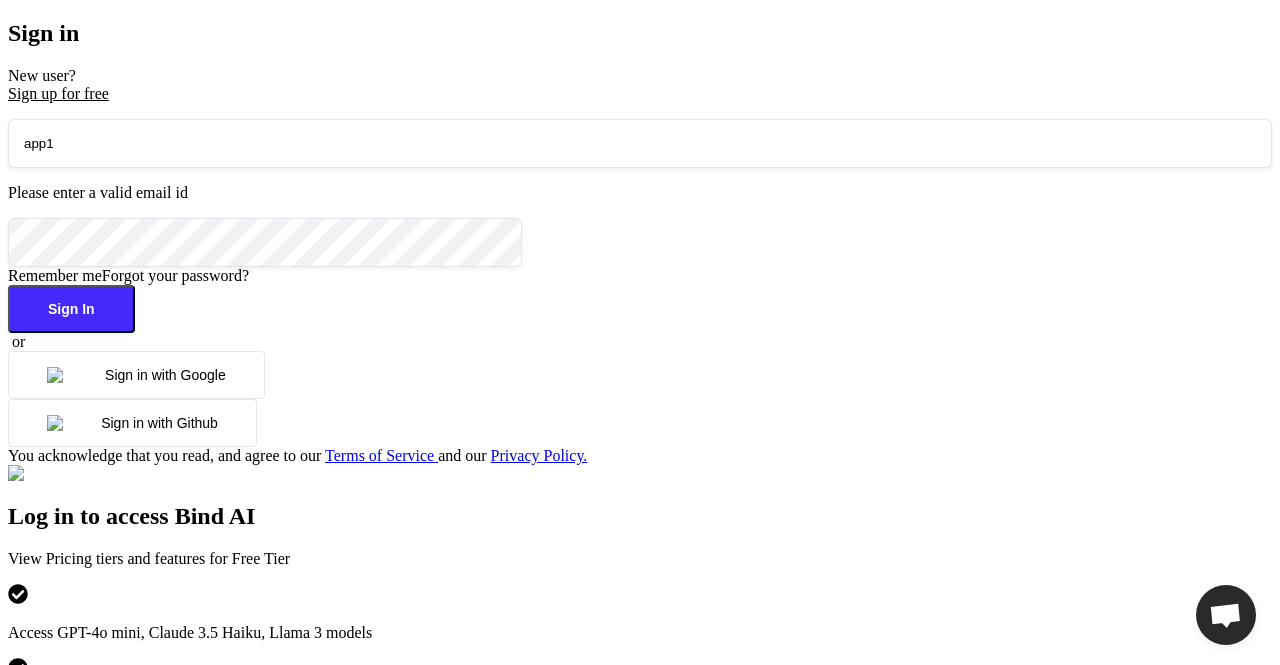 click on "Sign up for free" at bounding box center [640, 94] 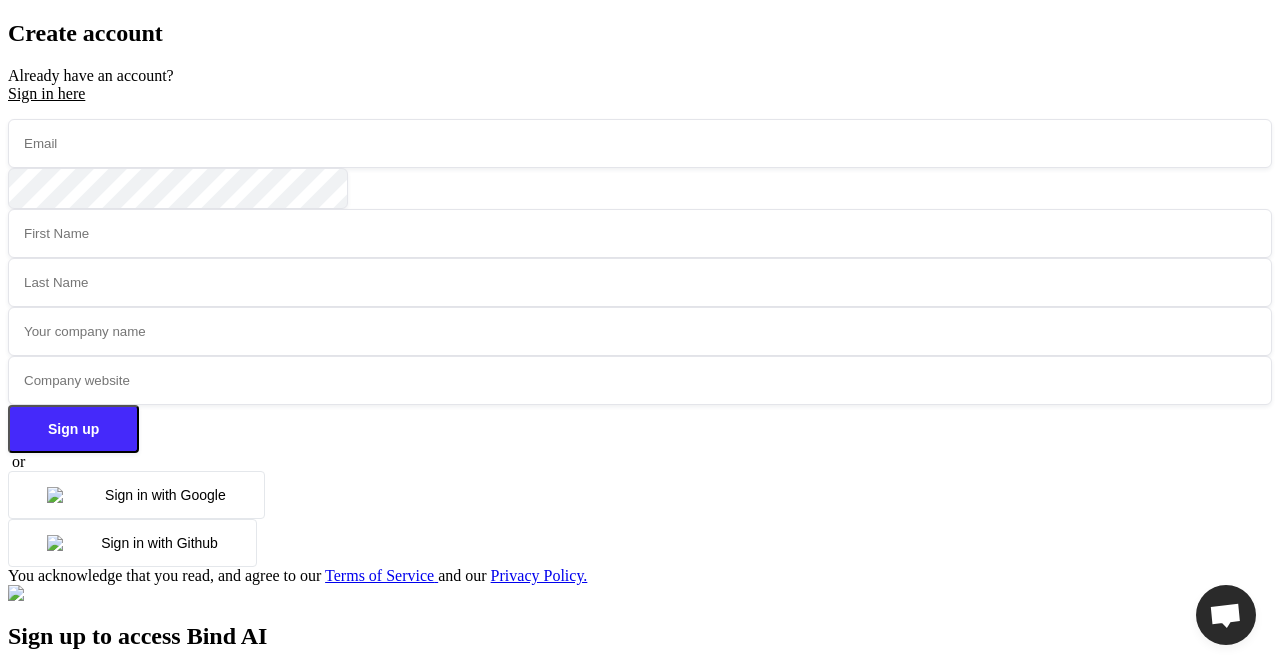 click at bounding box center [640, 143] 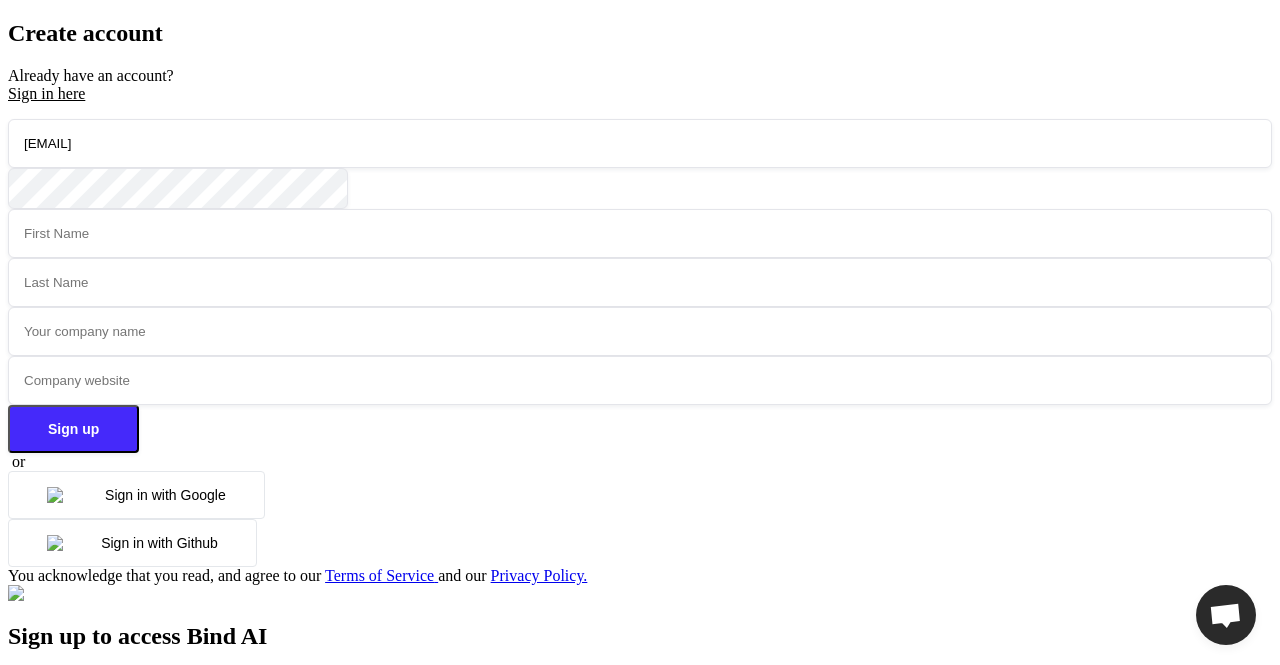 type on "app16@yopmail.com" 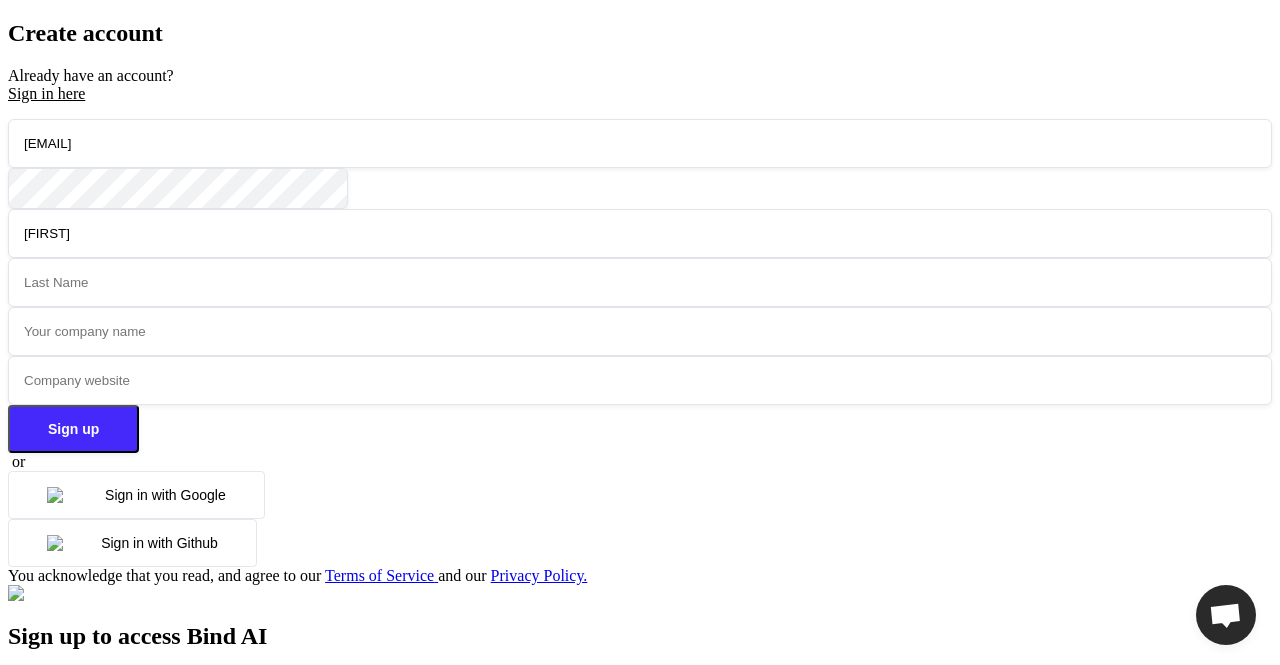 type on "saravanan" 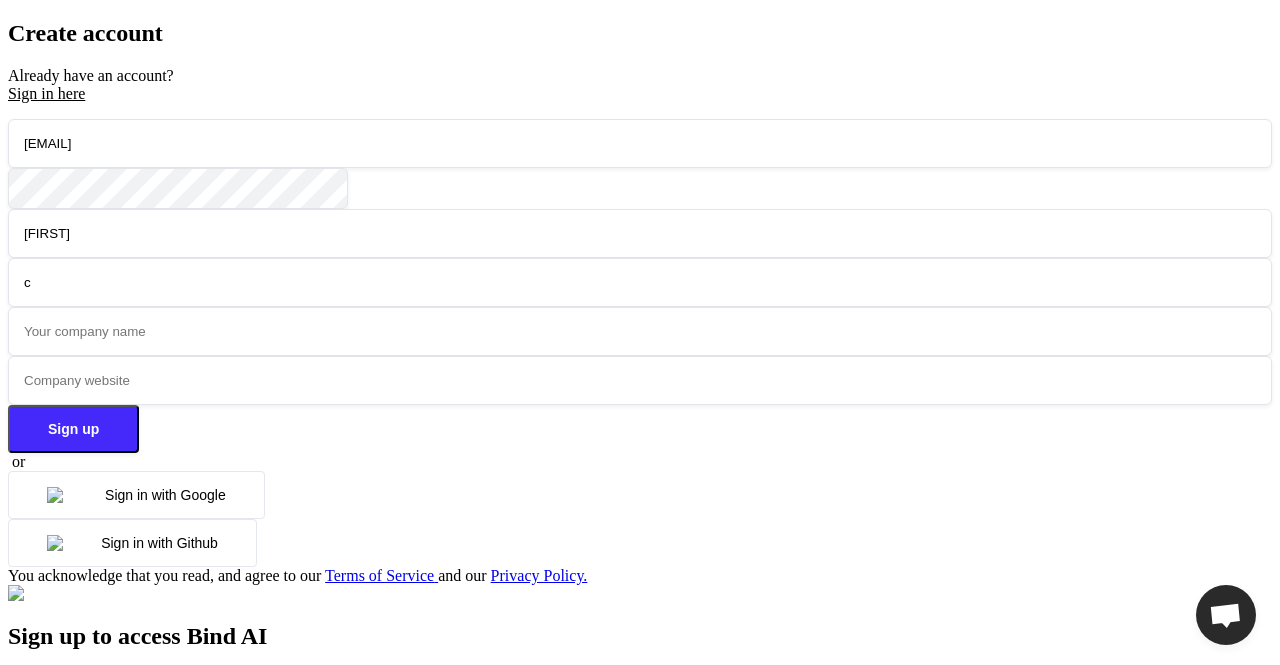 type on "c" 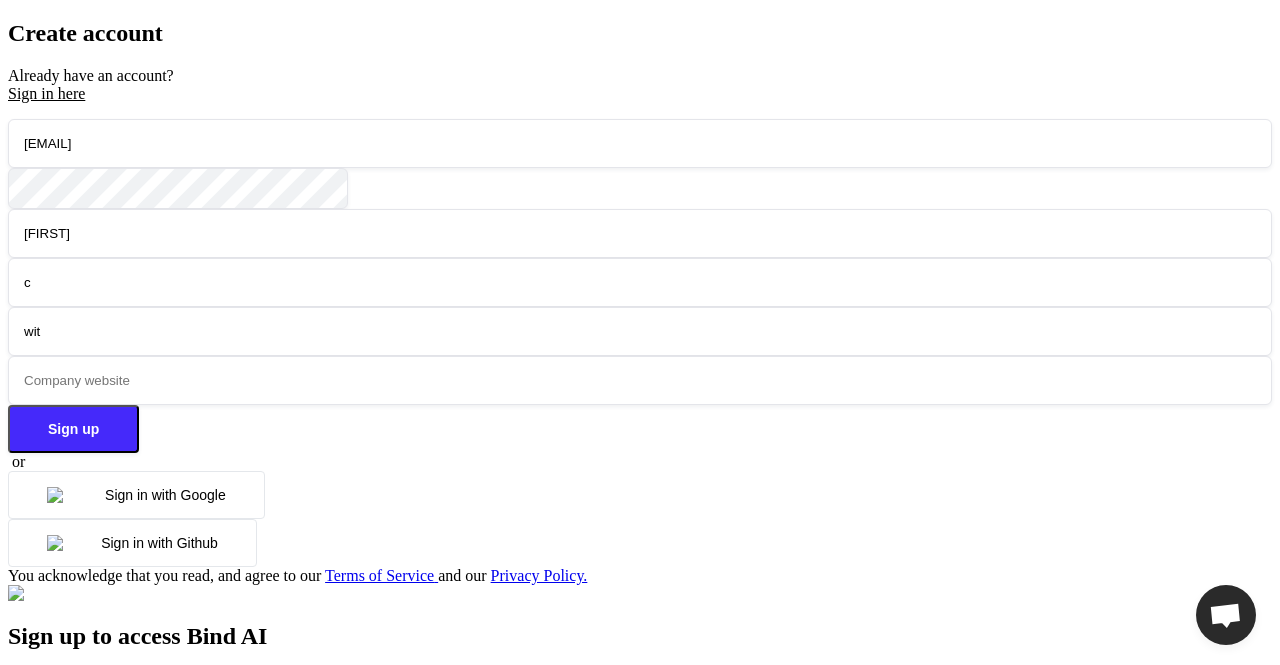 type on "wit" 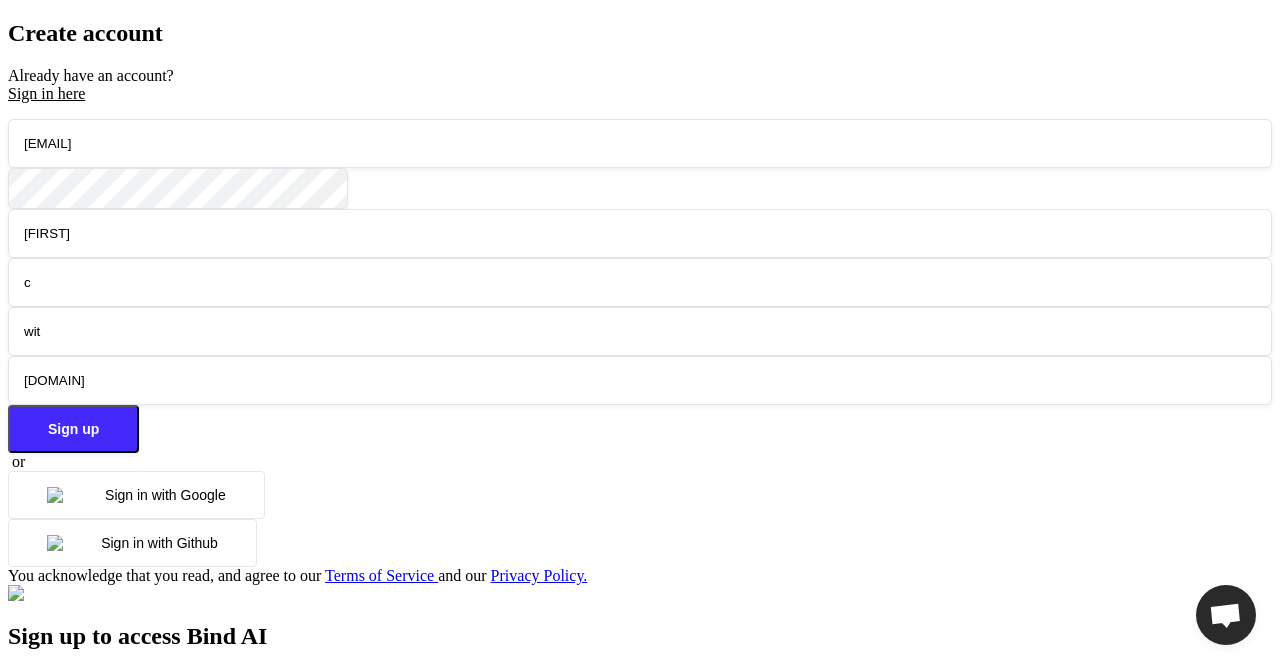 type on "wit.com" 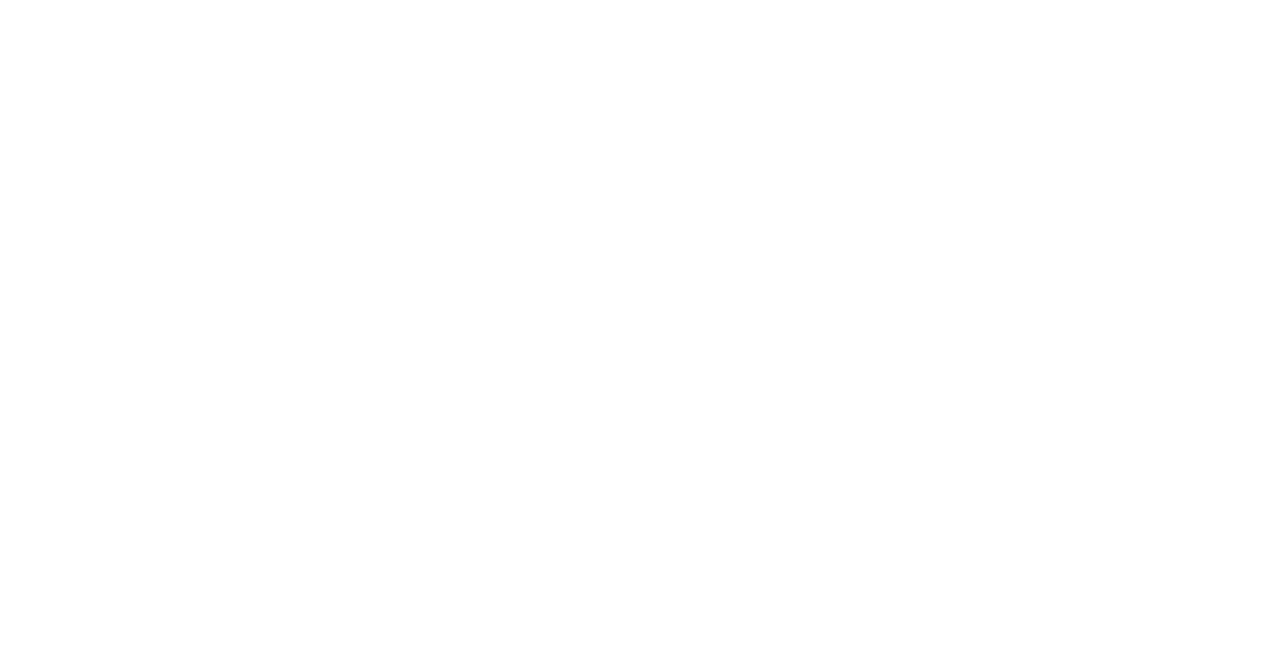 scroll, scrollTop: 0, scrollLeft: 0, axis: both 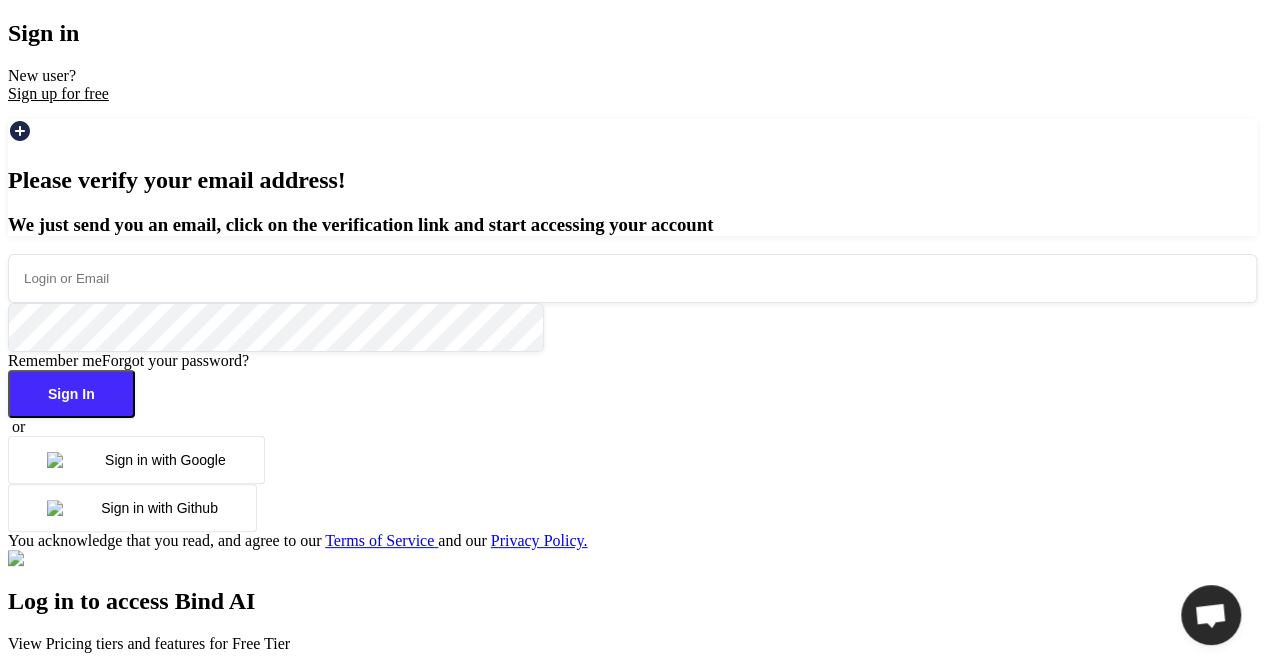 click at bounding box center [632, 278] 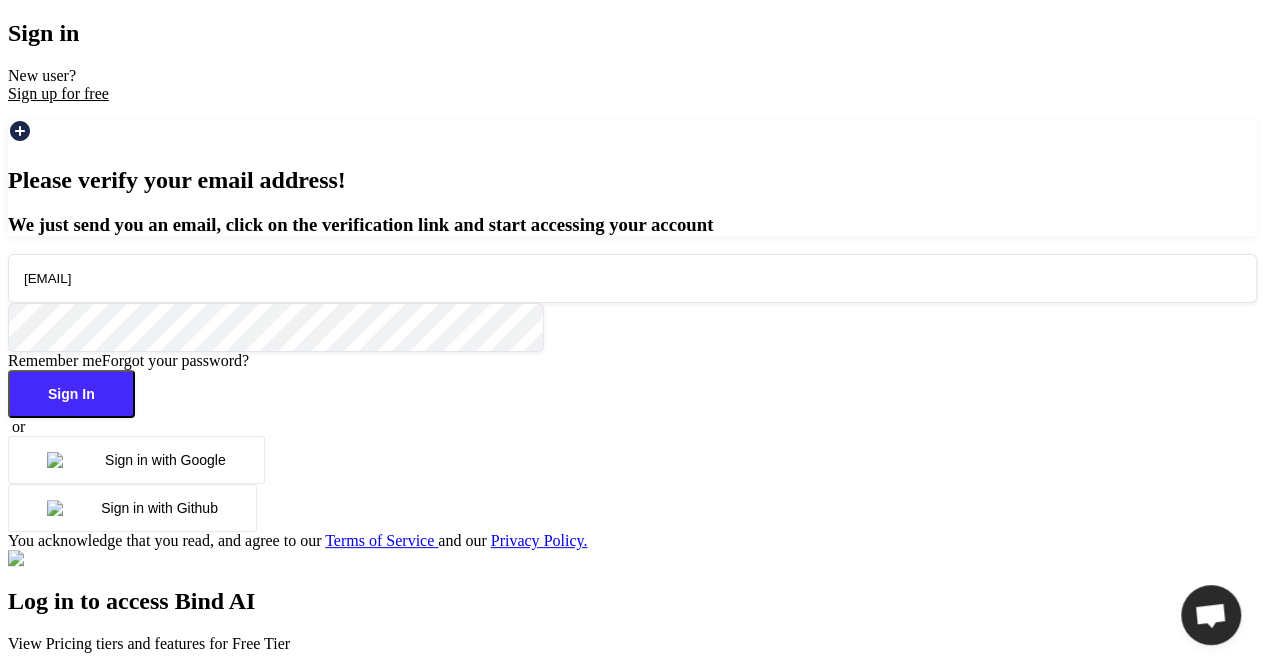 type on "[EMAIL]" 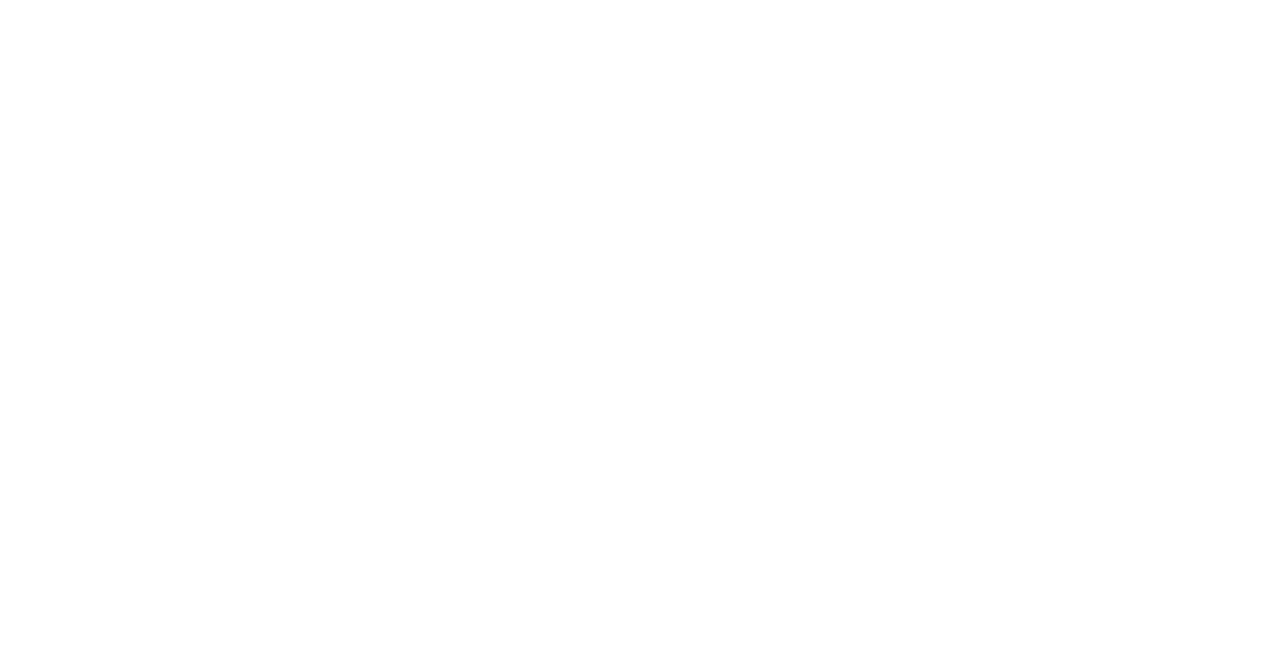 scroll, scrollTop: 0, scrollLeft: 0, axis: both 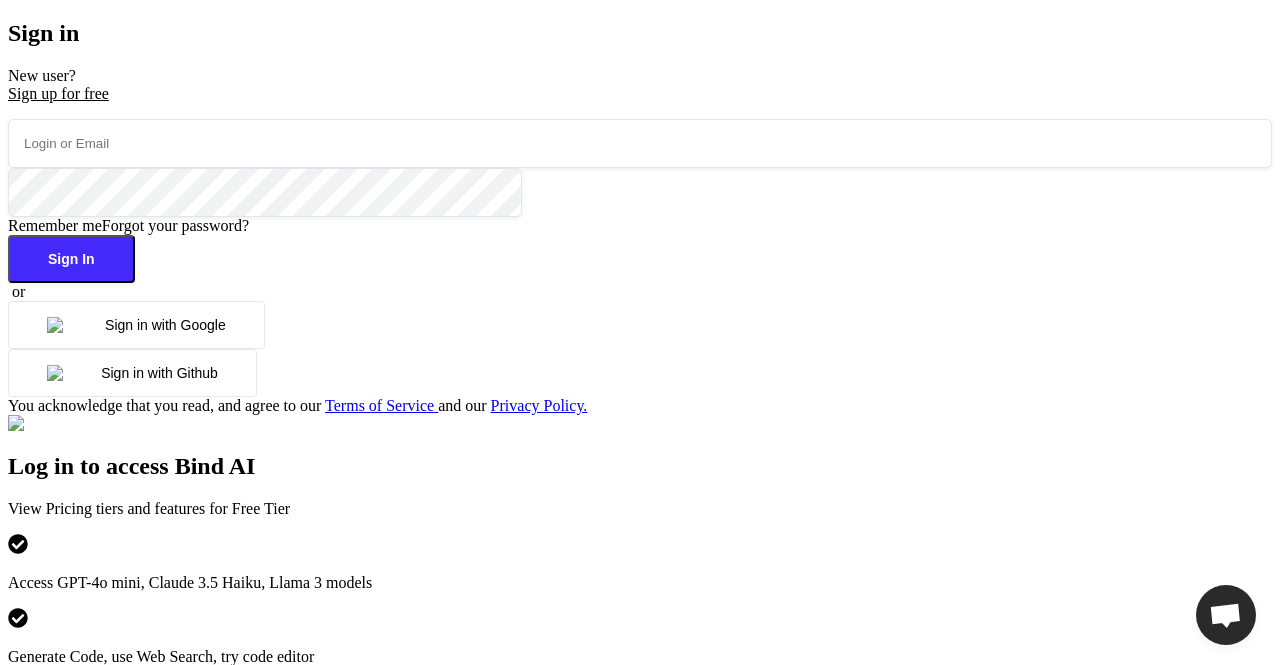 click at bounding box center (640, 143) 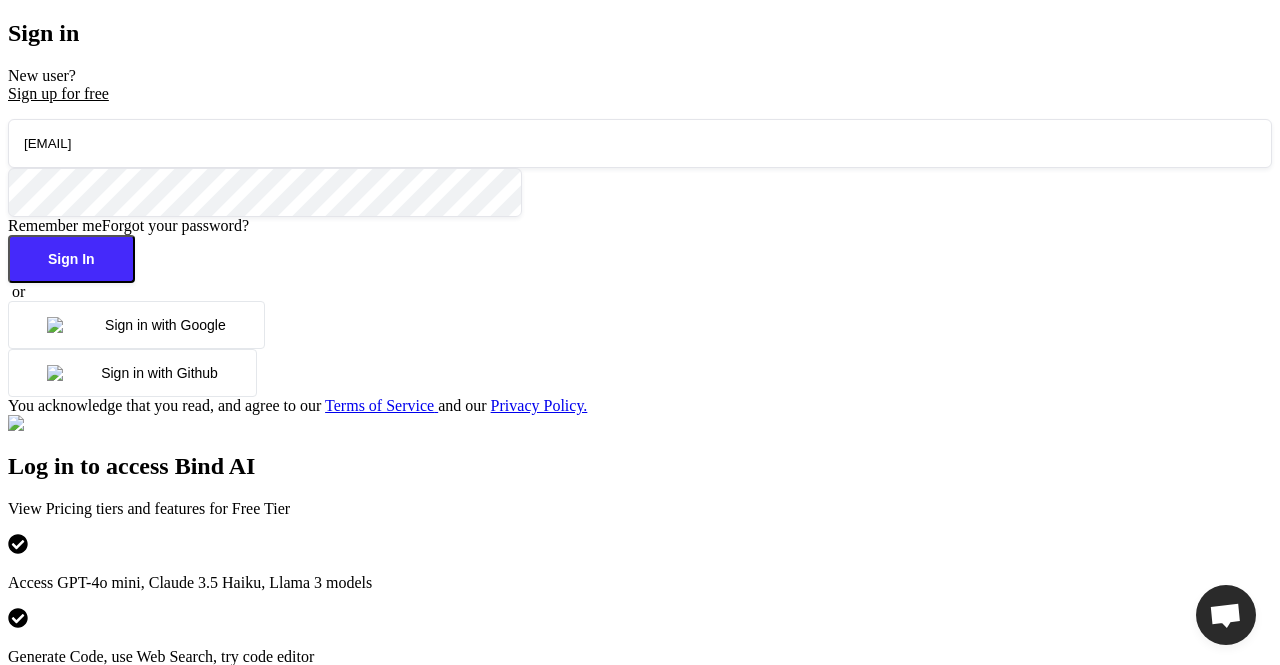 type on "app5@yopmail.com" 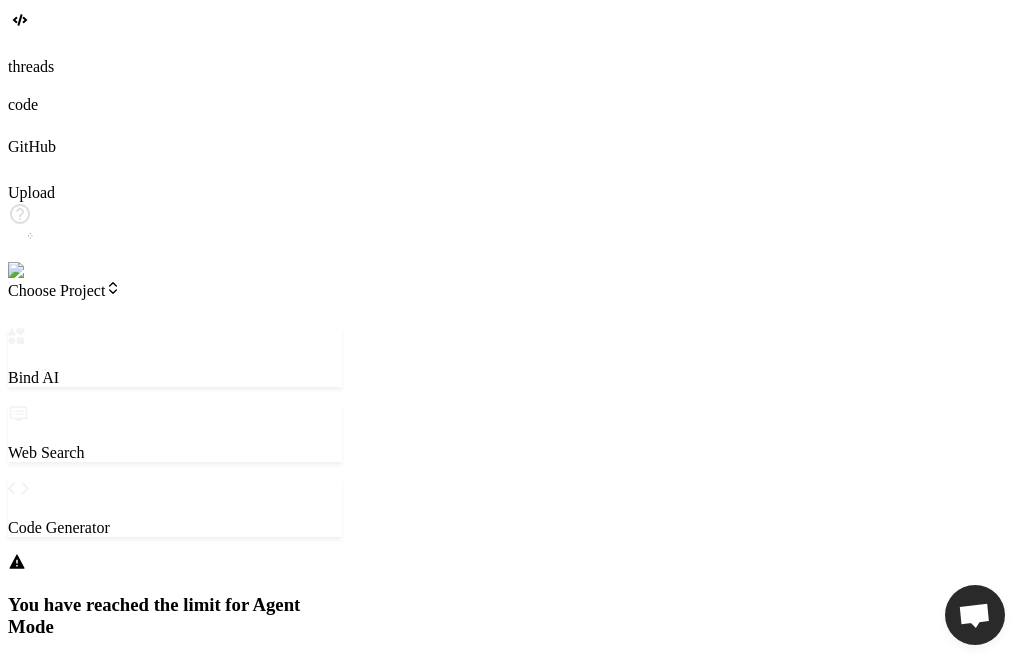 scroll, scrollTop: 0, scrollLeft: 0, axis: both 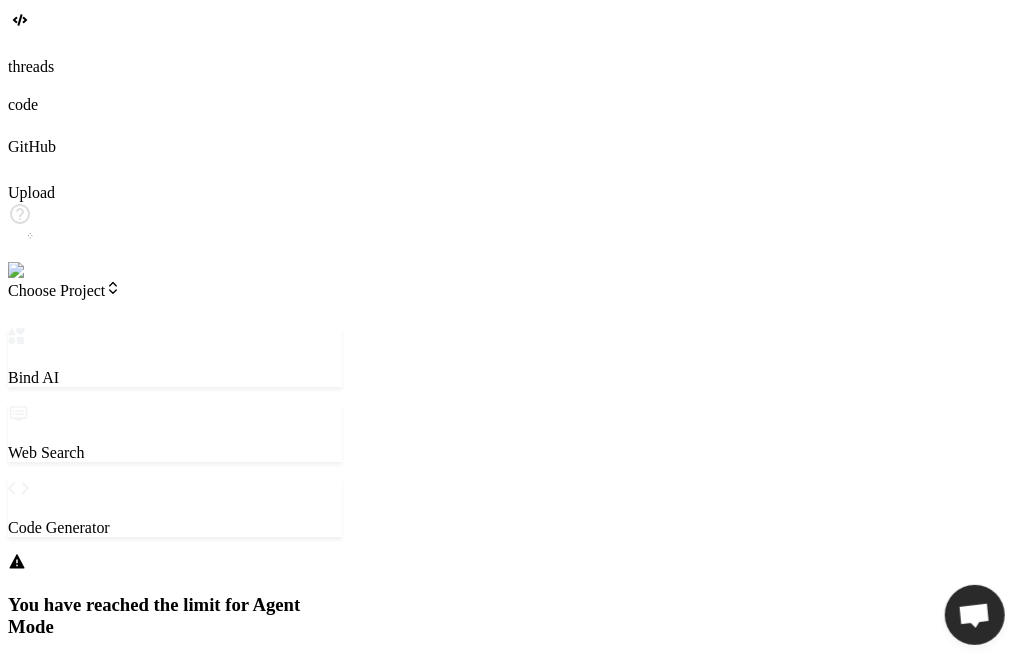 click 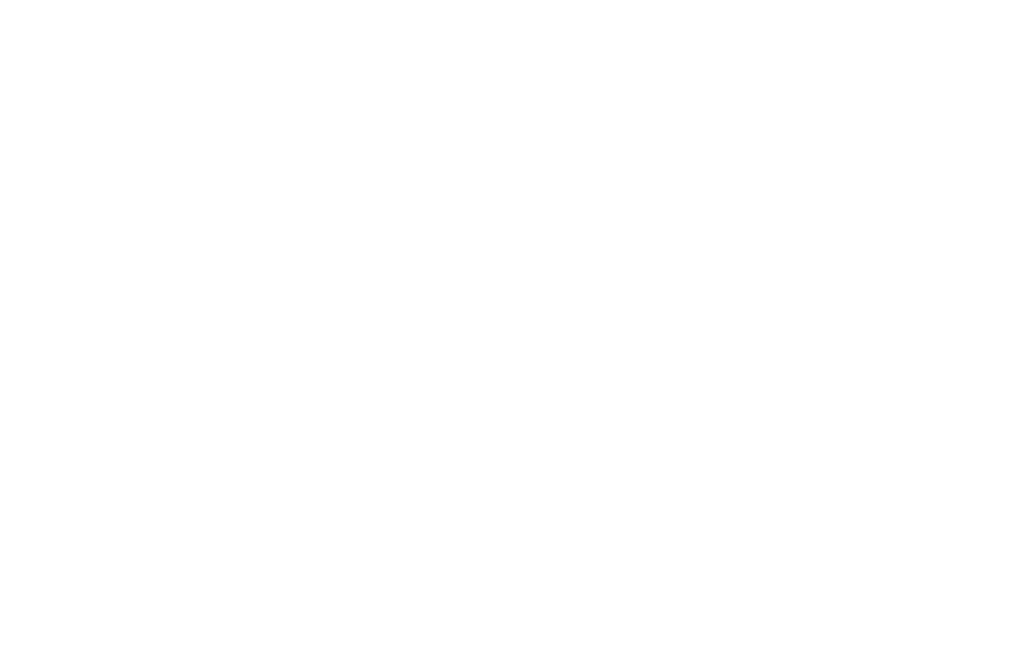 scroll, scrollTop: 0, scrollLeft: 0, axis: both 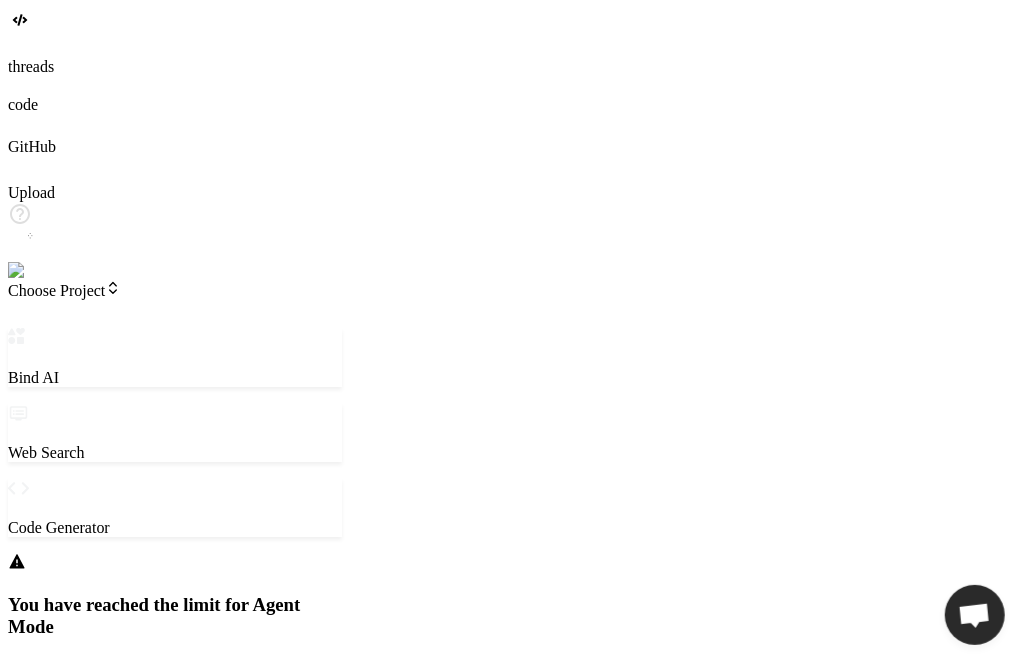 drag, startPoint x: 1028, startPoint y: 195, endPoint x: 1030, endPoint y: 173, distance: 22.090721 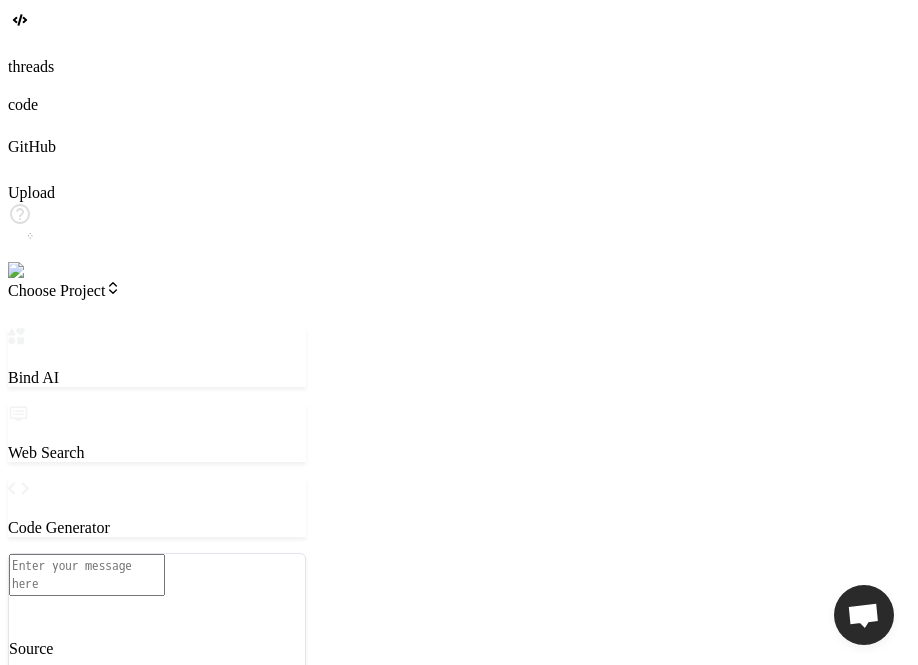 type on "x" 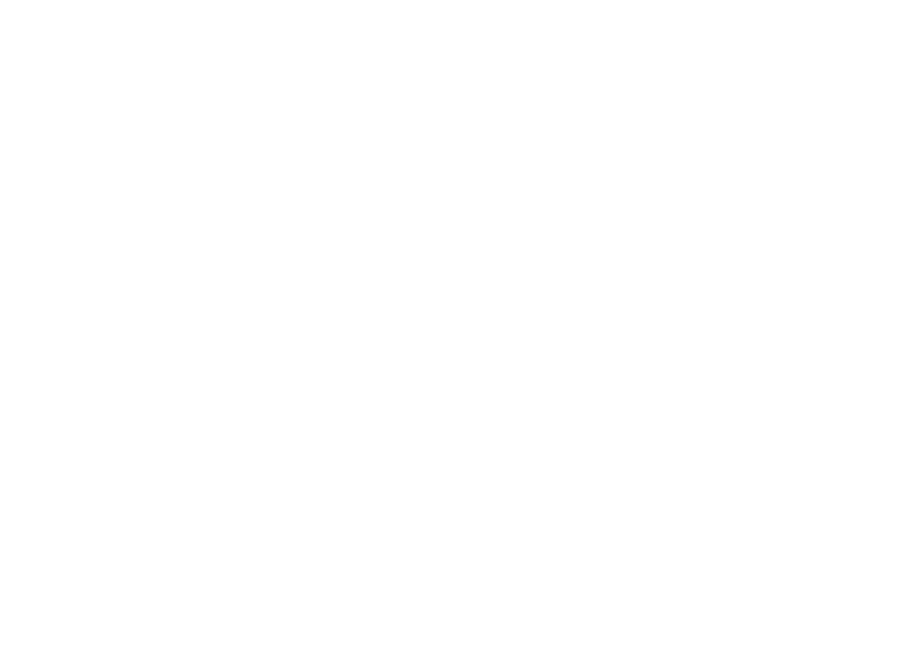scroll, scrollTop: 0, scrollLeft: 0, axis: both 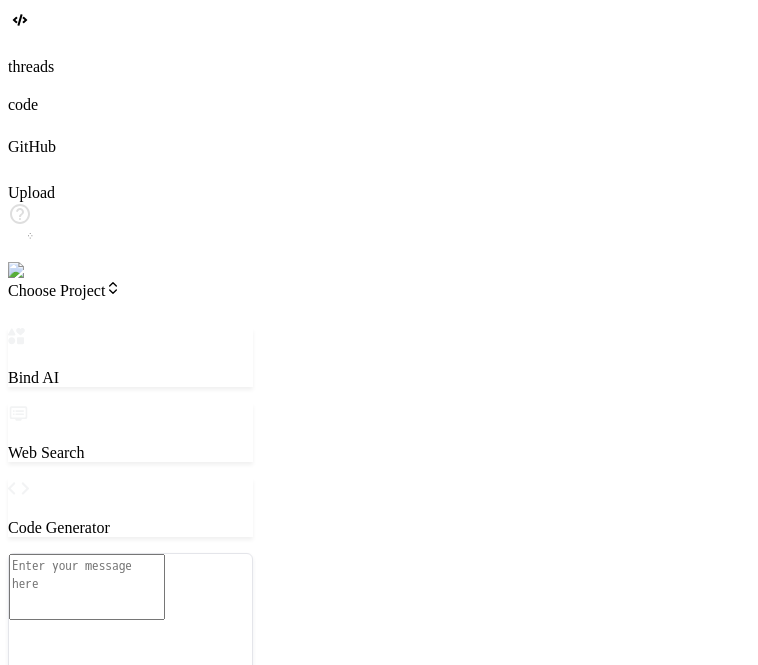 type on "x" 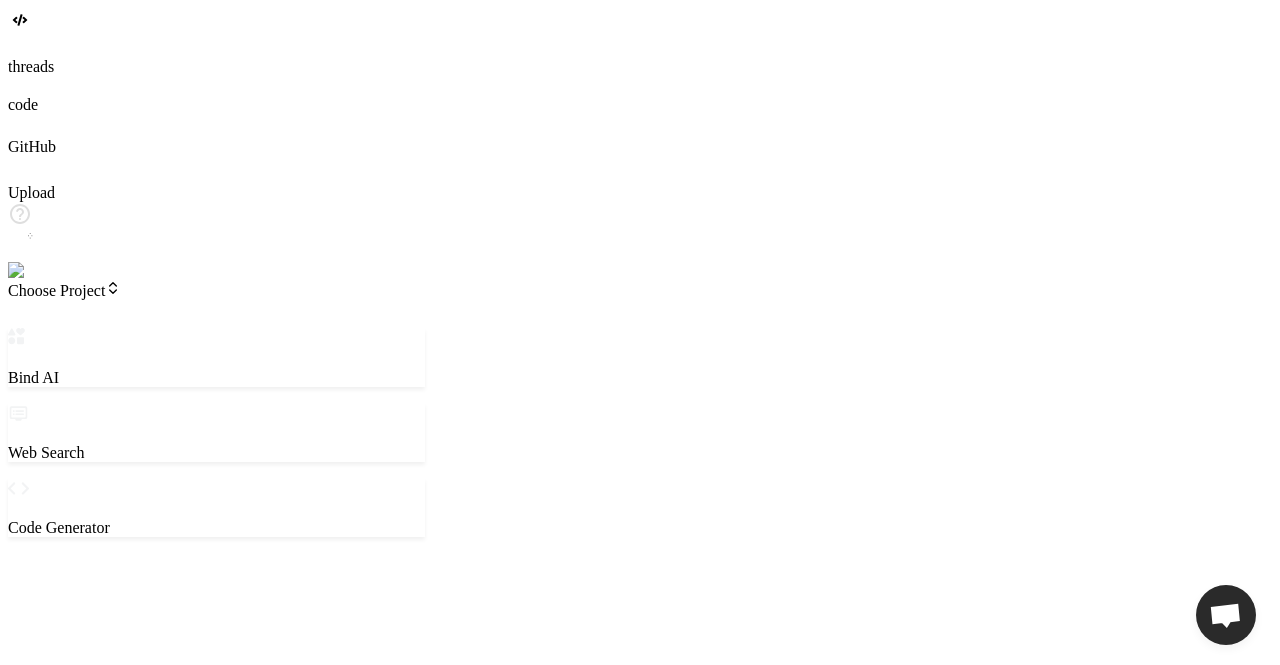 type on "x" 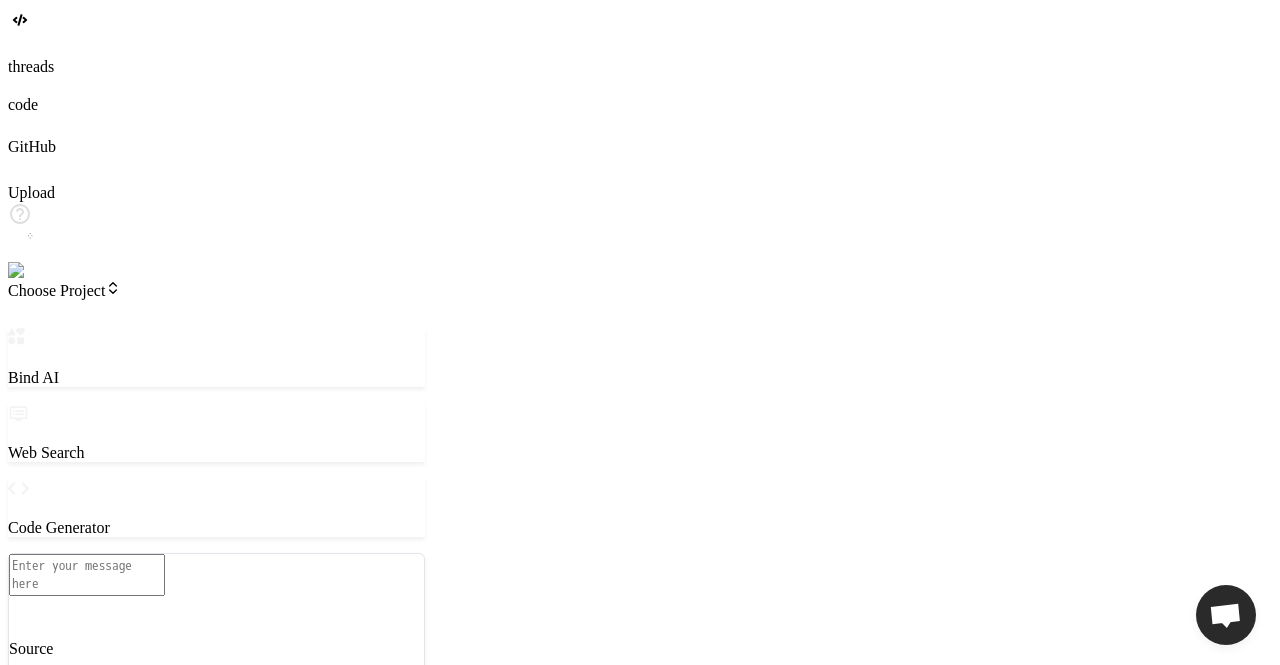 scroll, scrollTop: 0, scrollLeft: 0, axis: both 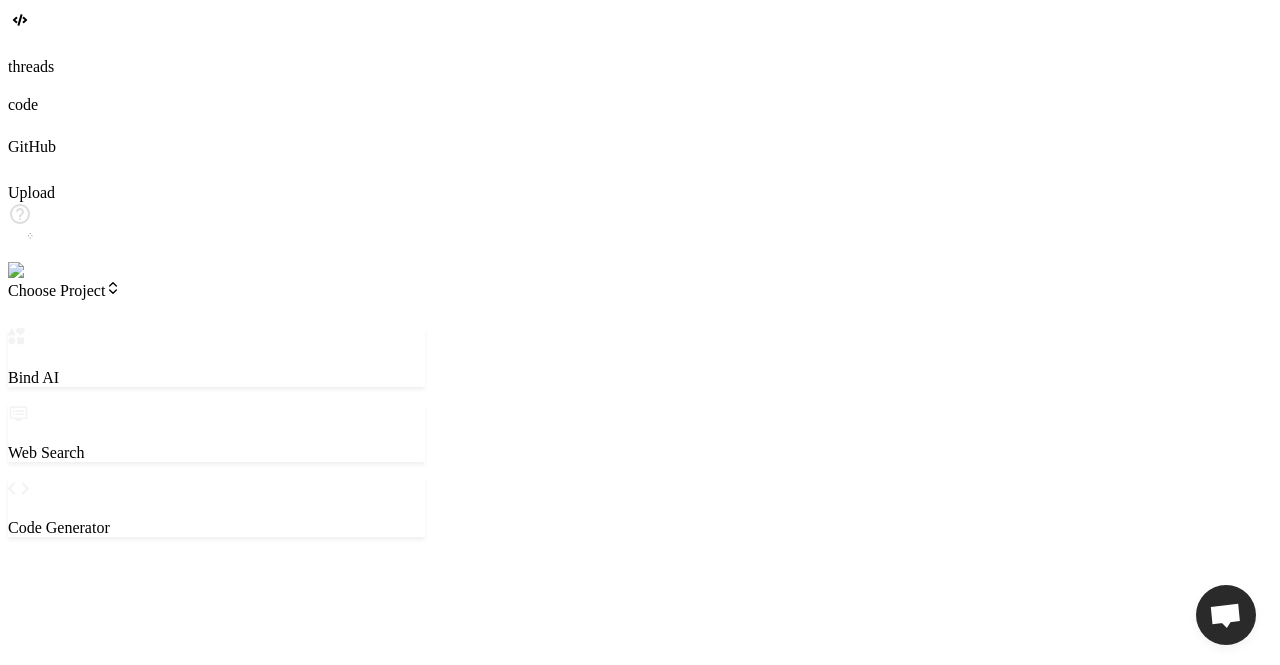type on "x" 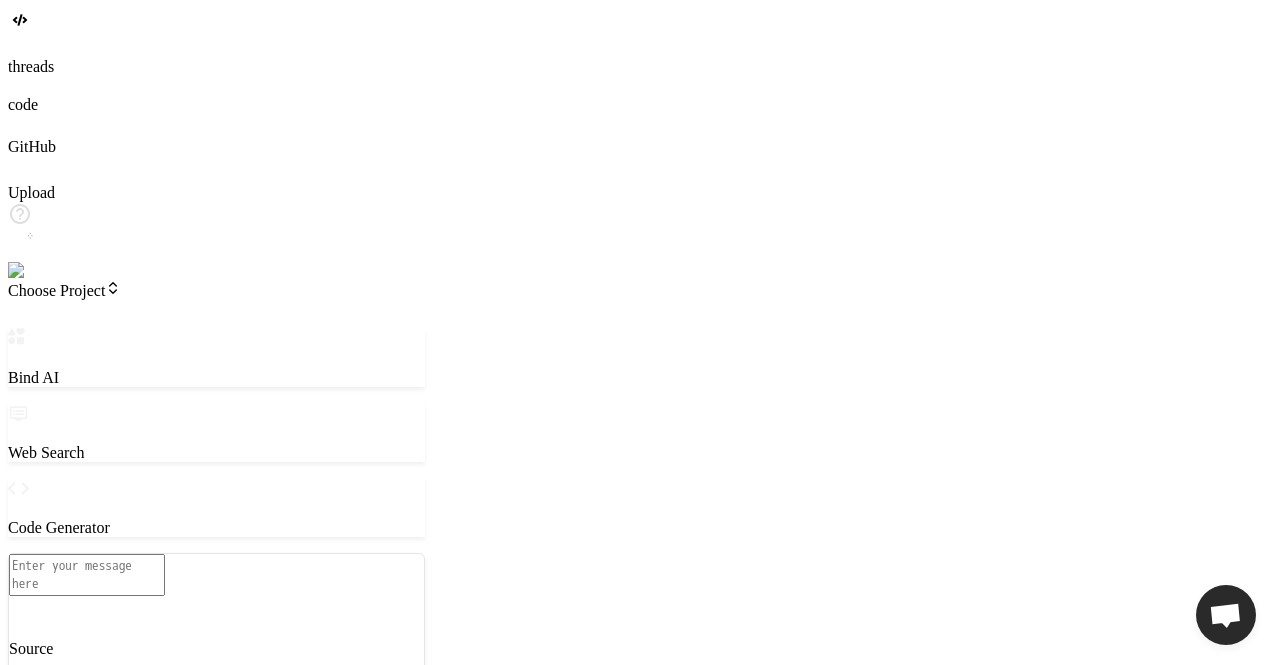 scroll, scrollTop: 0, scrollLeft: 0, axis: both 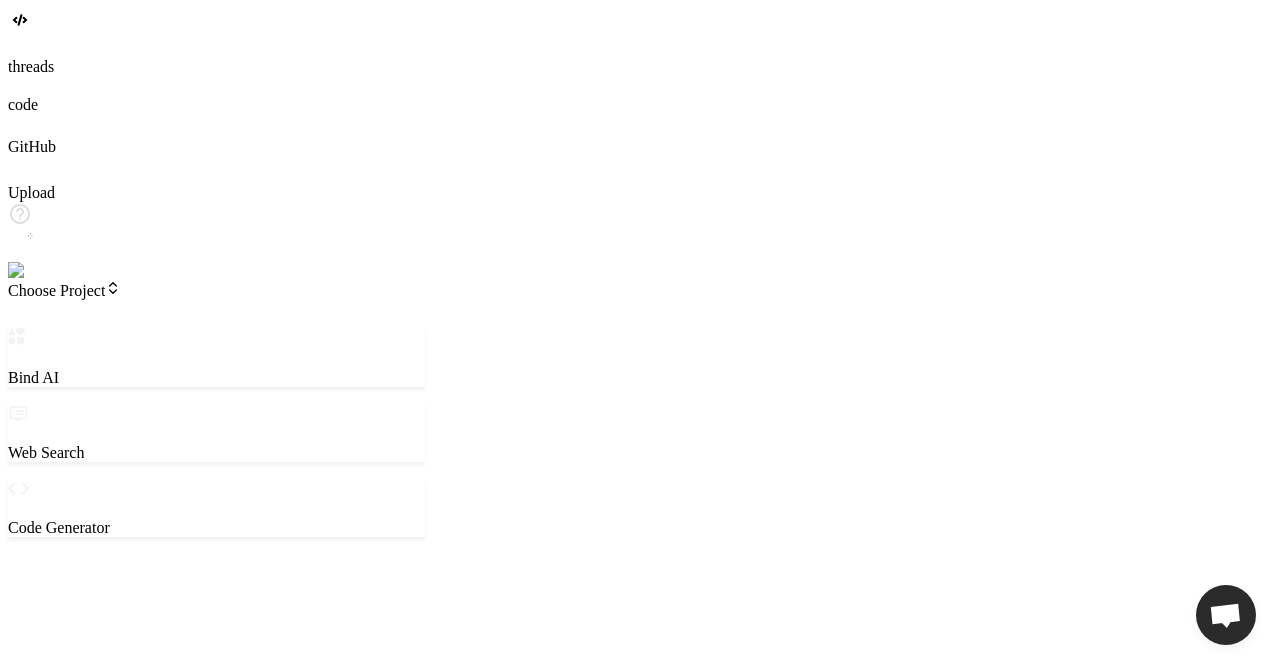 type on "x" 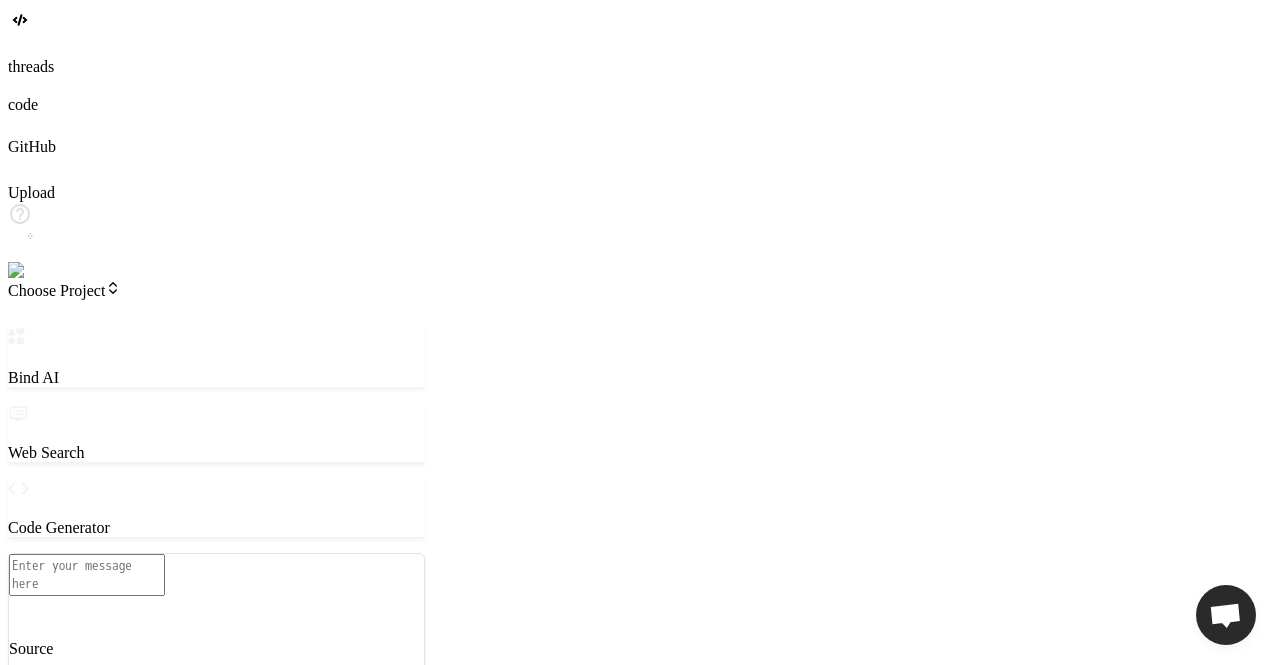 scroll, scrollTop: 0, scrollLeft: 0, axis: both 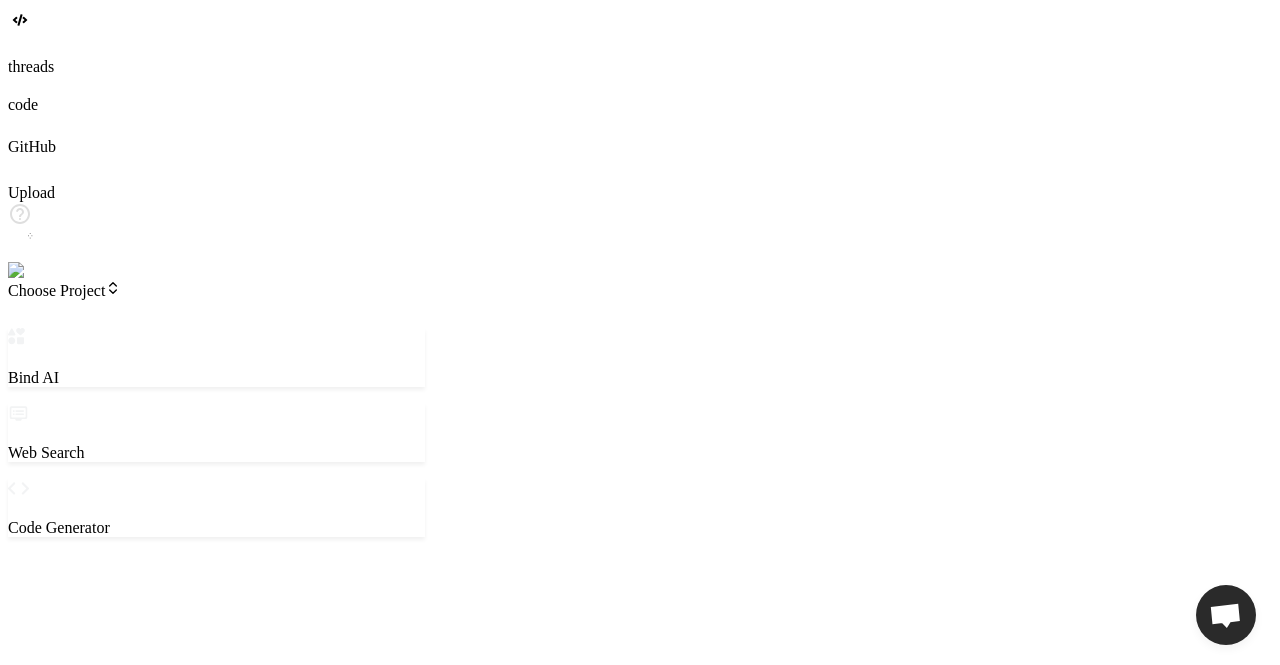 type on "x" 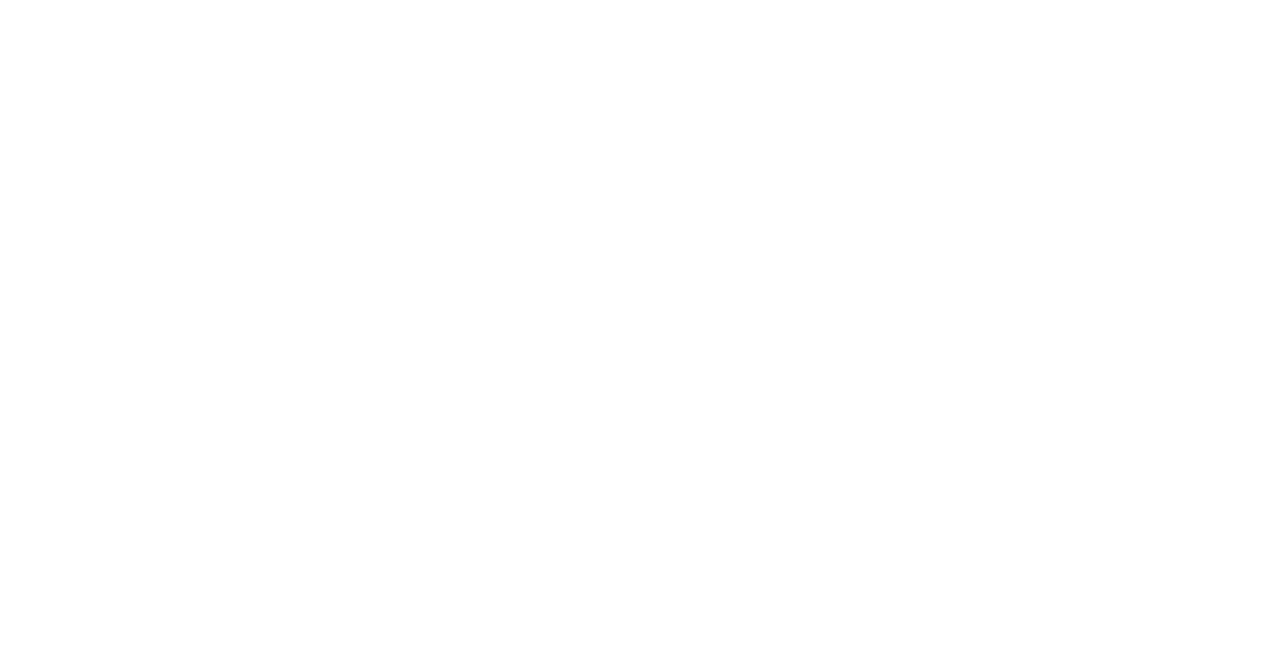 scroll, scrollTop: 0, scrollLeft: 0, axis: both 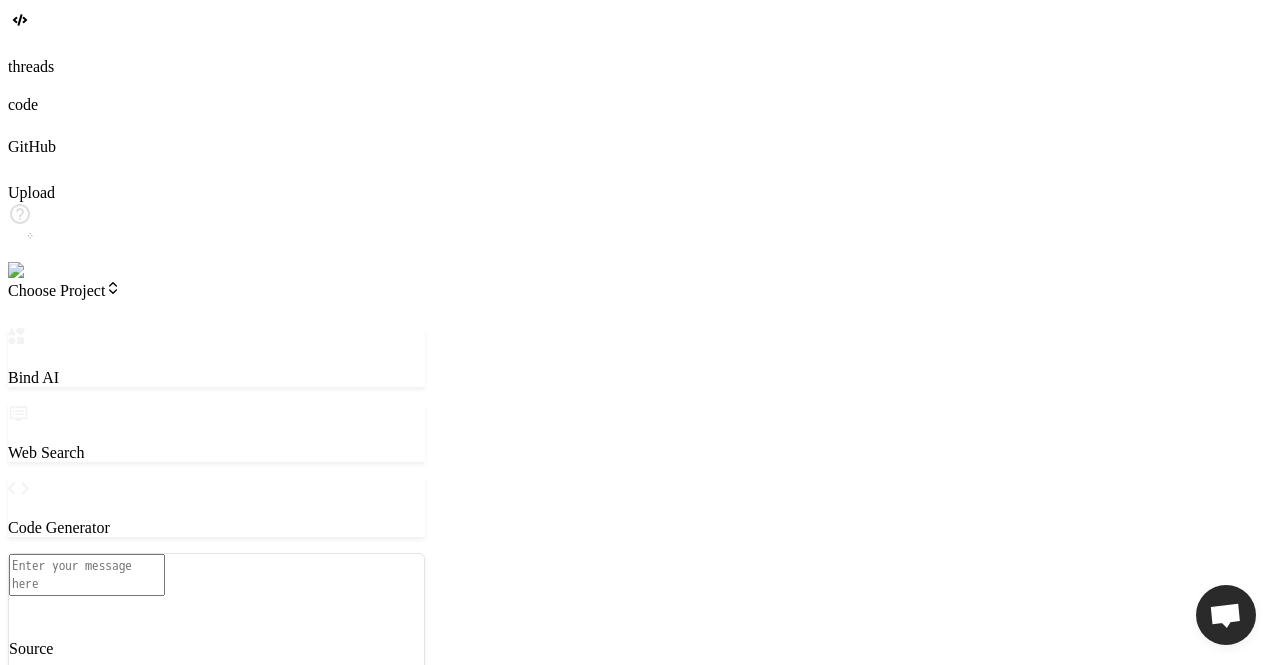 click at bounding box center [87, 575] 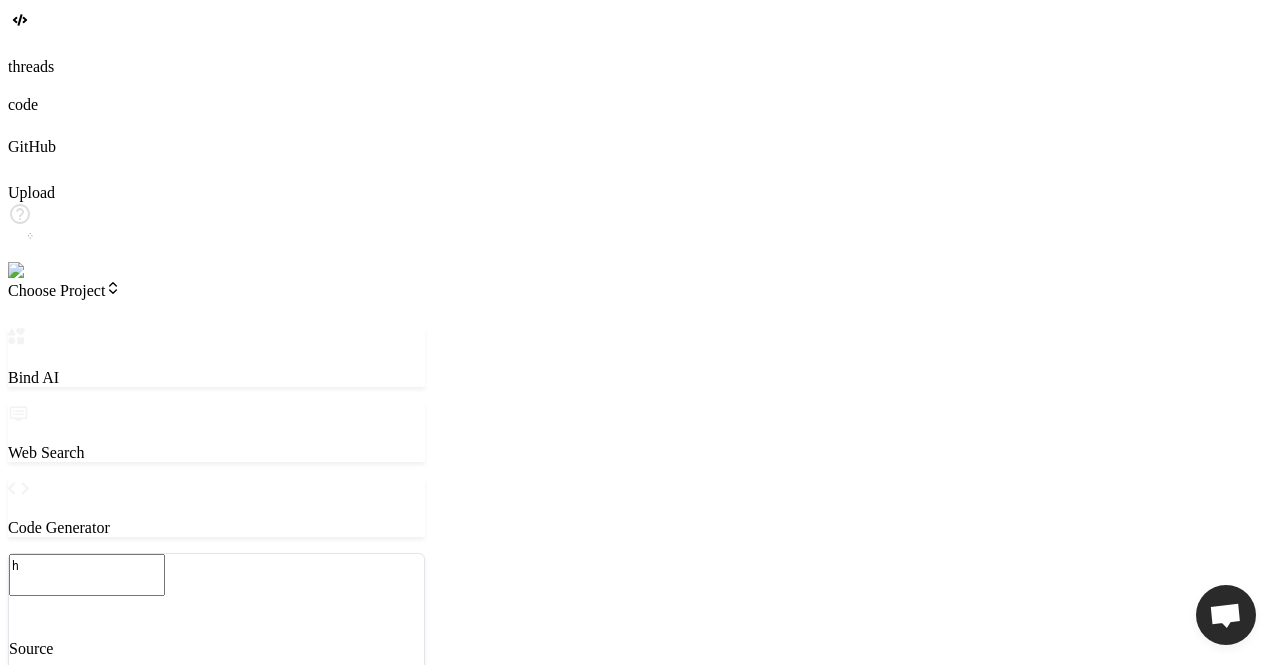 type on "x" 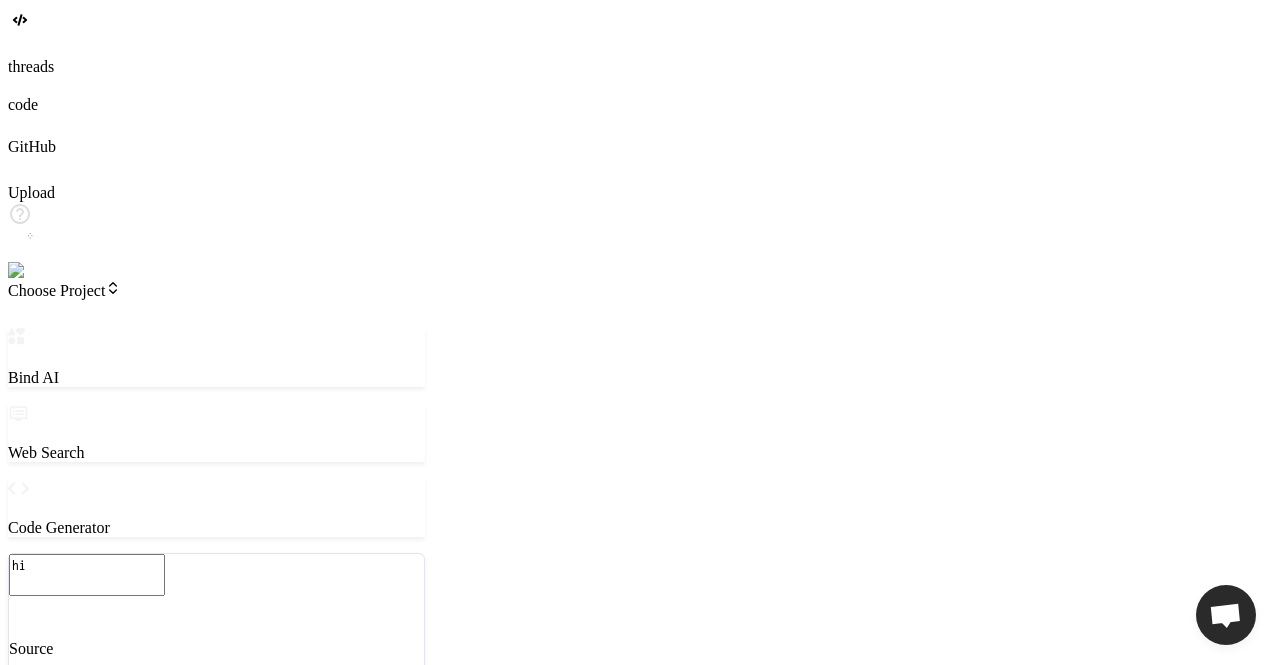 type on "hi" 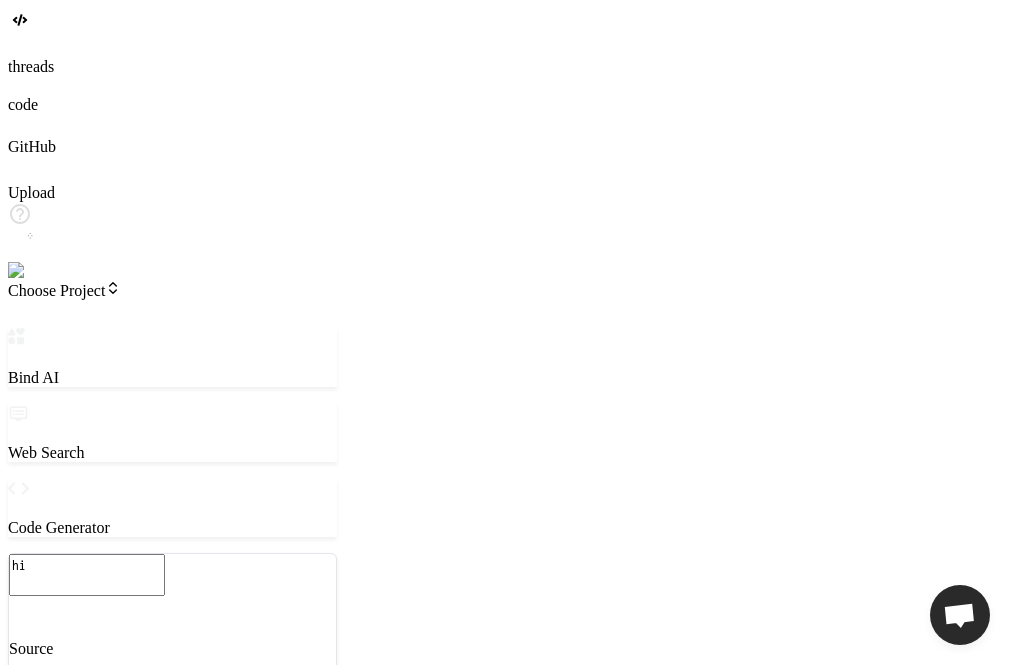 click on "hi" at bounding box center (87, 575) 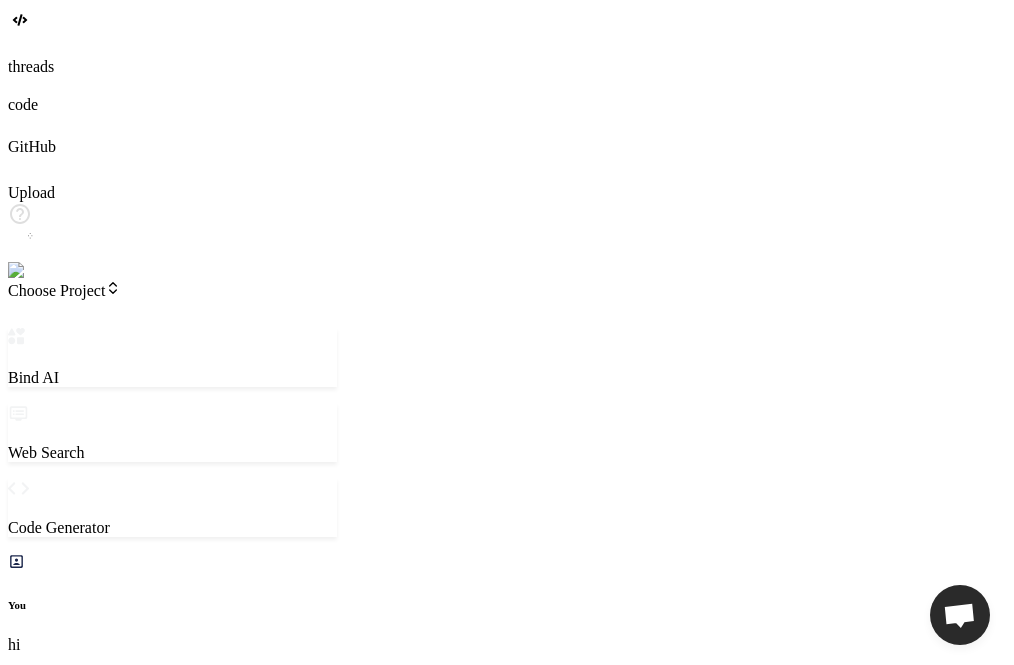 click at bounding box center [40, 271] 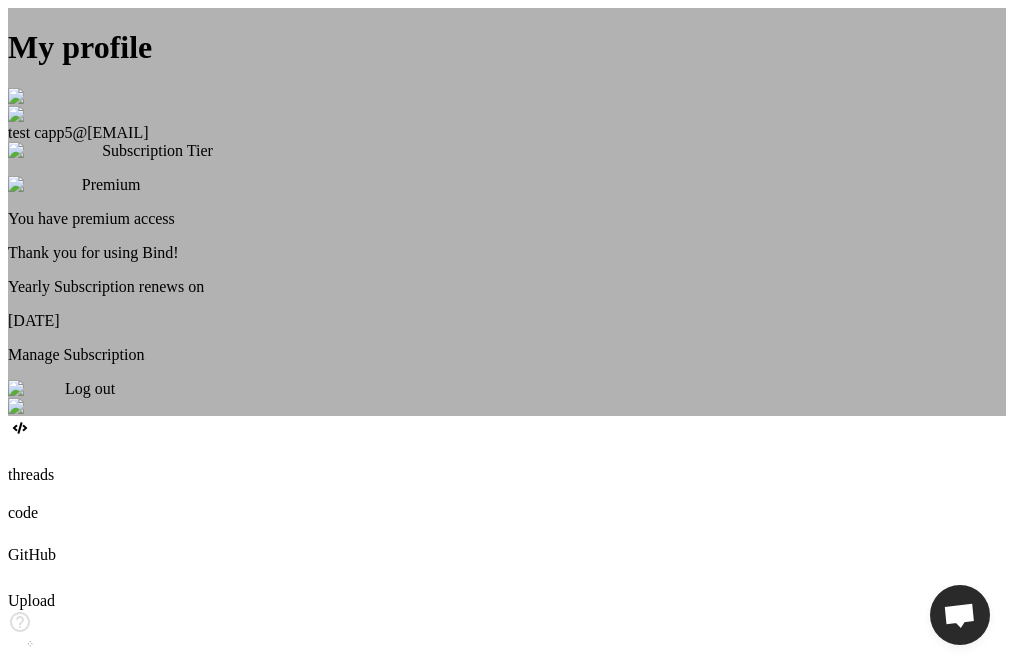 click on "My profile test c app5@yopmail.com Subscription Tier Premium You have premium  access Thank you for using Bind! Yearly Subscription renews on August 07, 2025 Manage Subscription Log out" at bounding box center (507, 212) 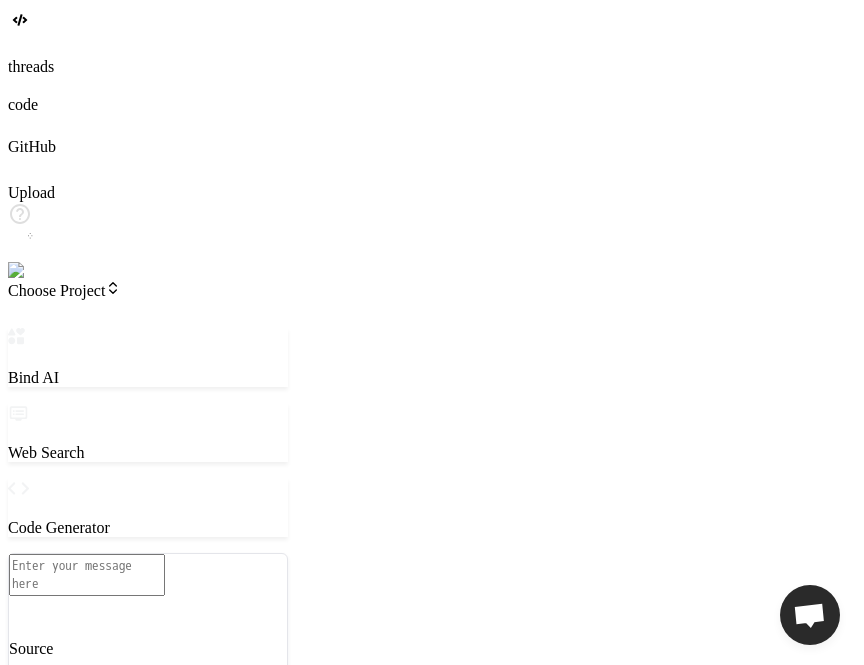 click at bounding box center [87, 575] 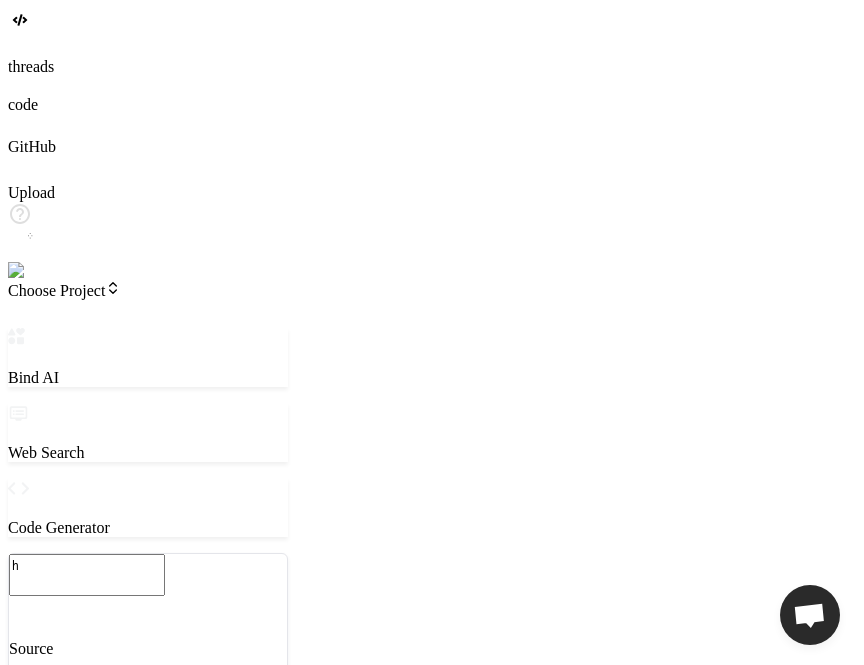 type on "x" 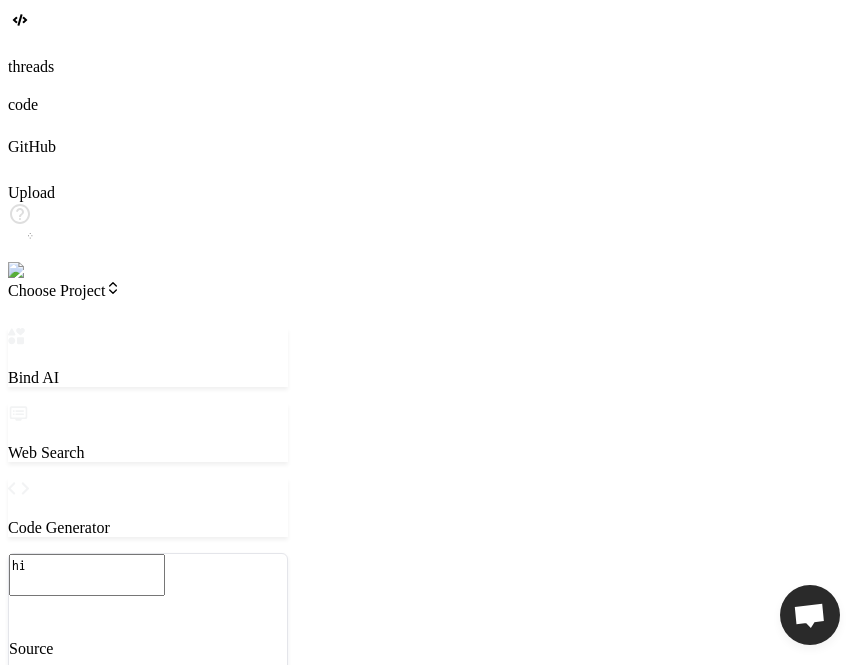 type on "hi" 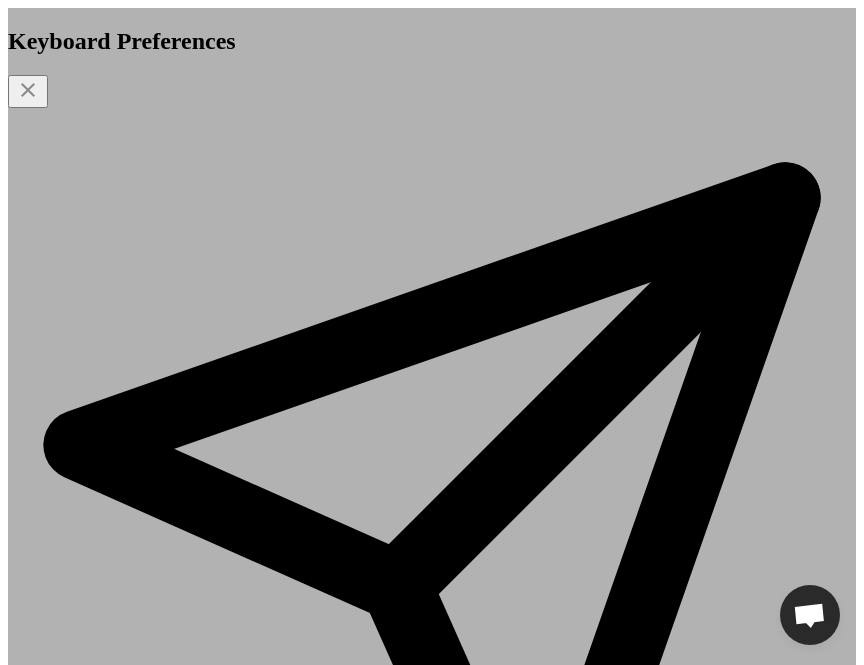 click on "Enter  Windows / Mac   Default" at bounding box center [432, 1065] 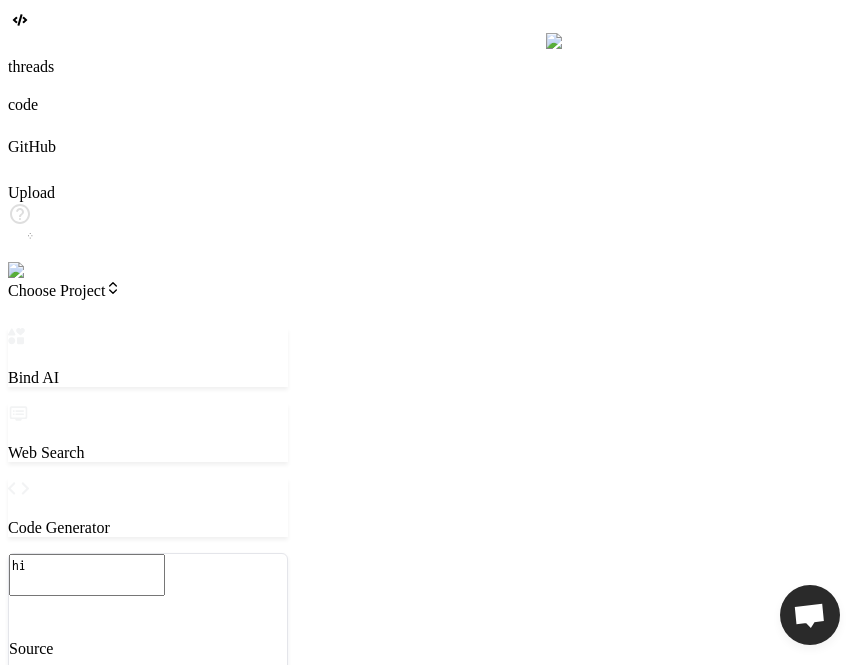 click on "hi" at bounding box center [87, 575] 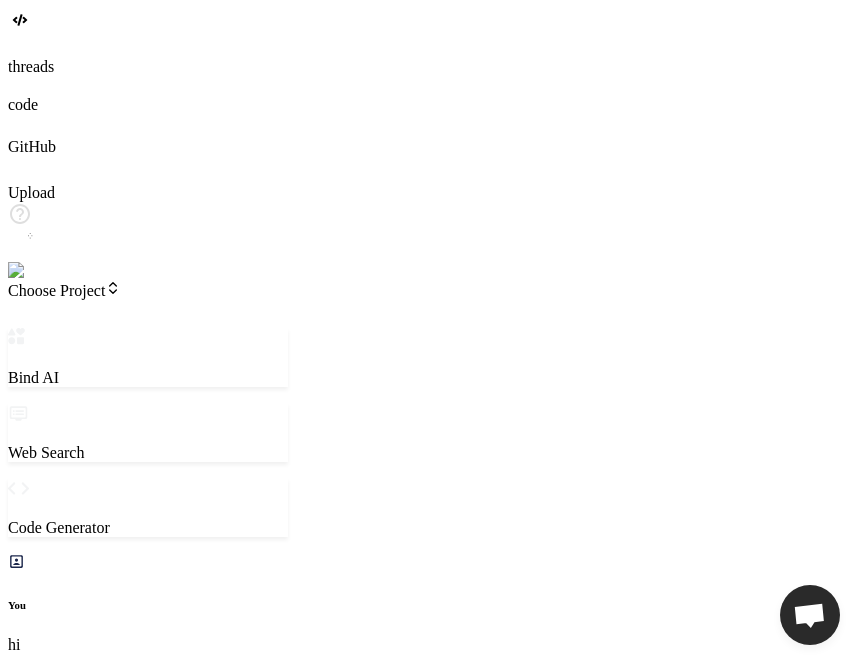 type on "x" 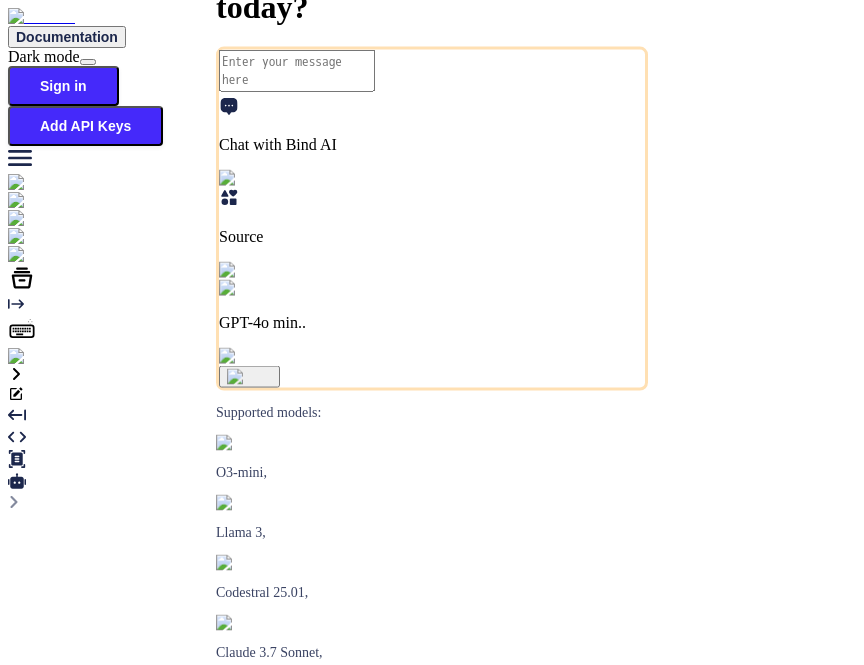 scroll, scrollTop: 0, scrollLeft: 0, axis: both 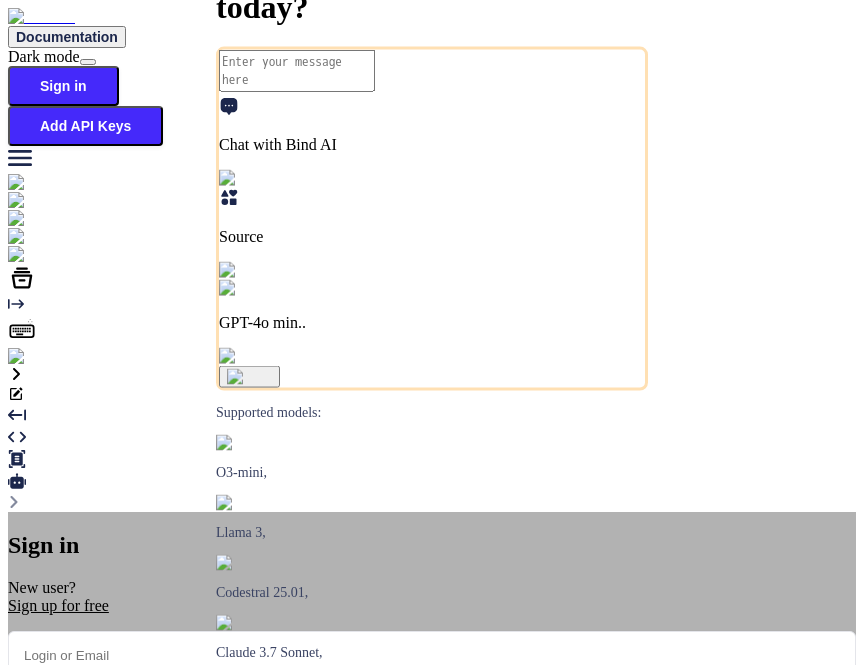 click on "Sign in New user?   Sign up for free Remember me Forgot your password? Sign In   or Sign in with Google Sign in with Github You acknowledge that you read, and agree to our   Terms of Service     and our   Privacy Policy." at bounding box center [432, 719] 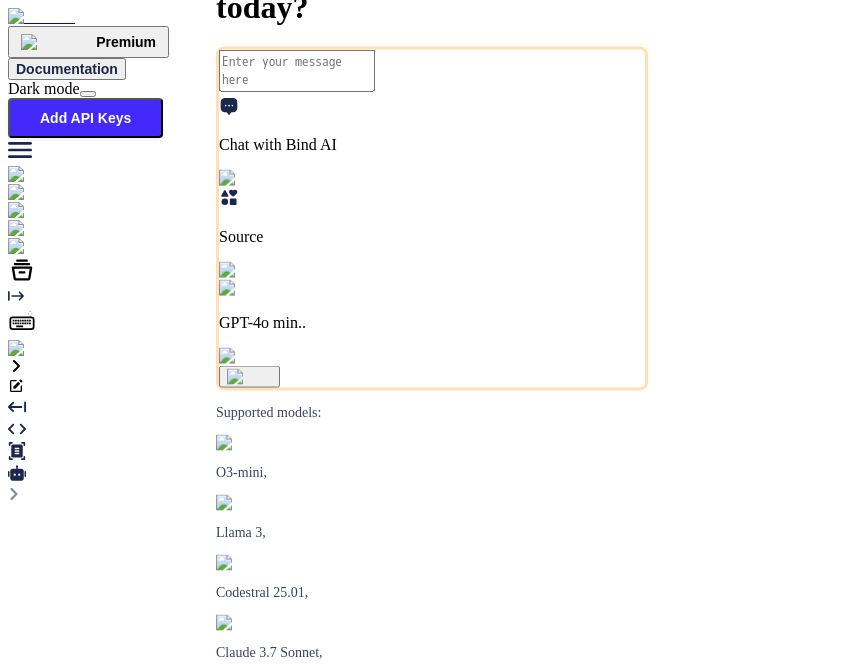click on "Add API Keys" at bounding box center [85, 118] 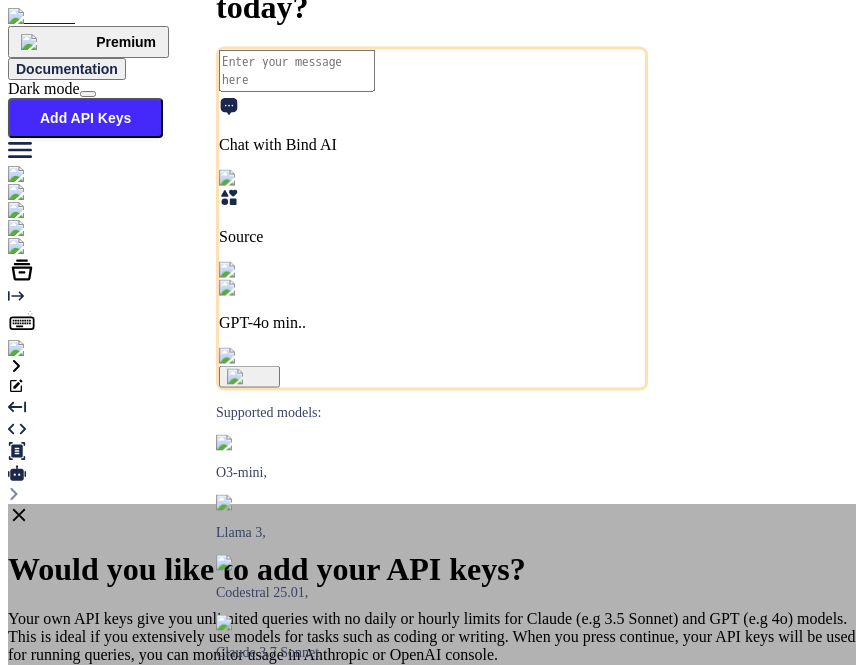 type on "x" 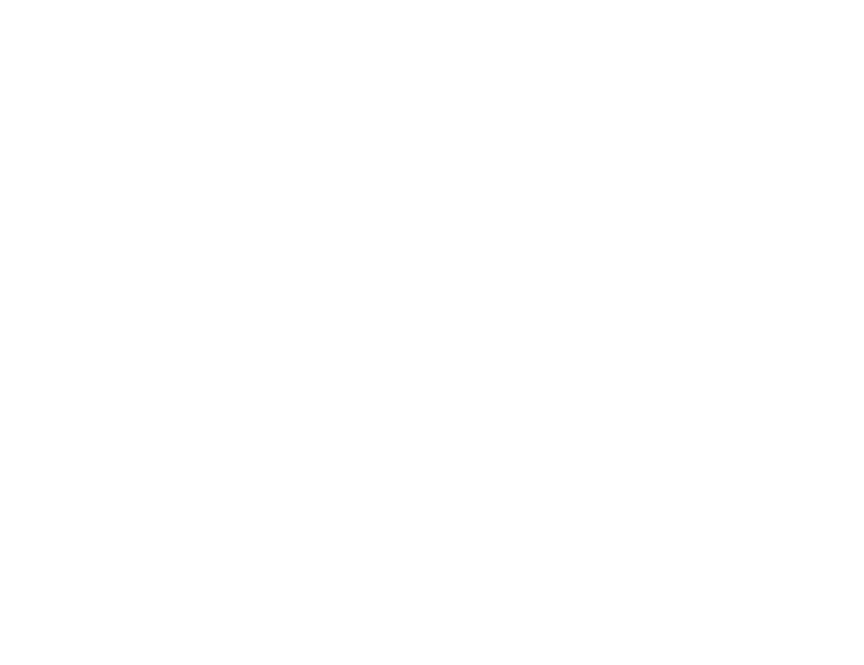 scroll, scrollTop: 0, scrollLeft: 0, axis: both 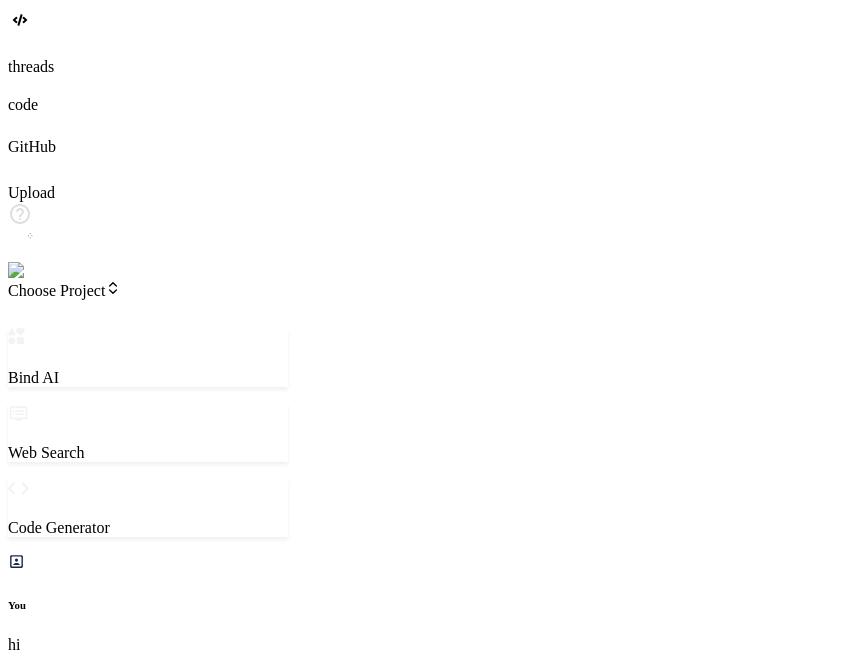 click at bounding box center [87, 1081] 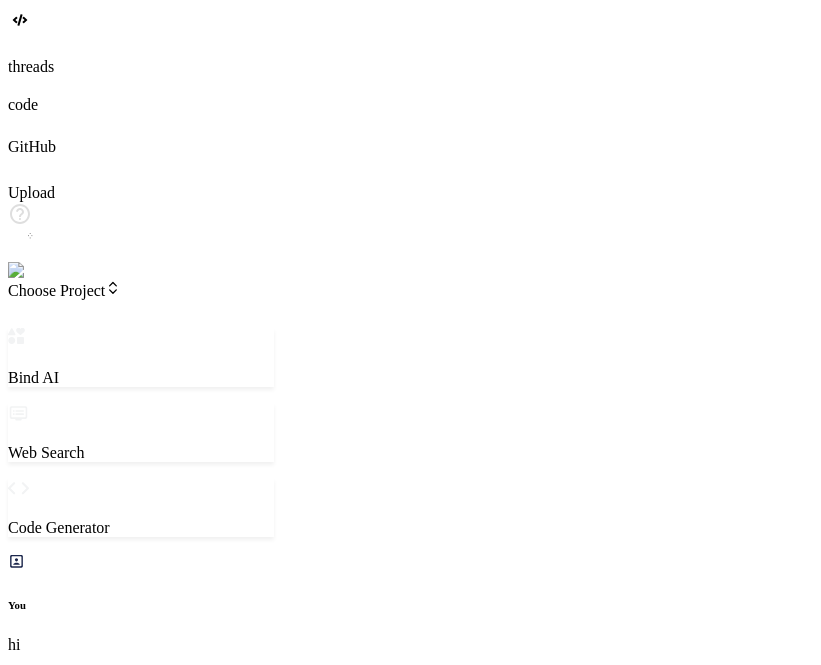 scroll, scrollTop: 0, scrollLeft: 0, axis: both 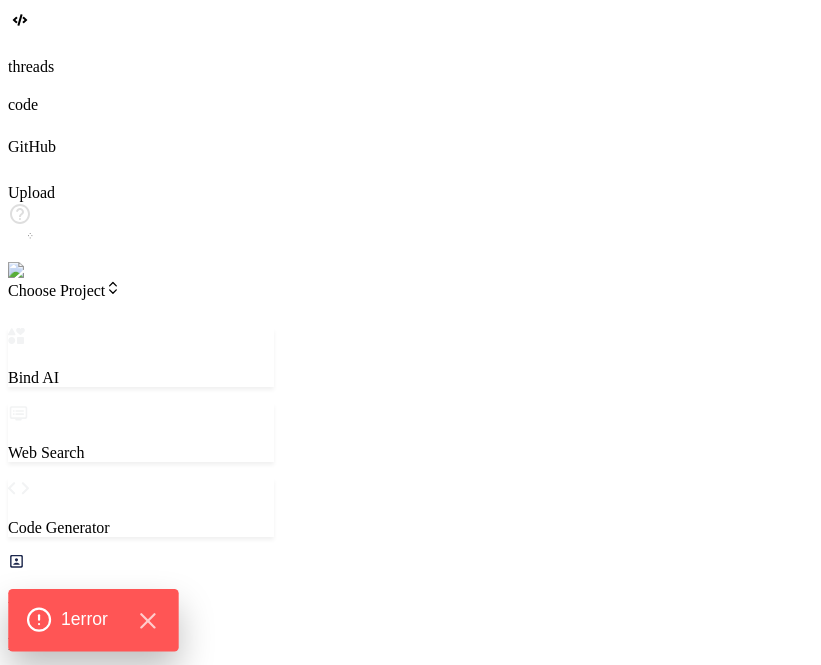 type on "hi" 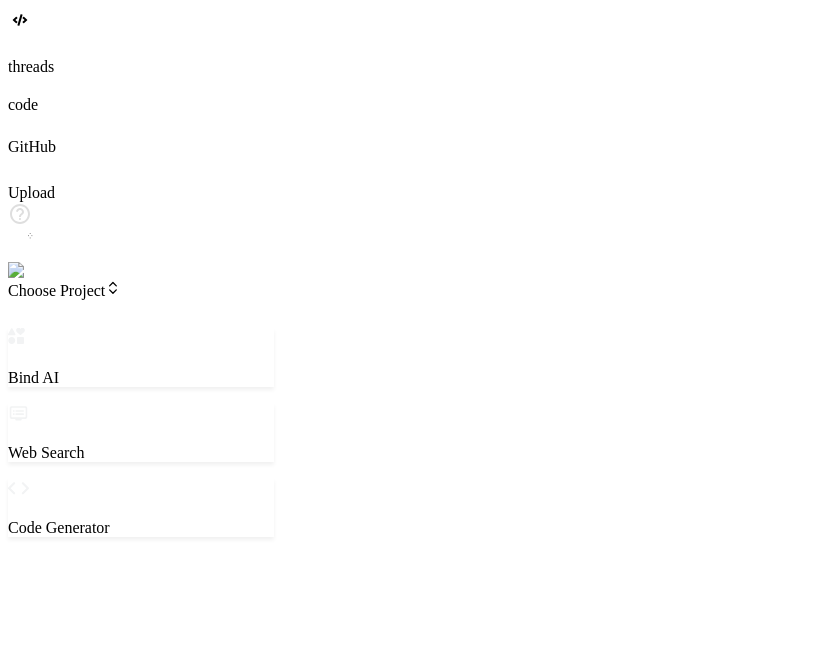 click on "hi" at bounding box center [87, 827] 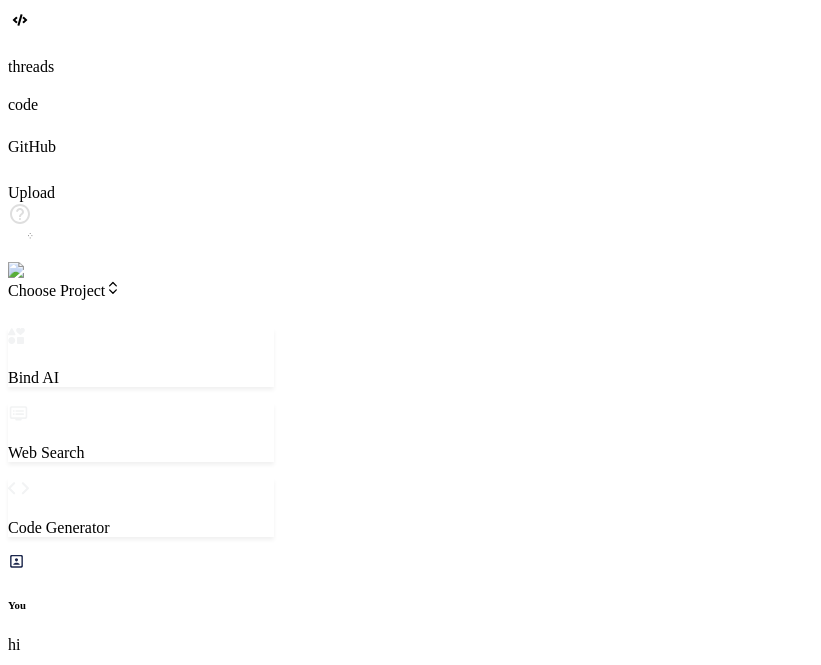 type on "x" 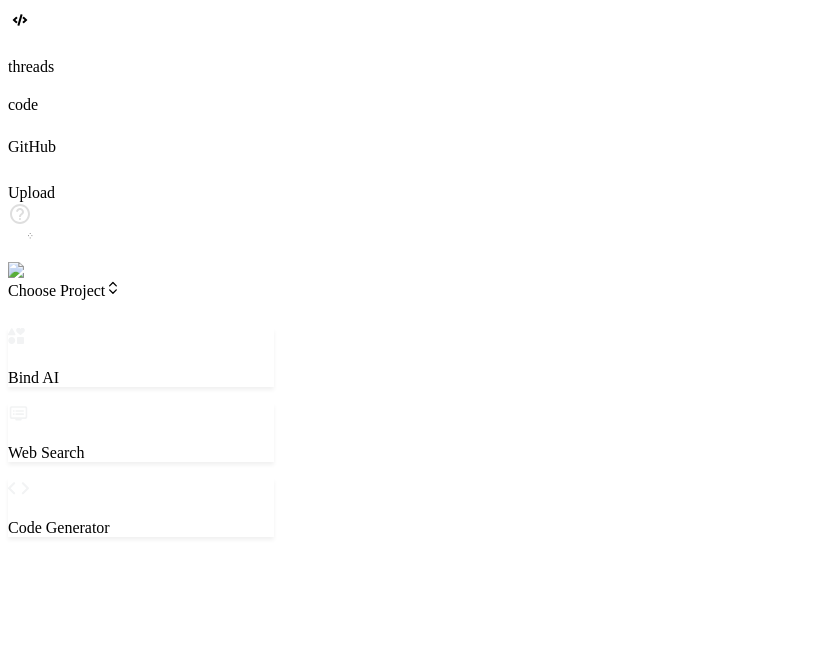 scroll, scrollTop: 0, scrollLeft: 0, axis: both 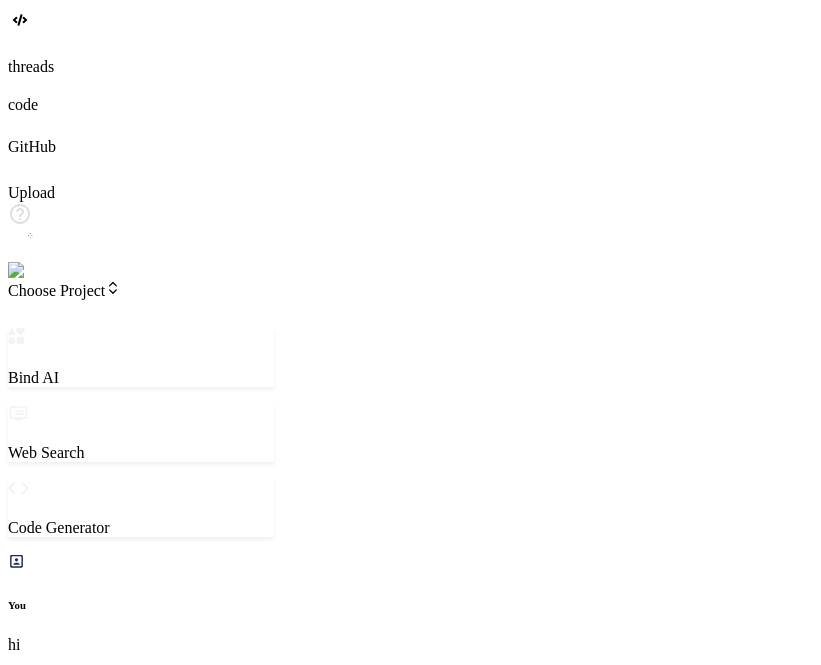 type on "x" 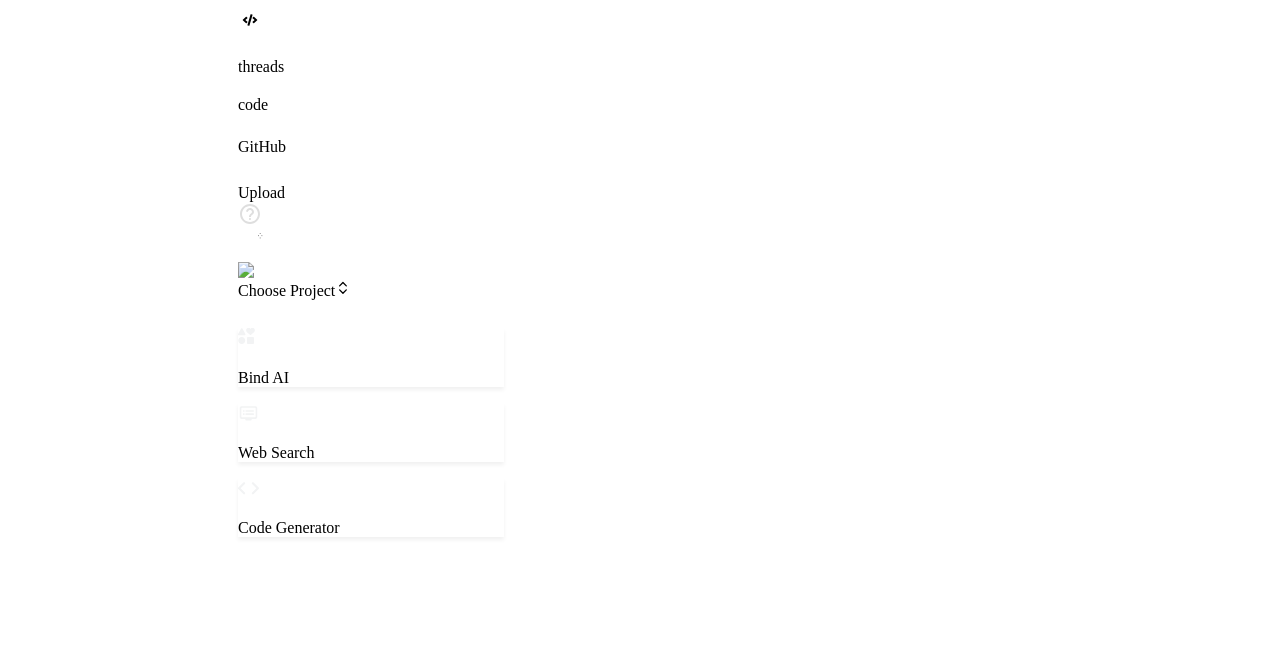 scroll, scrollTop: 0, scrollLeft: 0, axis: both 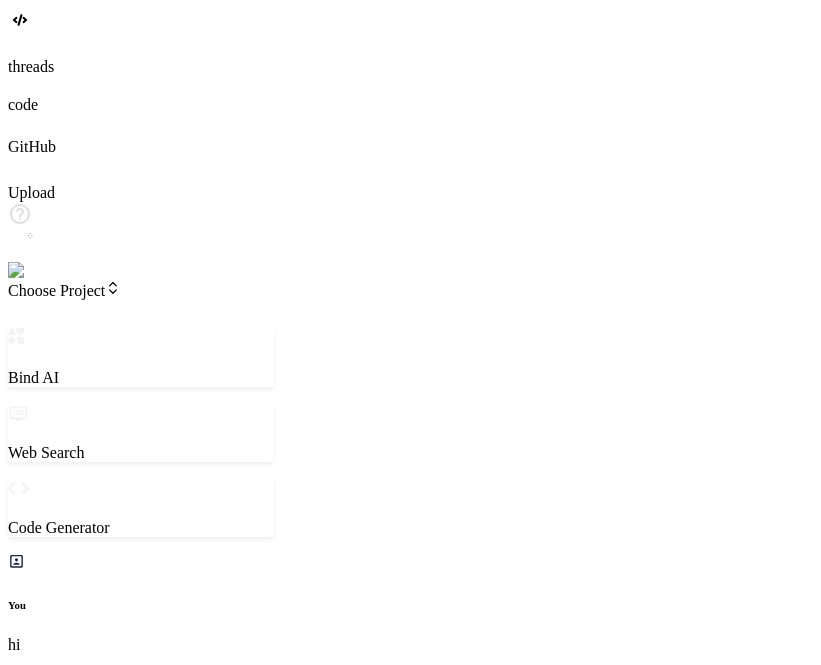 click at bounding box center (87, 1603) 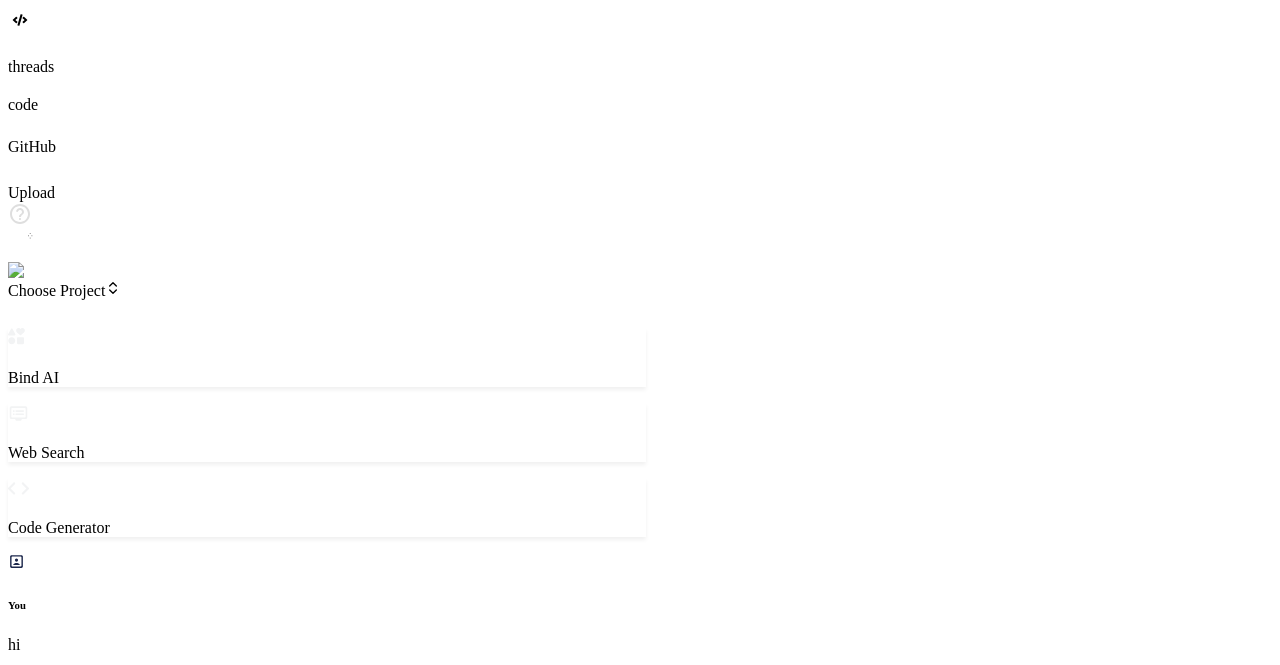 drag, startPoint x: 462, startPoint y: 292, endPoint x: 645, endPoint y: 304, distance: 183.39302 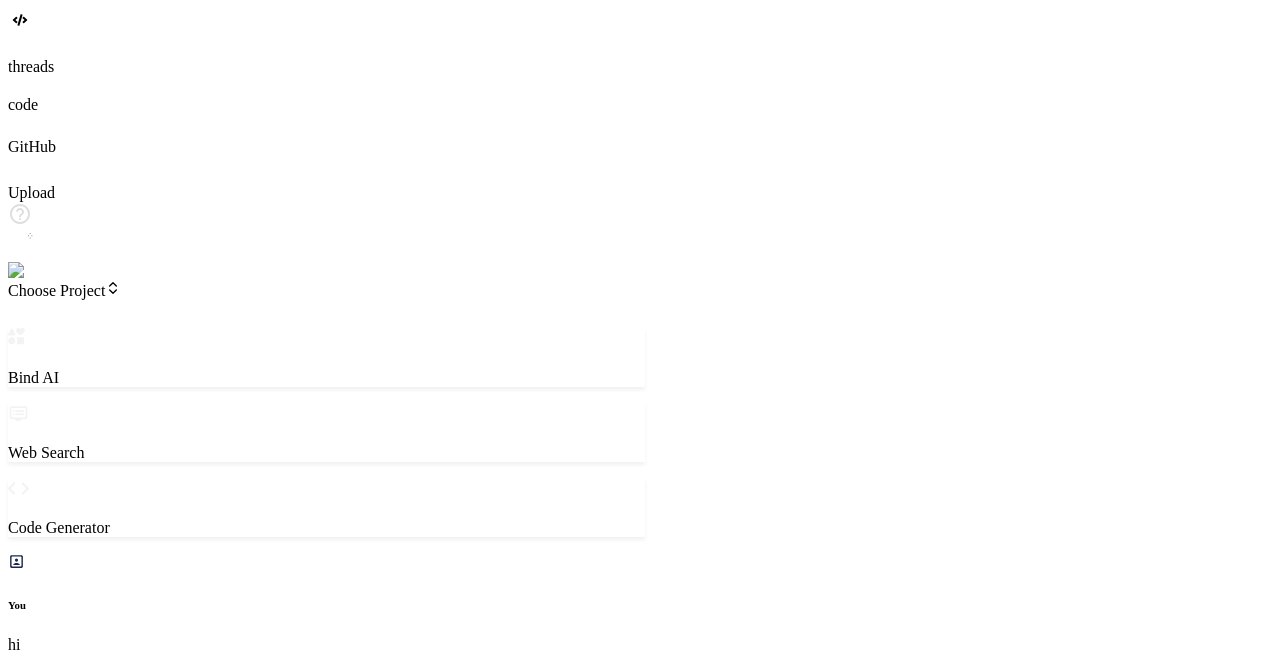 click on "Or, Add your Claude API Key" at bounding box center (326, 1663) 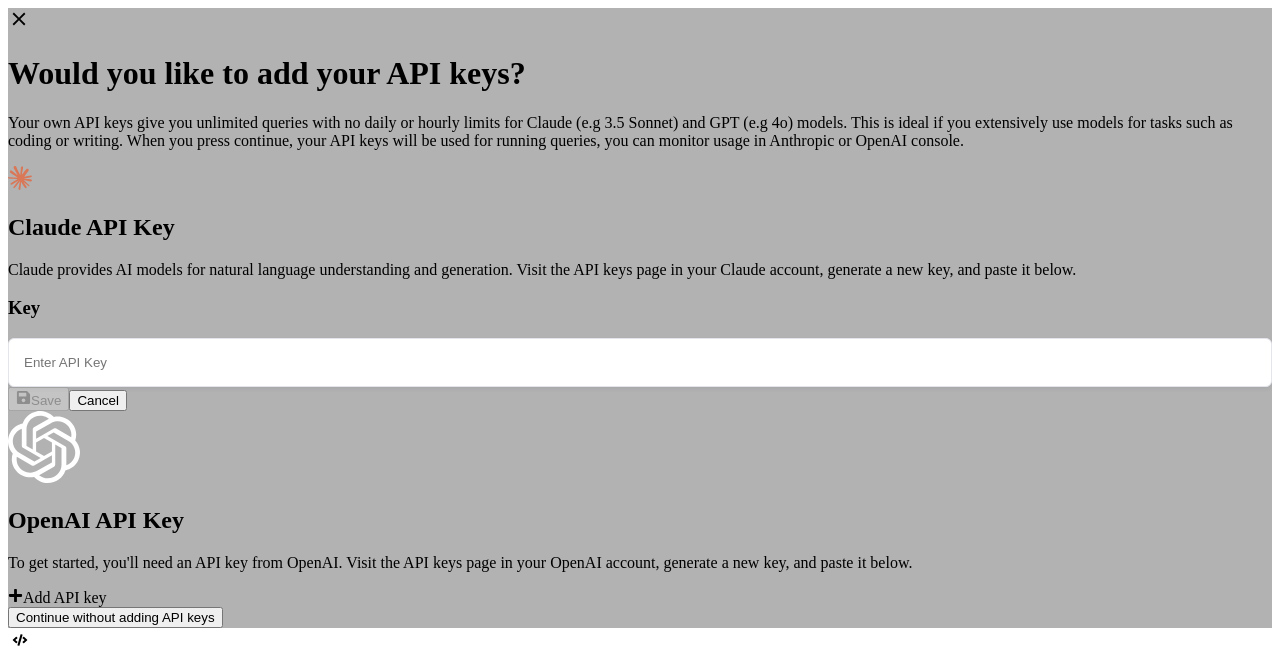 click 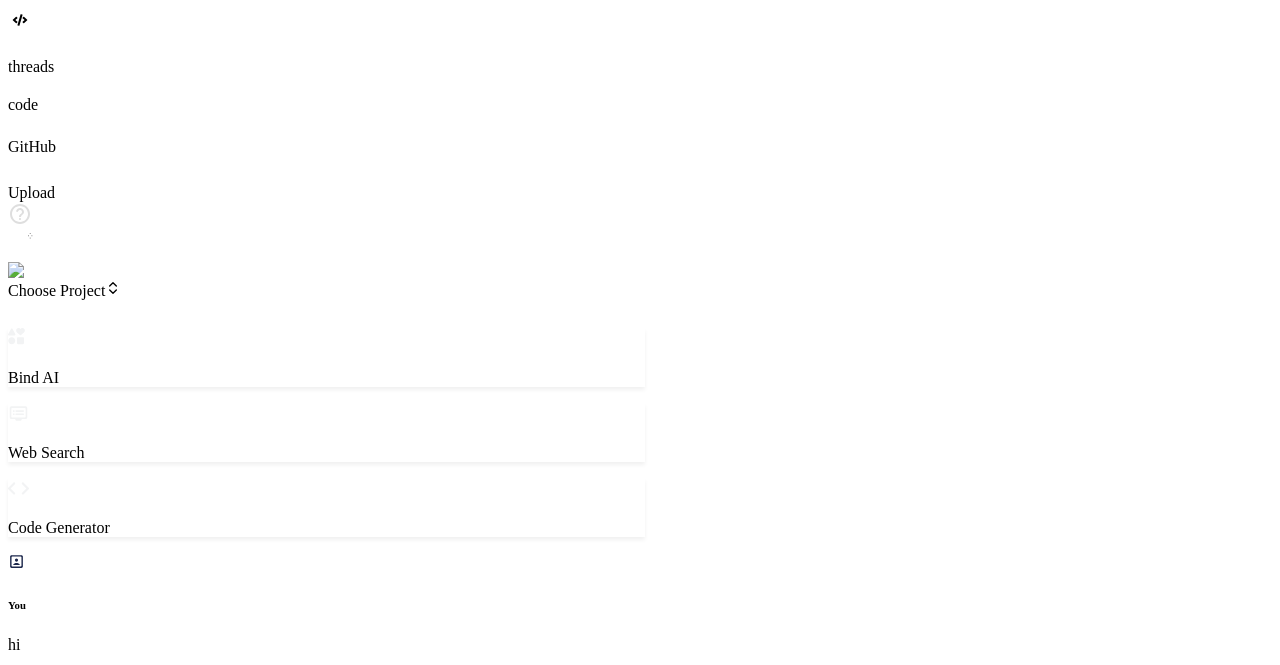 click on "hi" at bounding box center [87, 1405] 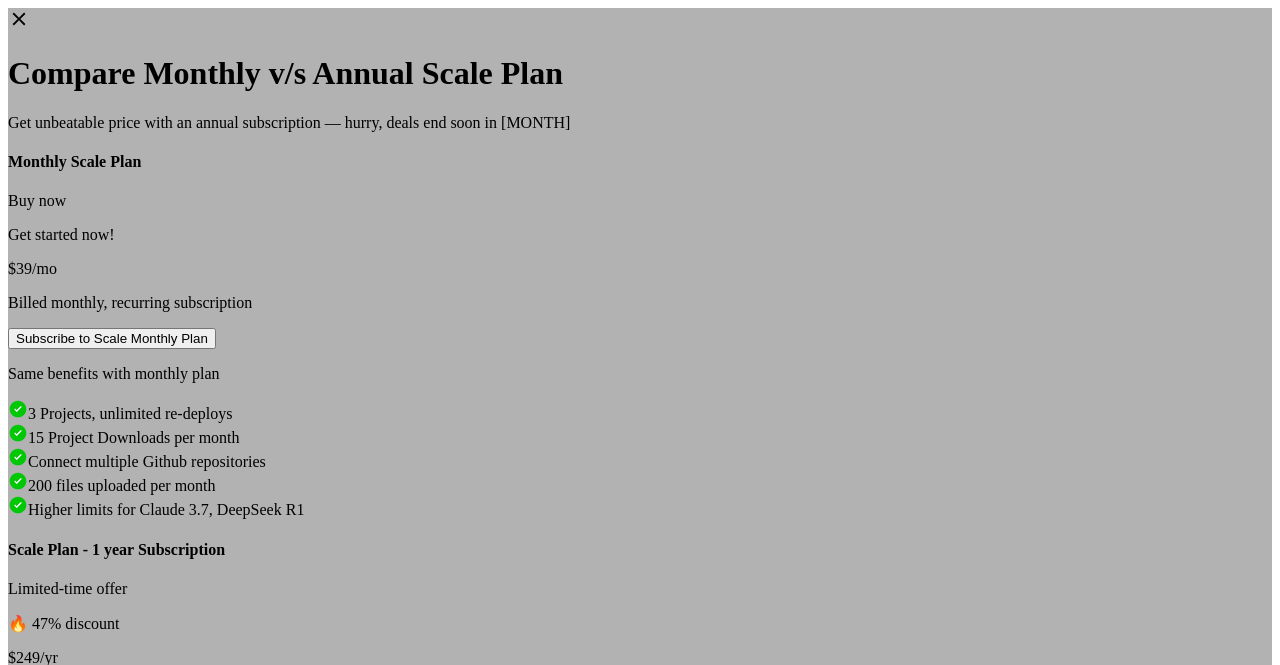 click on "Compare Monthly v/s Annual Scale Plan Get unbeatable price with an annual subscription — hurry, deals end soon in Monthly Scale Plan Buy now Get started now! $39/mo Billed monthly, recurring subscription Subscribe to Scale Monthly Plan Same benefits with monthly plan 3 Projects, unlimited re-deploys 15 Project Downloads per month Connect multiple Github repositories 200 files uploaded per month Higher limits for Claude 3.7, DeepSeek R1 Scale Plan - 1 year Subscription Limited-time offer 🔥 47% discount $249/yr Typically $488 per year Purchase Scale Annual Plan Enjoy Scale Annual plan benefits: 3 Projects, unlimited re-deploys 15 Project Downloads per month Connect multiple Github repositories 200 files uploaded per month Higher limits for Claude 3.7, DeepSeek R1" at bounding box center (640, 358) 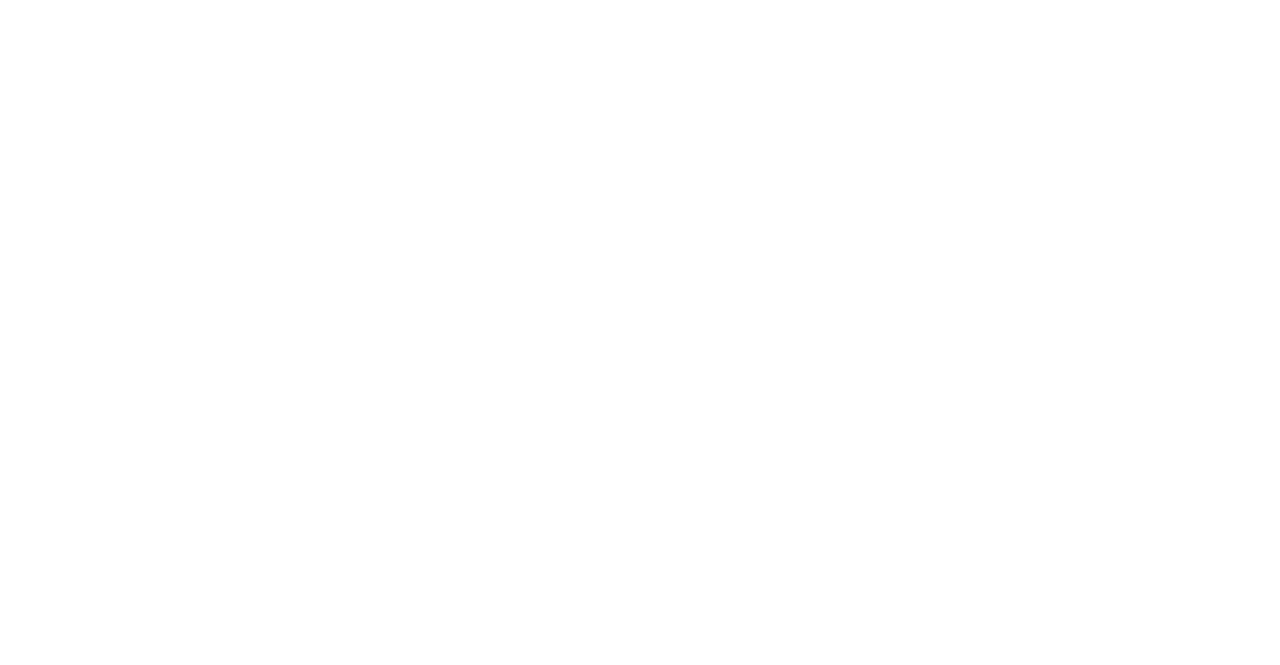 scroll, scrollTop: 0, scrollLeft: 0, axis: both 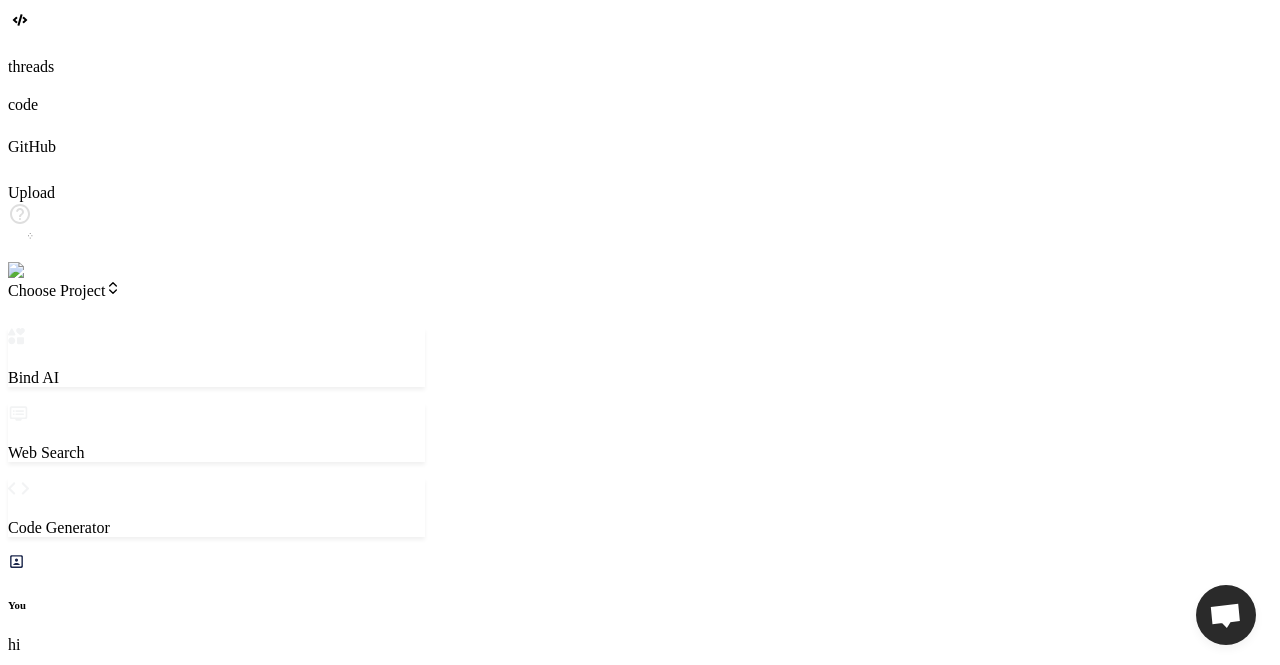 click on "hi" at bounding box center (87, 1441) 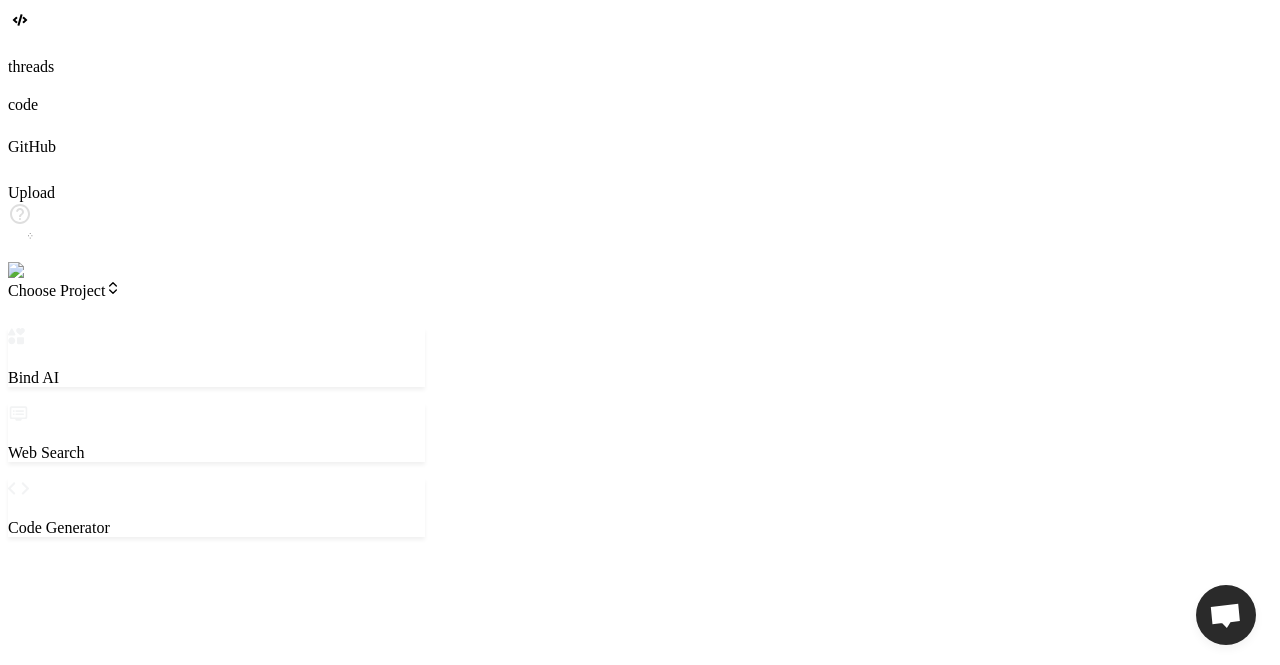 scroll, scrollTop: 0, scrollLeft: 0, axis: both 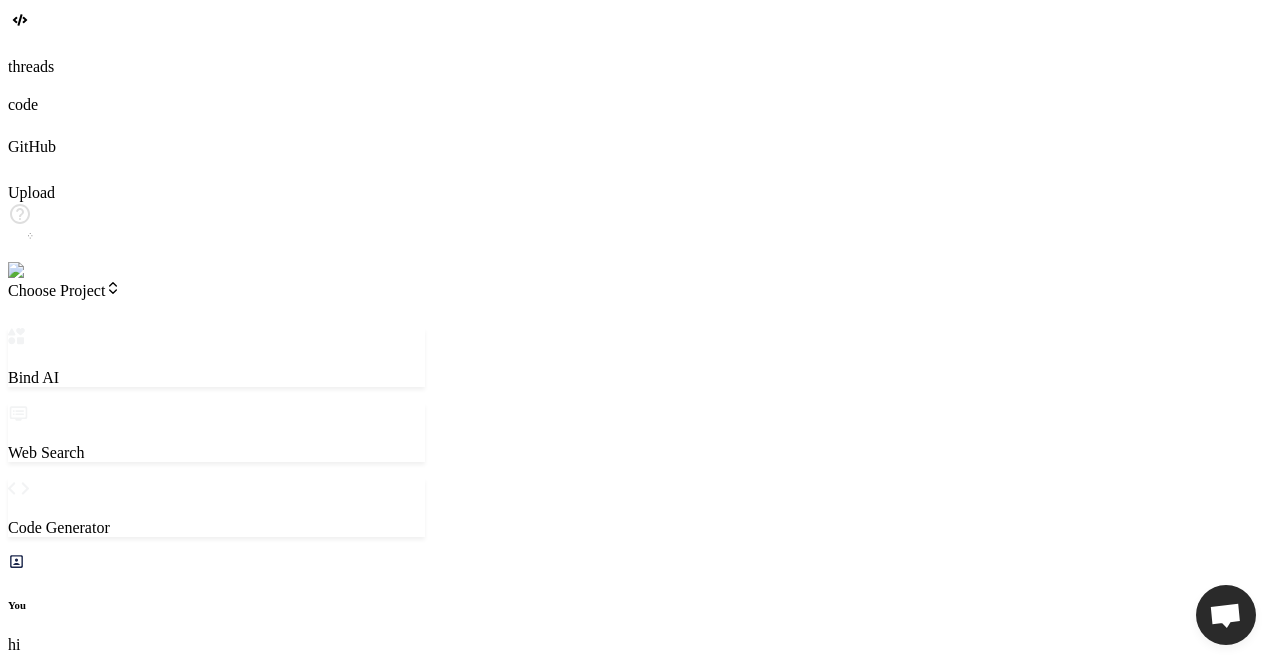type on "hi" 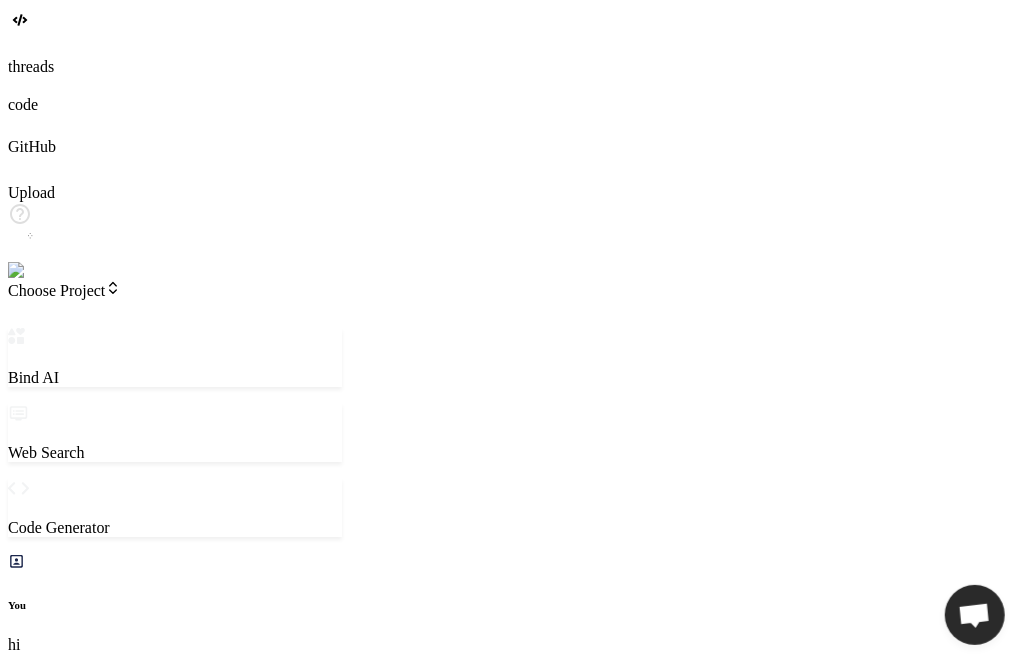 scroll, scrollTop: 372, scrollLeft: 0, axis: vertical 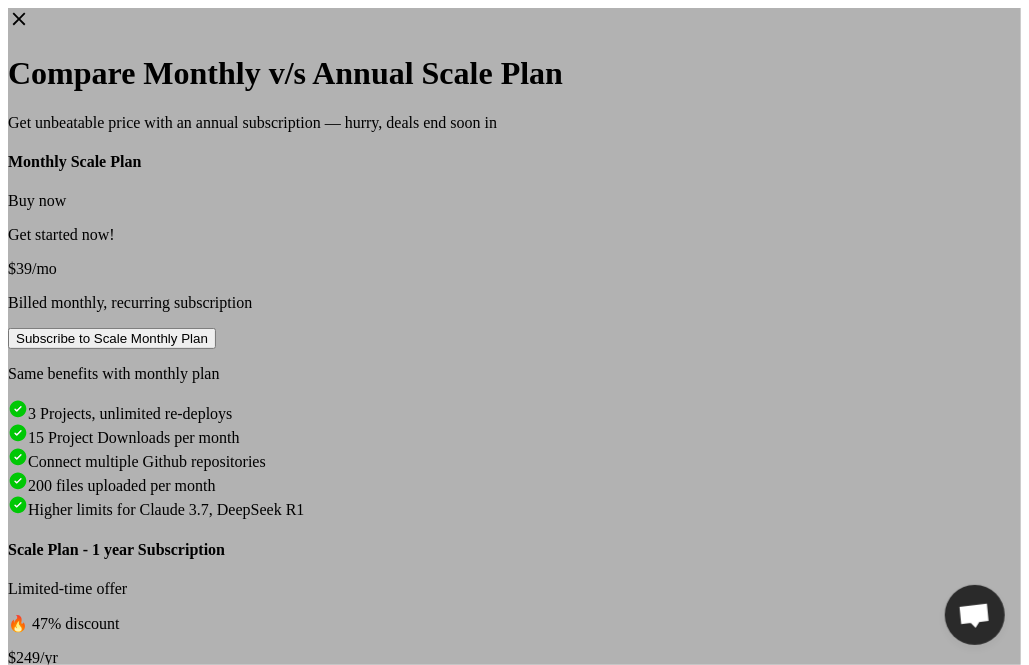 click on "Compare Monthly v/s Annual Scale Plan Get unbeatable price with an annual subscription — hurry, deals end soon in Monthly Scale Plan Buy now Get started now! $39/mo Billed monthly, recurring subscription Subscribe to Scale Monthly Plan Same benefits with monthly plan 3 Projects, unlimited re-deploys 15 Project Downloads per month Connect multiple Github repositories 200 files uploaded per month Higher limits for Claude 3.7, DeepSeek R1 Scale Plan - 1 year Subscription Limited-time offer 🔥 47% discount $249/yr Typically $488 per year Purchase Scale Annual Plan Enjoy Scale Annual plan benefits: 3 Projects, unlimited re-deploys 15 Project Downloads per month Connect multiple Github repositories 200 files uploaded per month Higher limits for Claude 3.7, DeepSeek R1" at bounding box center [514, 358] 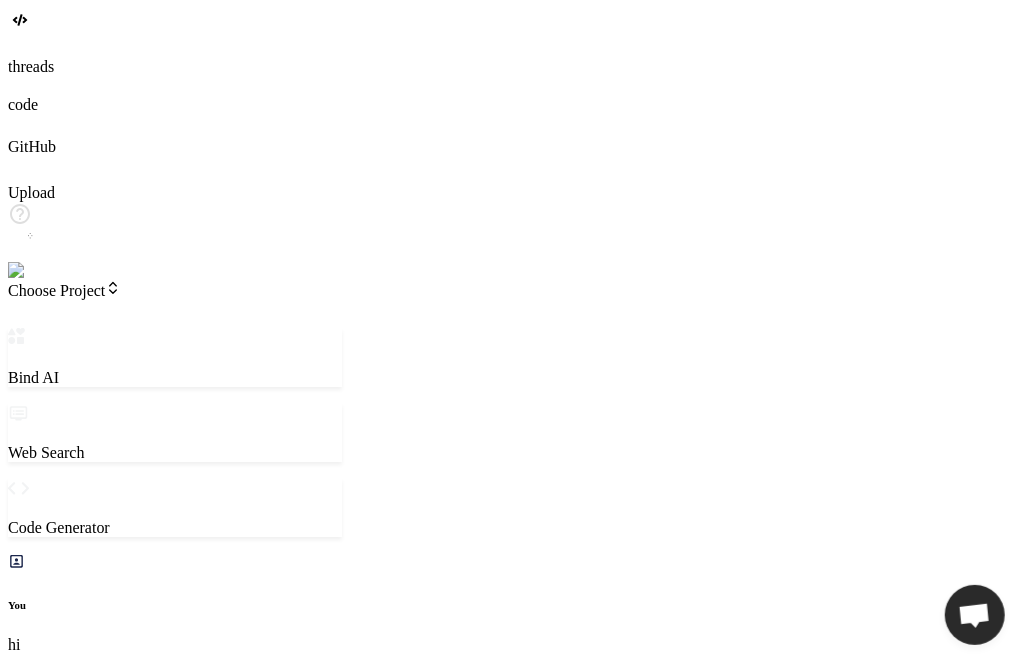 click on "hi" at bounding box center [87, 1567] 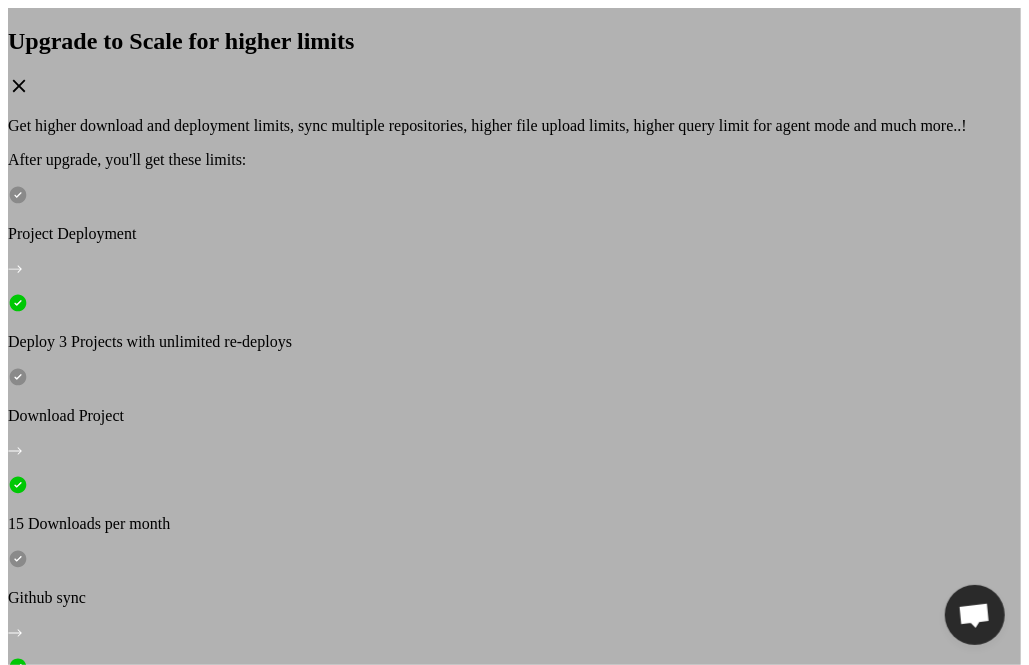click 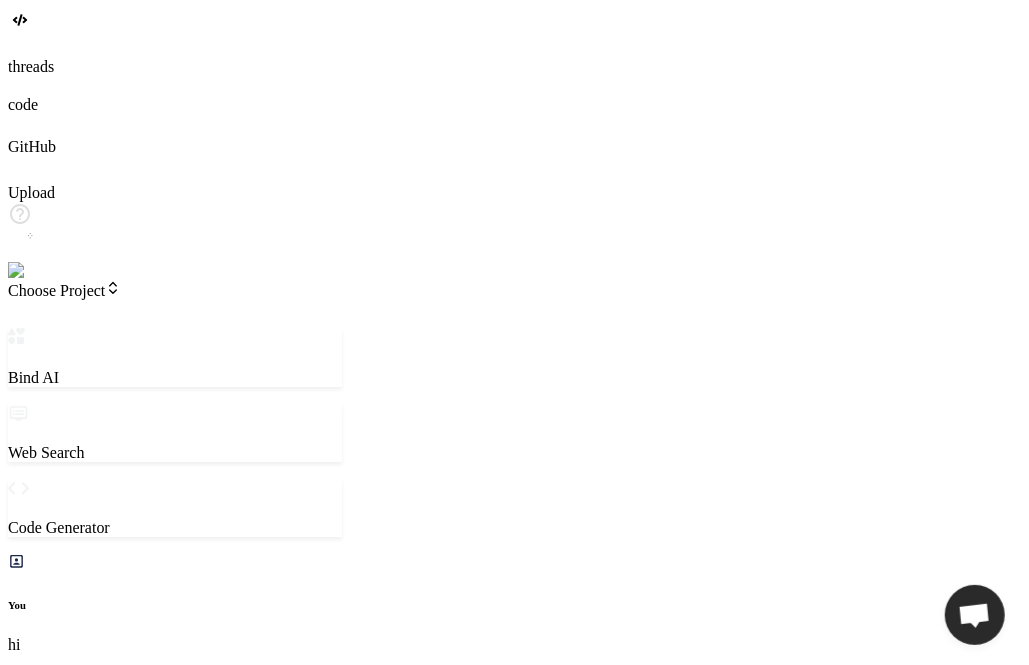 click on "hi" at bounding box center (87, 1567) 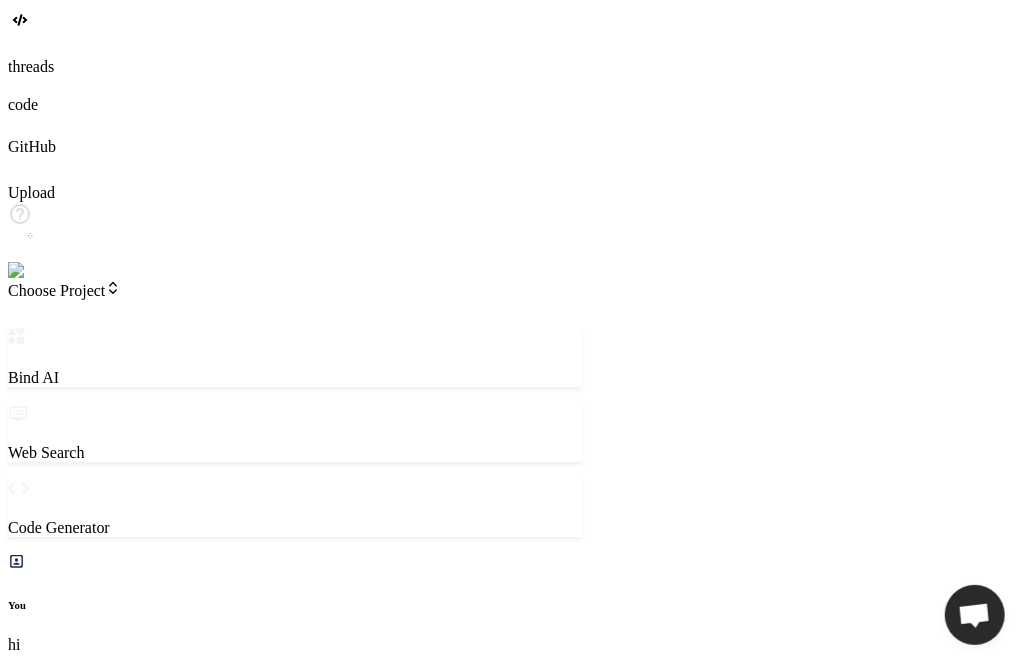 drag, startPoint x: 378, startPoint y: 400, endPoint x: 586, endPoint y: 392, distance: 208.1538 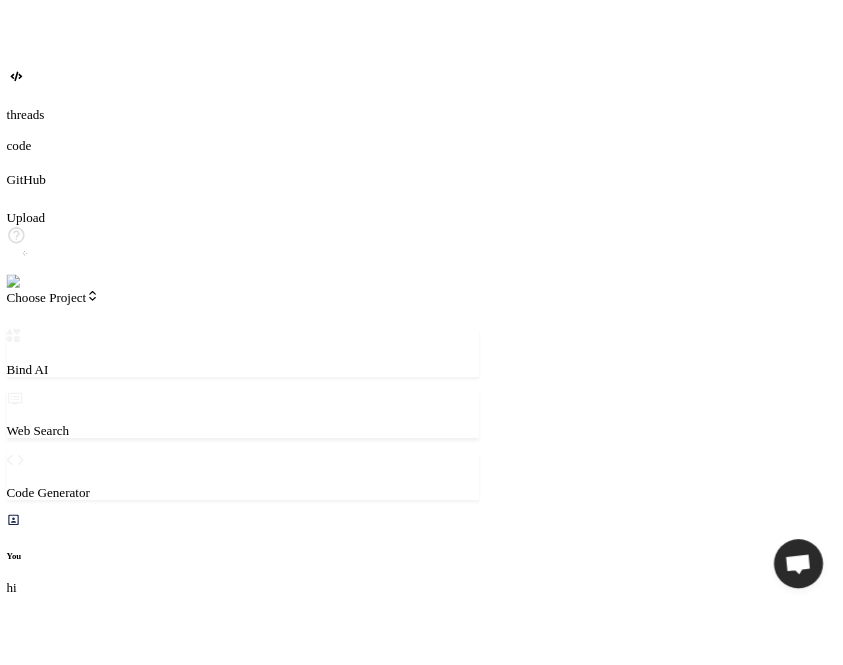 scroll, scrollTop: 55, scrollLeft: 0, axis: vertical 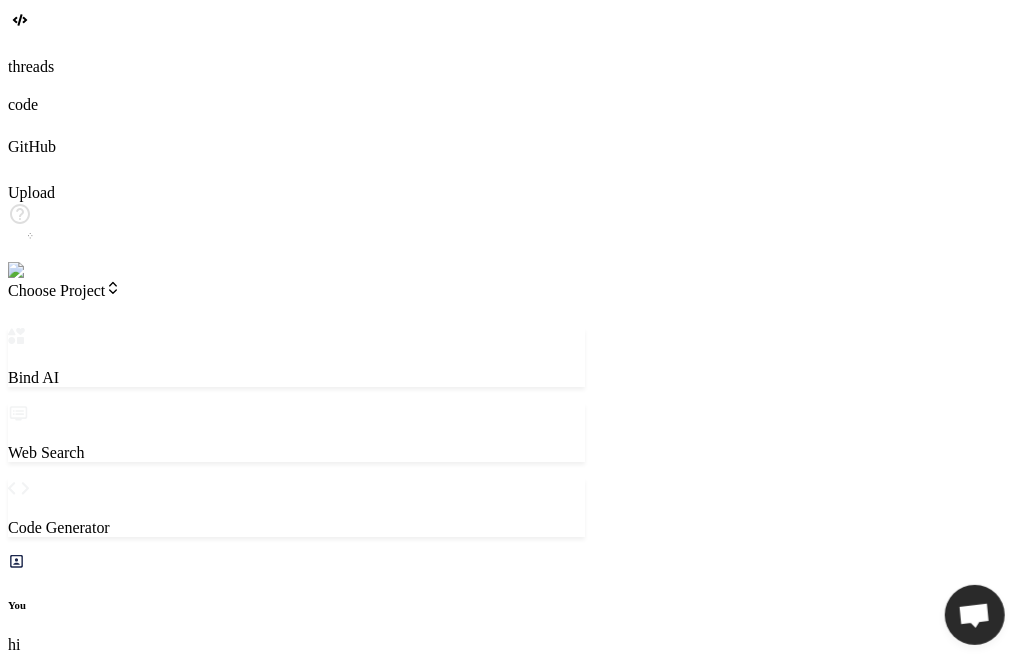 click 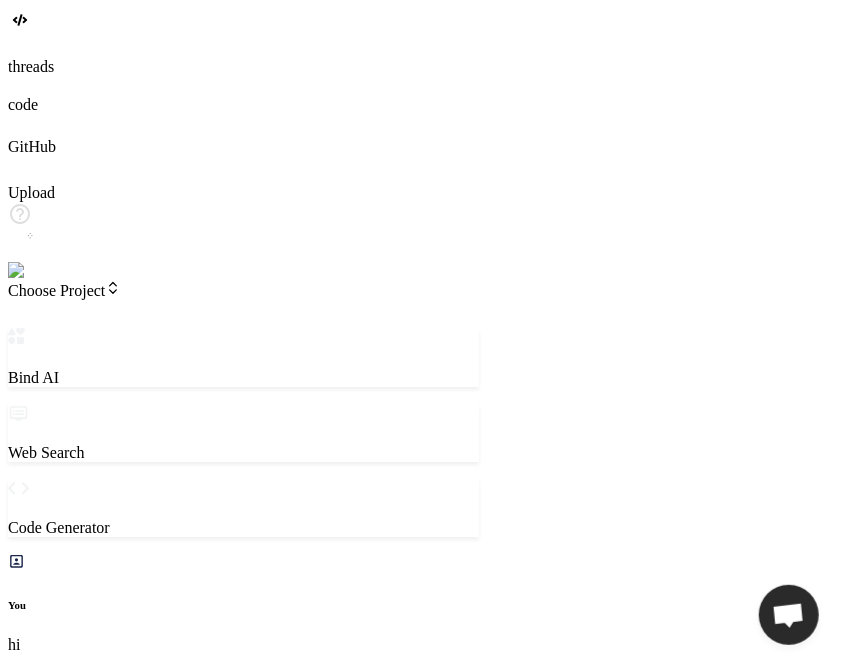 click 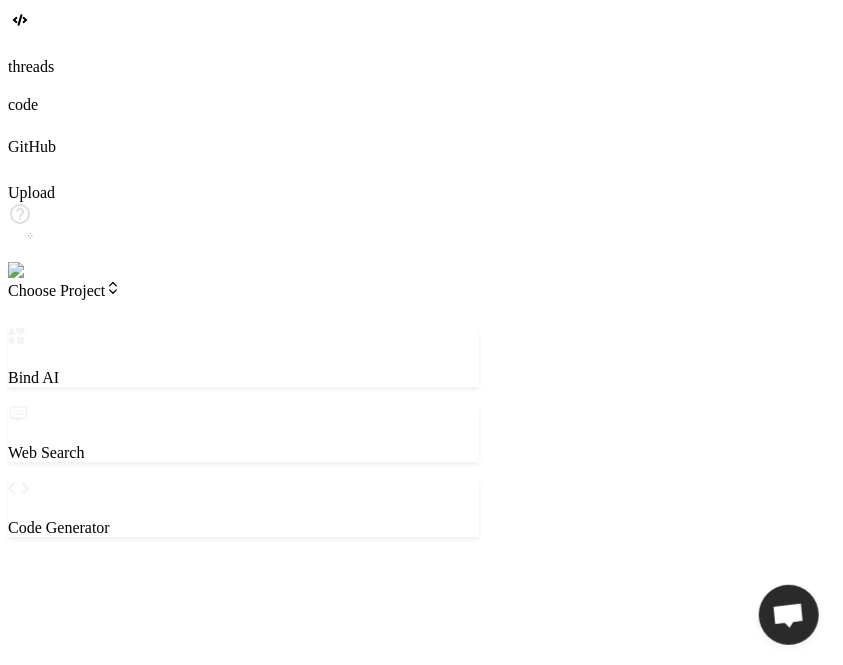 click on "hi" at bounding box center [87, 1116] 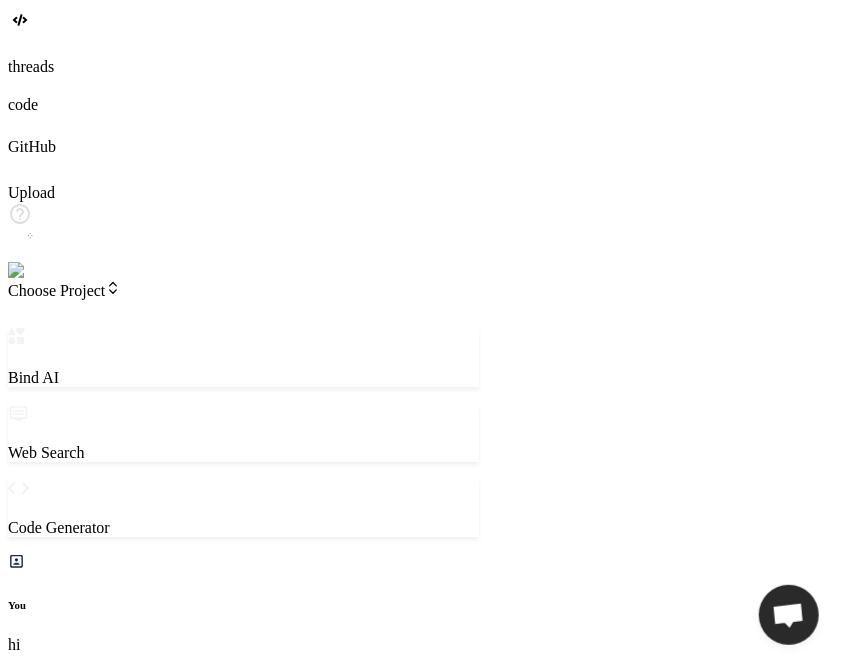 click 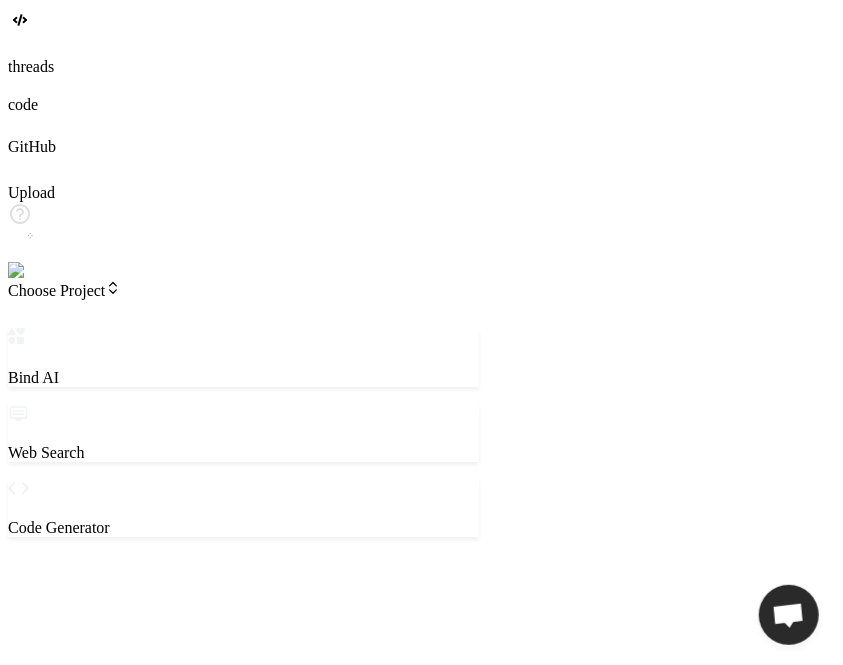 scroll, scrollTop: 0, scrollLeft: 0, axis: both 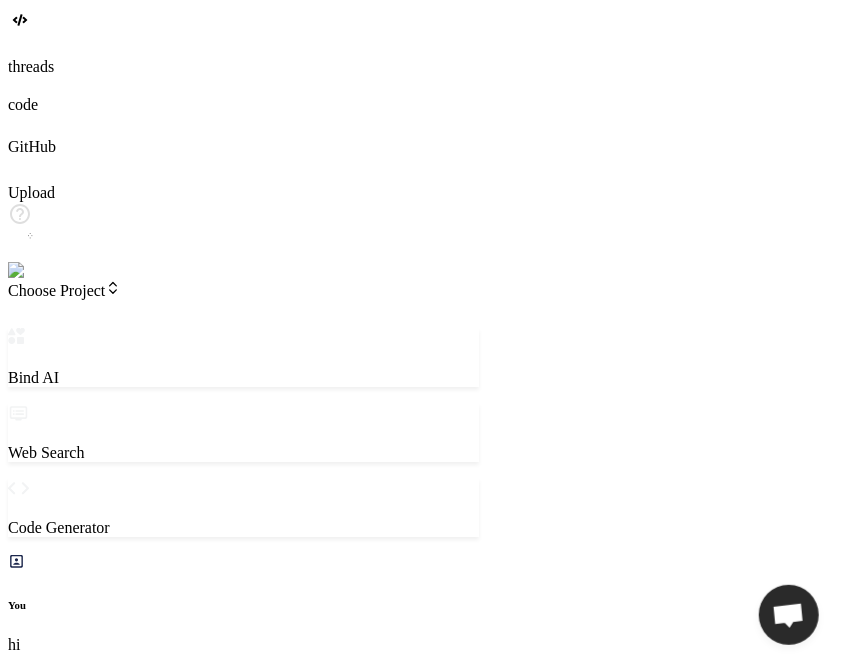 click on "hi" at bounding box center (87, 1441) 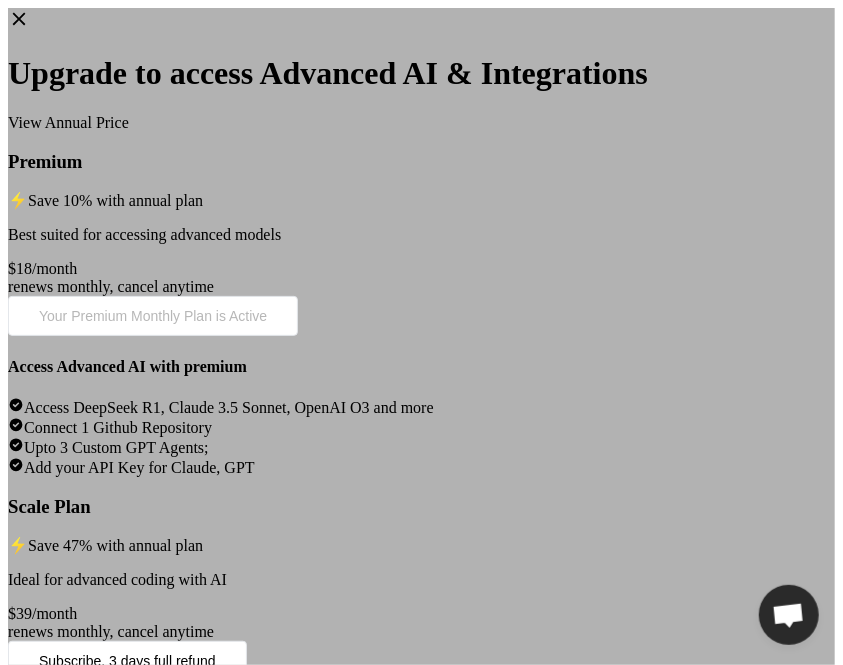 click 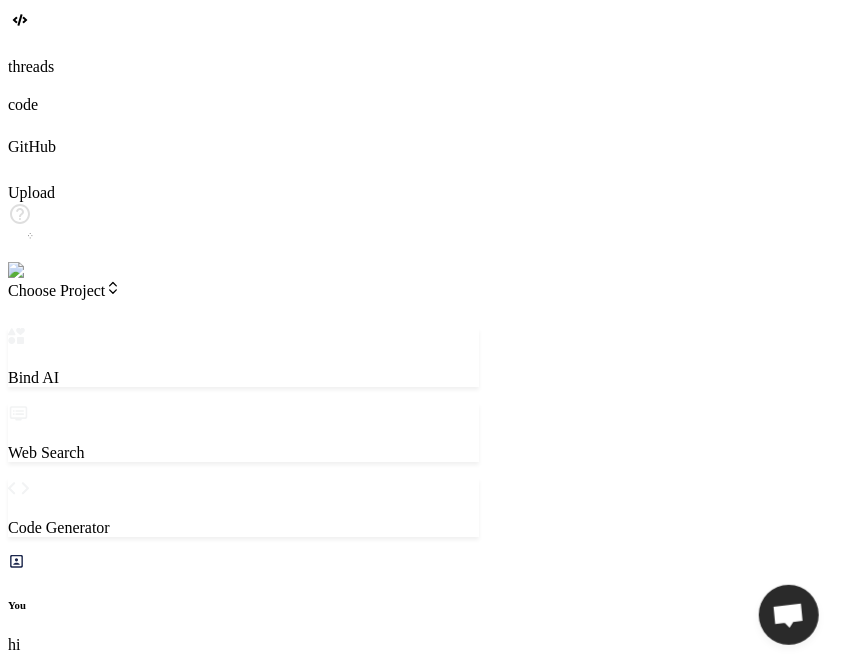 scroll, scrollTop: 306, scrollLeft: 0, axis: vertical 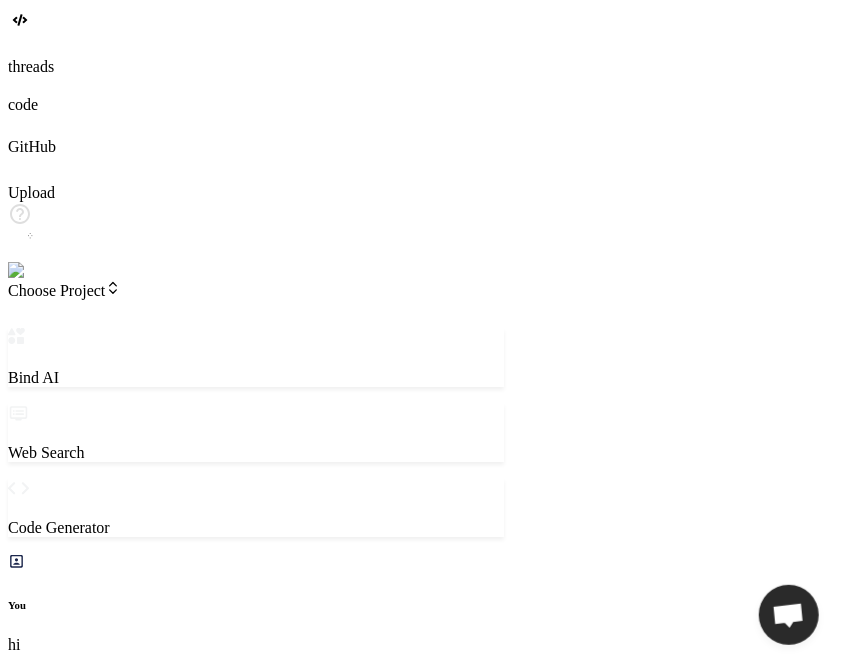 drag, startPoint x: 506, startPoint y: 403, endPoint x: 632, endPoint y: 410, distance: 126.1943 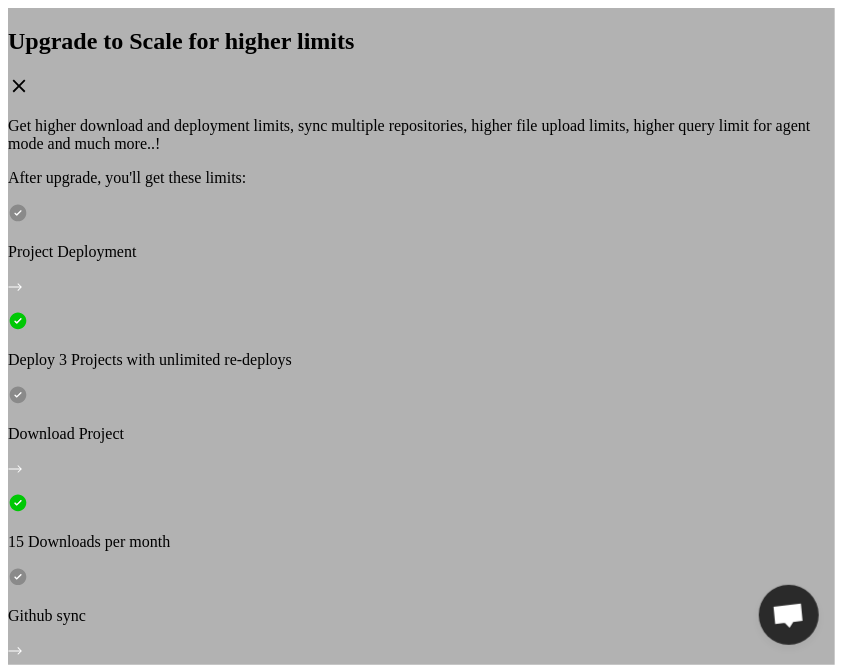 click on "Upgrade to Scale for higher limits Get higher download and deployment limits, sync multiple repositories, higher file upload limits, higher query limit for agent mode and much more..! After upgrade, you'll get these limits: Project Deployment   Deploy 3 Projects with unlimited re-deploys   Download Project   15 Downloads per month   Github sync   Sync multiple repositories   File upload   Upload code files, images   Upgrade to Scale for $39/month 3 days full refund. No questions asked." at bounding box center (421, 358) 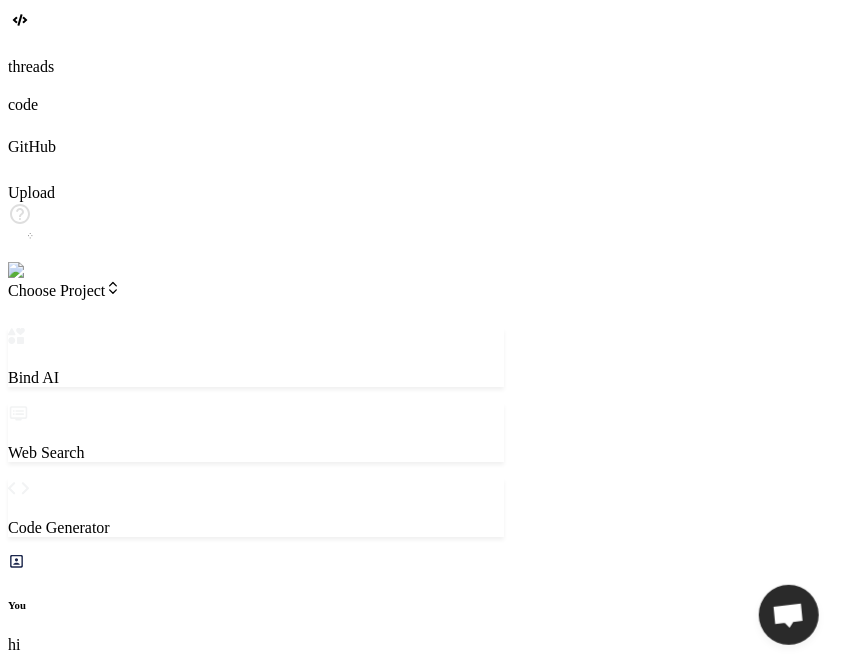click on "Gemini 2.5.." at bounding box center [256, 1610] 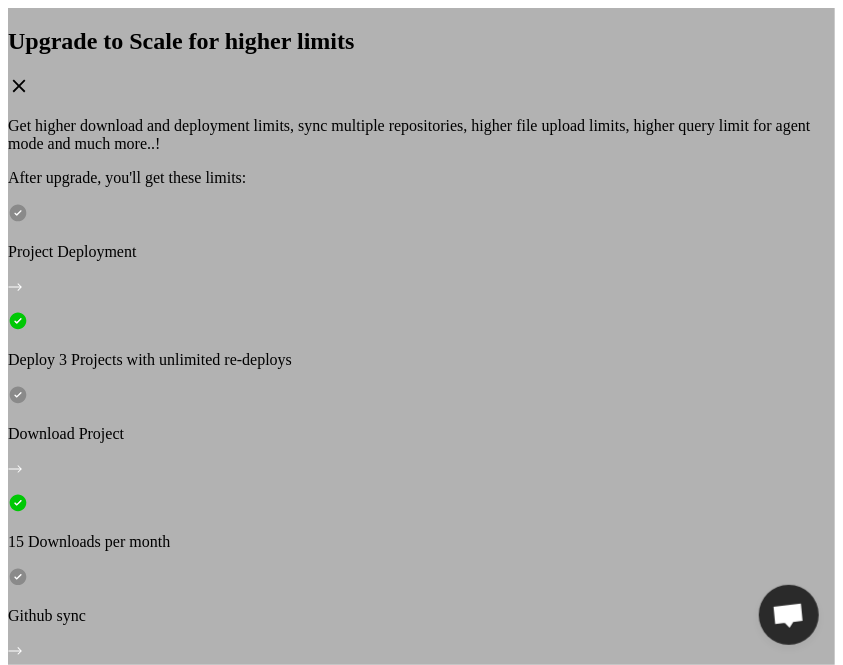 click on "Upgrade to Scale for higher limits Get higher download and deployment limits, sync multiple repositories, higher file upload limits, higher query limit for agent mode and much more..! After upgrade, you'll get these limits: Project Deployment   Deploy 3 Projects with unlimited re-deploys   Download Project   15 Downloads per month   Github sync   Sync multiple repositories   File upload   Upload code files, images   Upgrade to Scale for $39/month 3 days full refund. No questions asked." at bounding box center (421, 358) 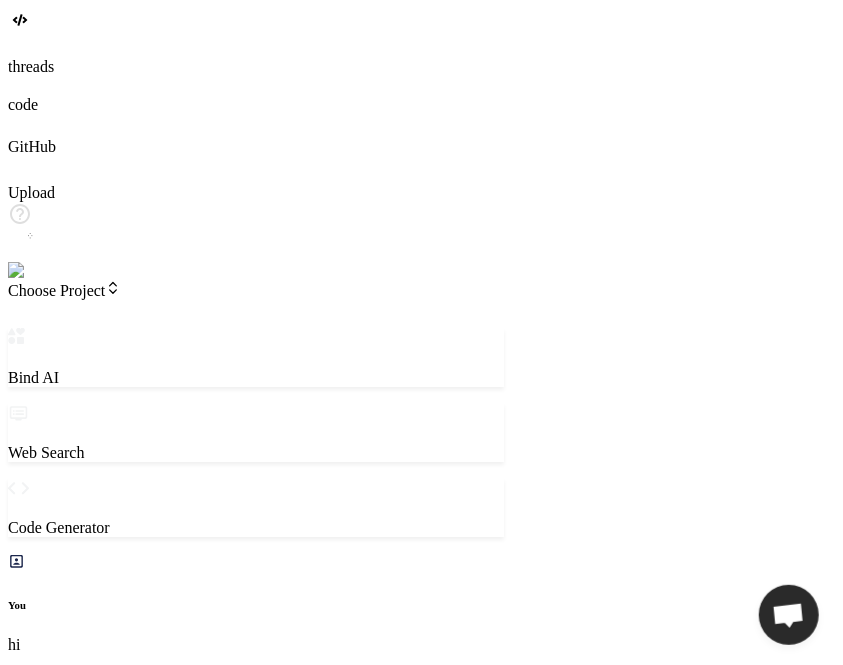 click on "Gemini 2.5.." at bounding box center [256, 1610] 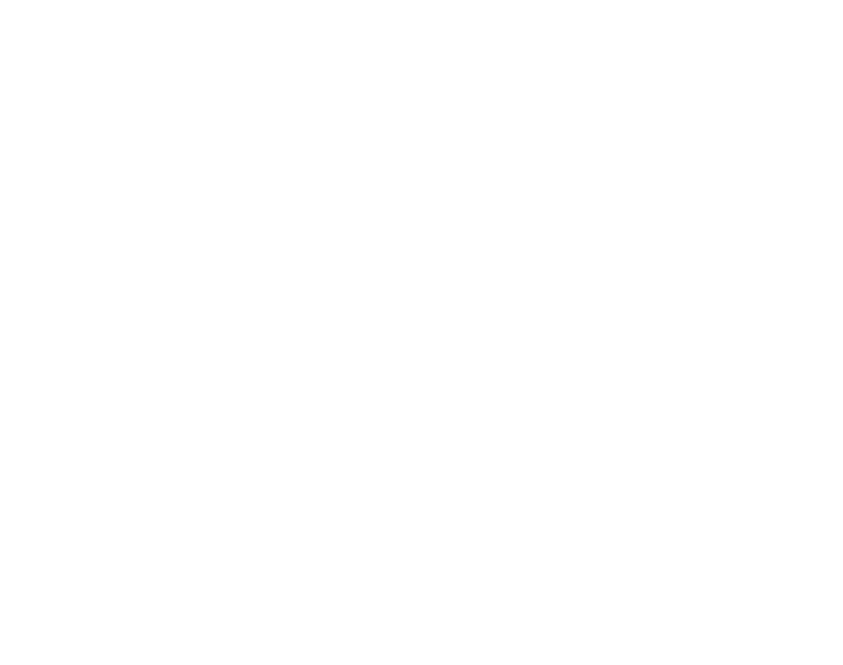 scroll, scrollTop: 0, scrollLeft: 0, axis: both 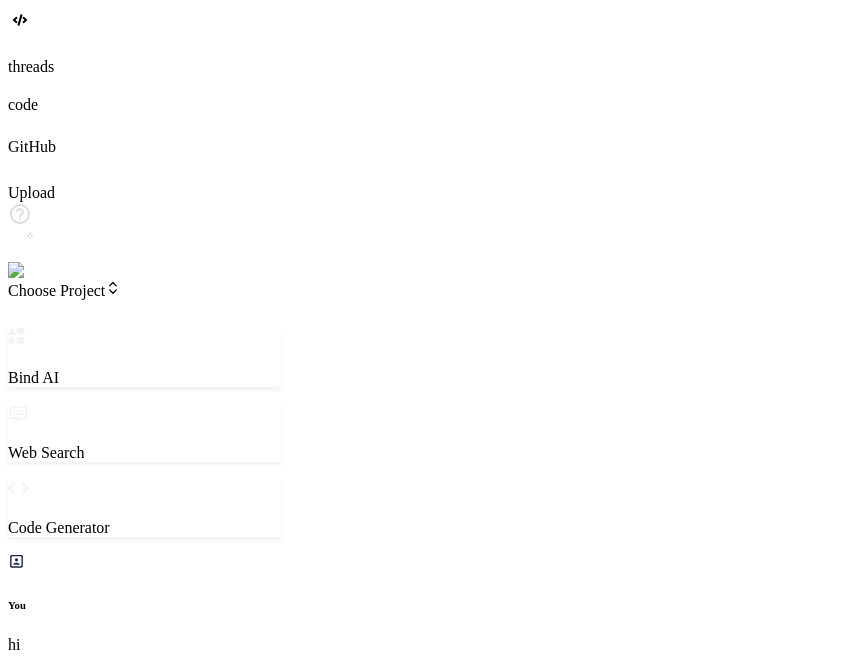 click on "hi" at bounding box center (87, 1603) 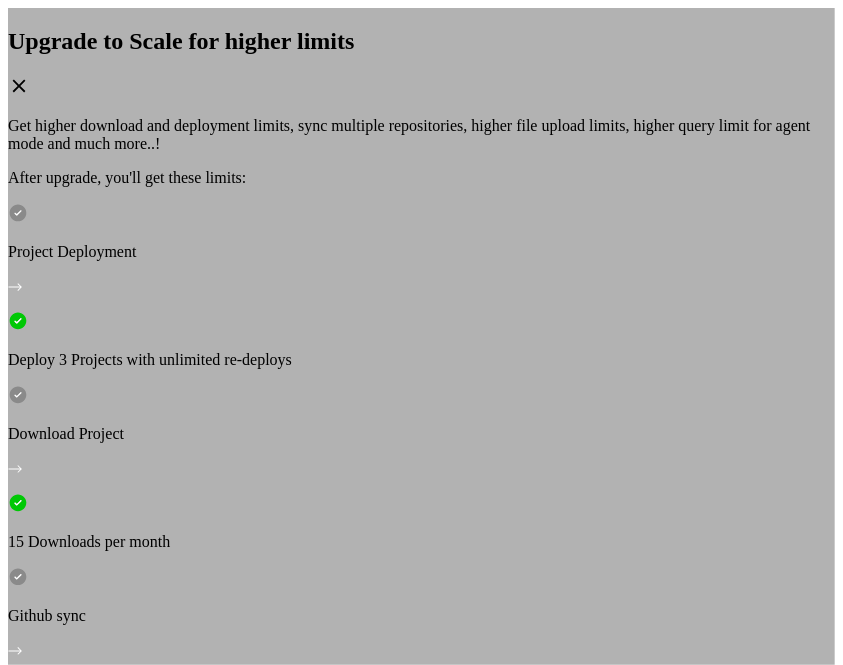click on "Upgrade to Scale for higher limits Get higher download and deployment limits, sync multiple repositories, higher file upload limits, higher query limit for agent mode and much more..! After upgrade, you'll get these limits: Project Deployment   Deploy 3 Projects with unlimited re-deploys   Download Project   15 Downloads per month   Github sync   Sync multiple repositories   File upload   Upload code files, images   Upgrade to Scale for $39/month 3 days full refund. No questions asked." at bounding box center [421, 358] 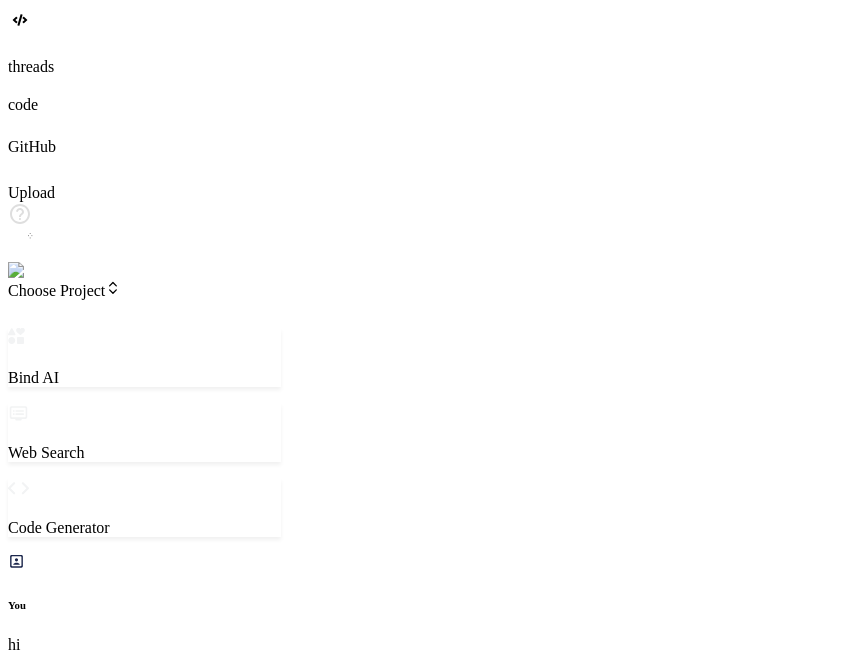 scroll, scrollTop: 954, scrollLeft: 0, axis: vertical 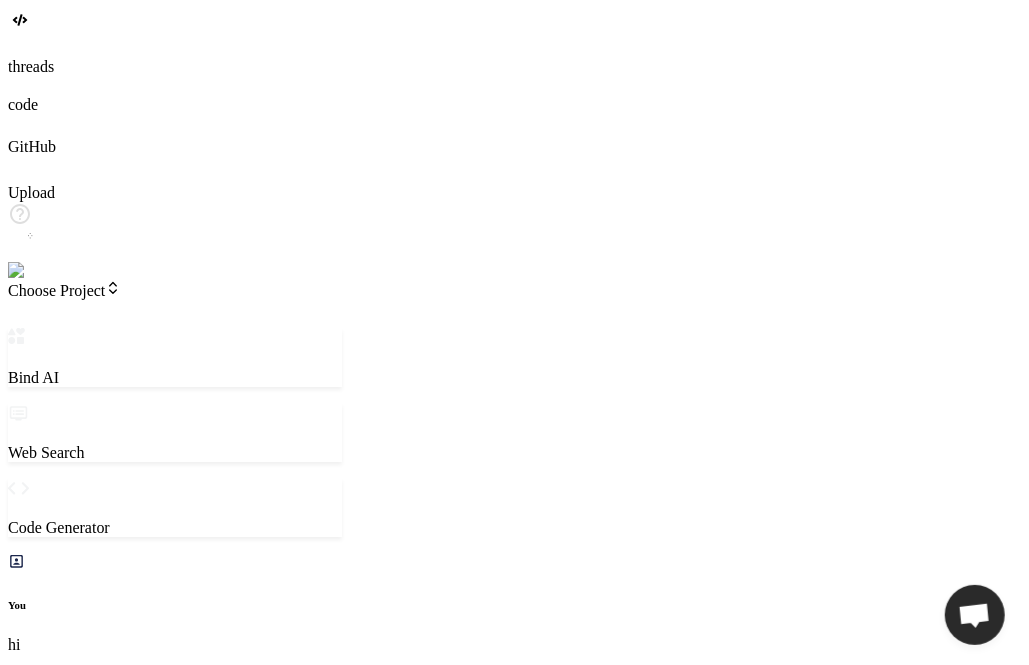 click at bounding box center [87, 2089] 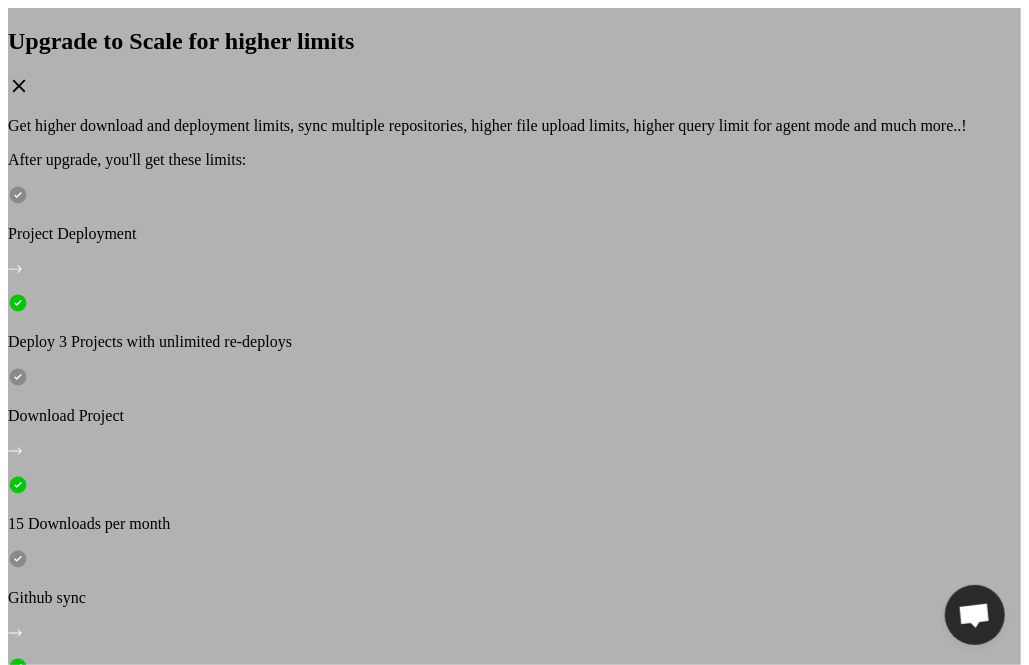 click on "Upgrade to Scale for higher limits Get higher download and deployment limits, sync multiple repositories, higher file upload limits, higher query limit for agent mode and much more..! After upgrade, you'll get these limits: Project Deployment   Deploy 3 Projects with unlimited re-deploys   Download Project   15 Downloads per month   Github sync   Sync multiple repositories   File upload   Upload code files, images   Upgrade to Scale for $39/month 3 days full refund. No questions asked." at bounding box center (514, 358) 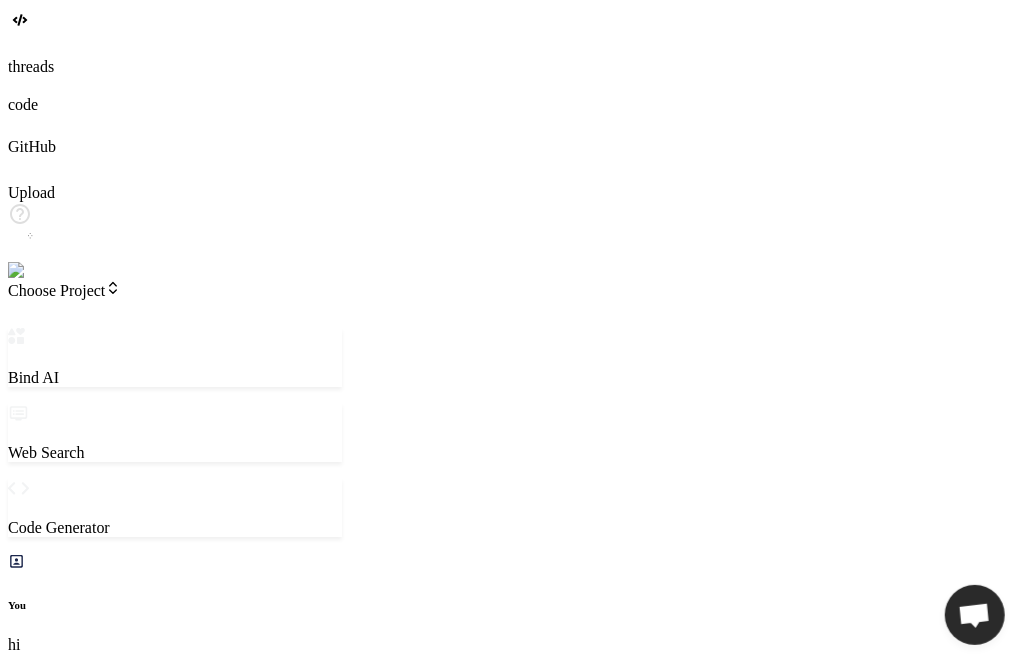 type on "x" 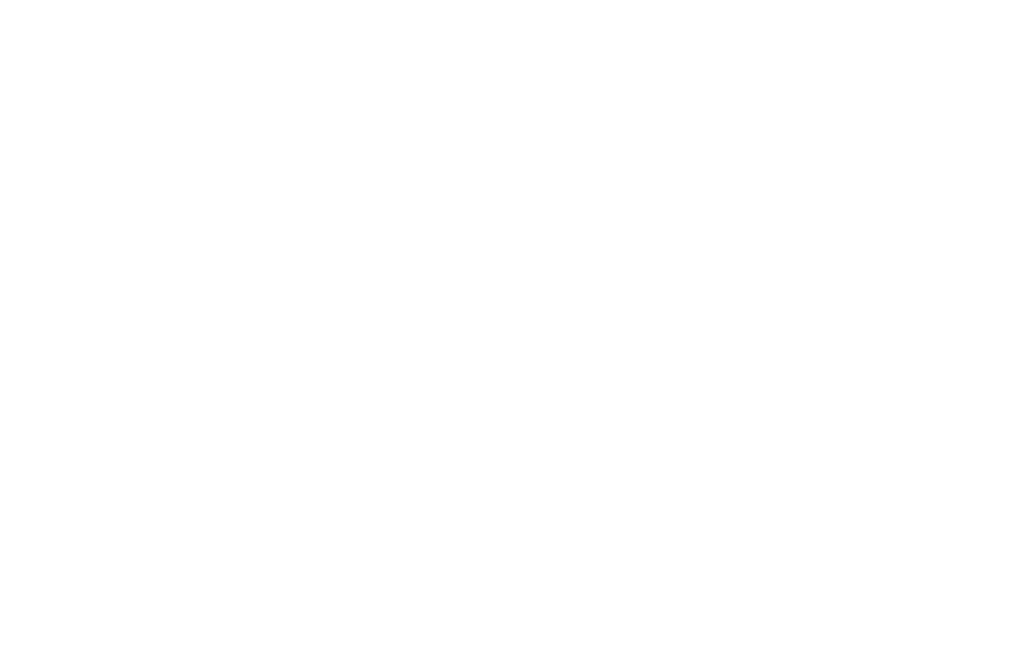scroll, scrollTop: 0, scrollLeft: 0, axis: both 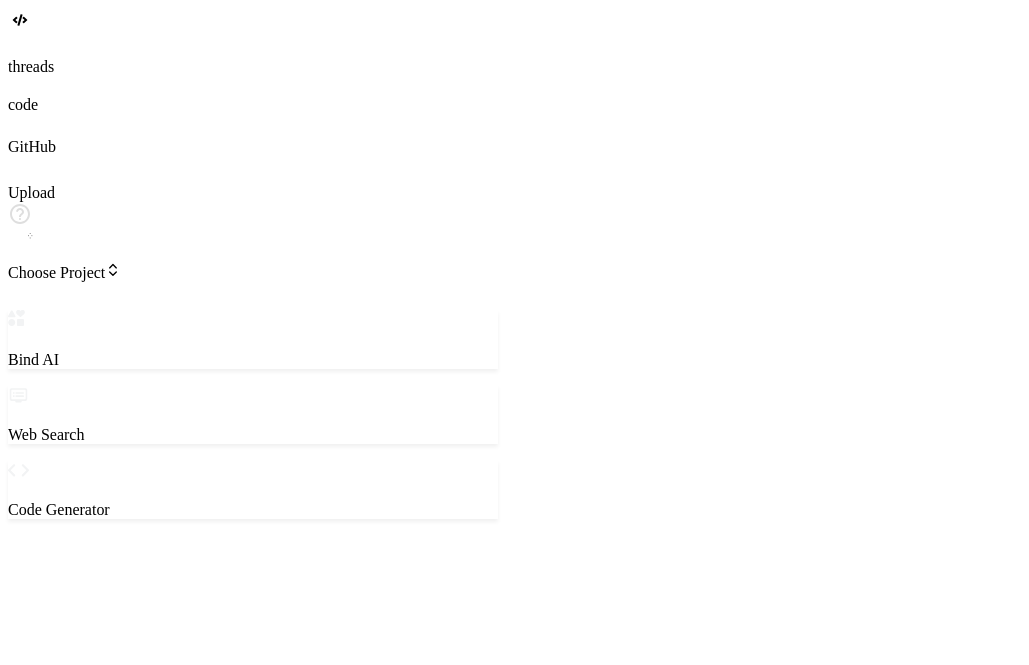 drag, startPoint x: 378, startPoint y: 433, endPoint x: 499, endPoint y: 442, distance: 121.33425 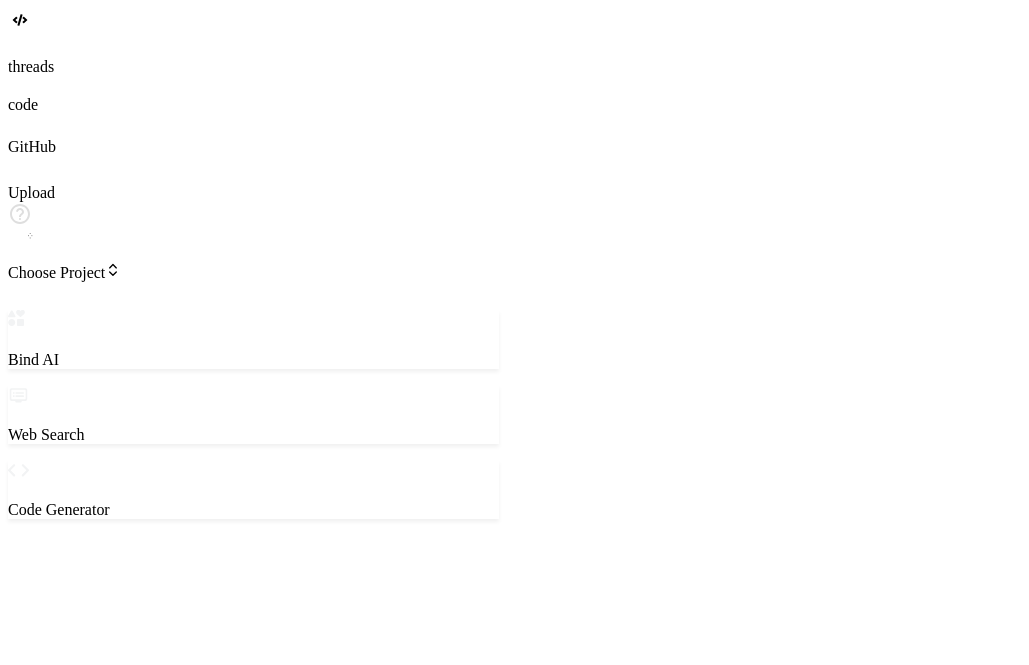 click on "hi" at bounding box center (87, 809) 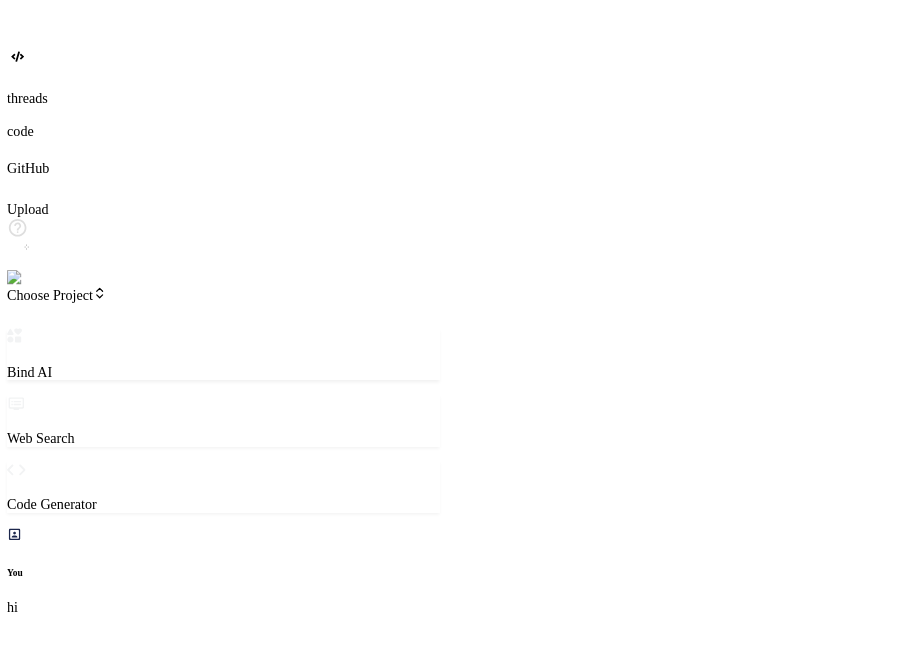 scroll, scrollTop: 650, scrollLeft: 0, axis: vertical 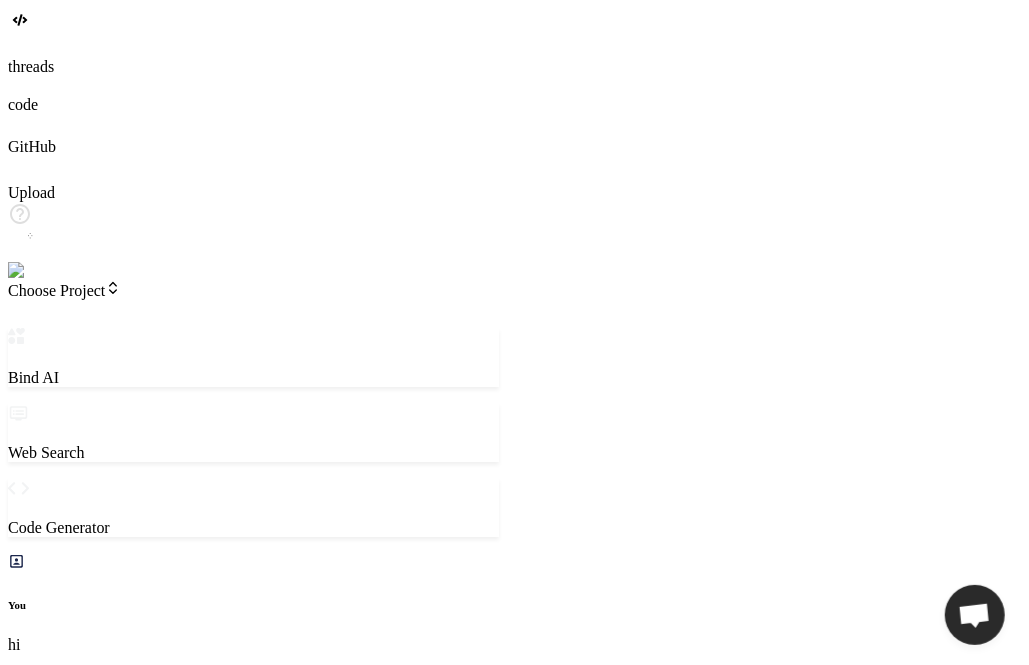 click on "hi" at bounding box center [87, 1891] 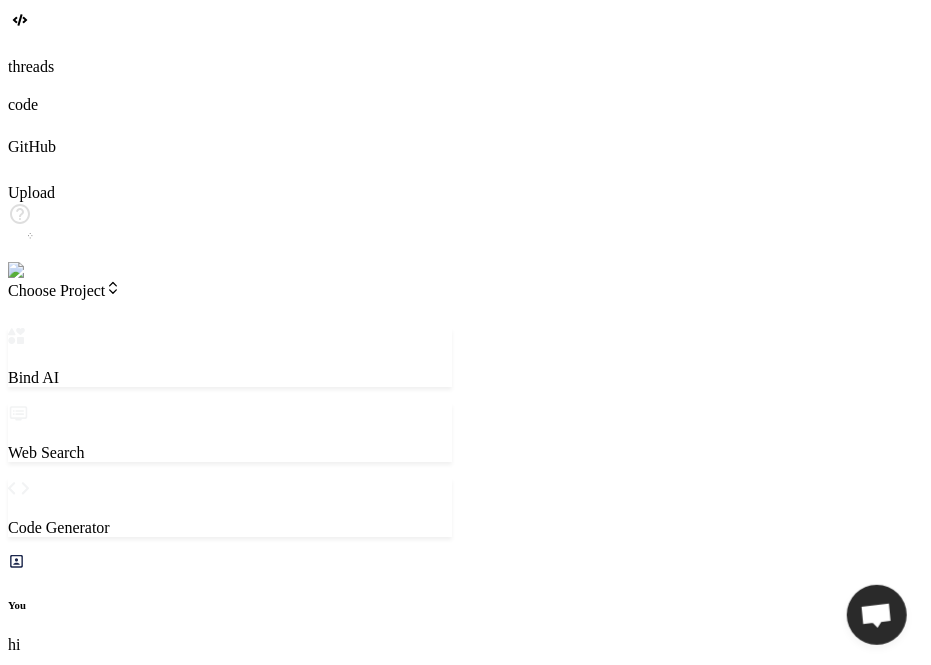 type on "x" 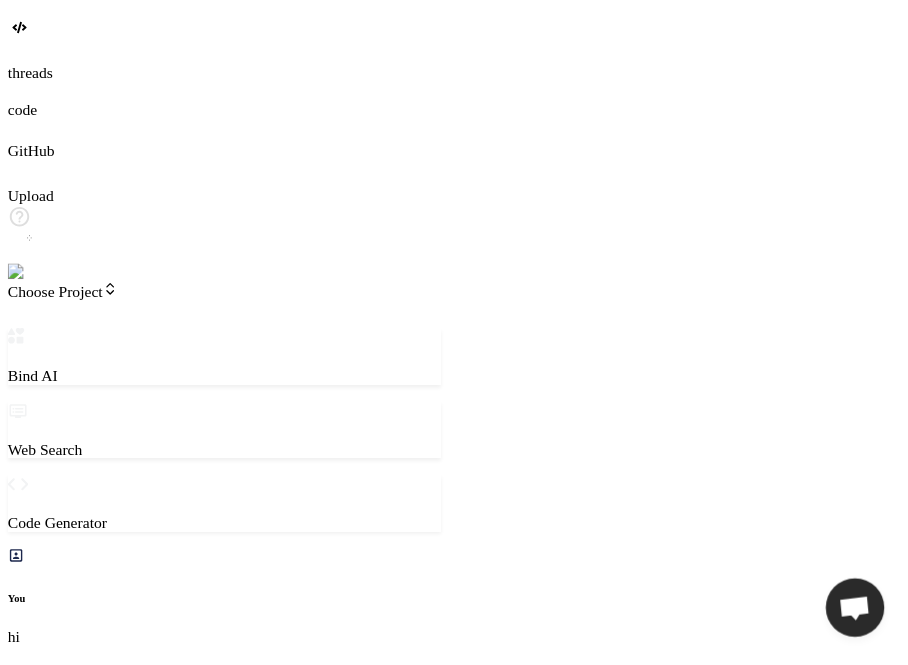 scroll, scrollTop: 740, scrollLeft: 0, axis: vertical 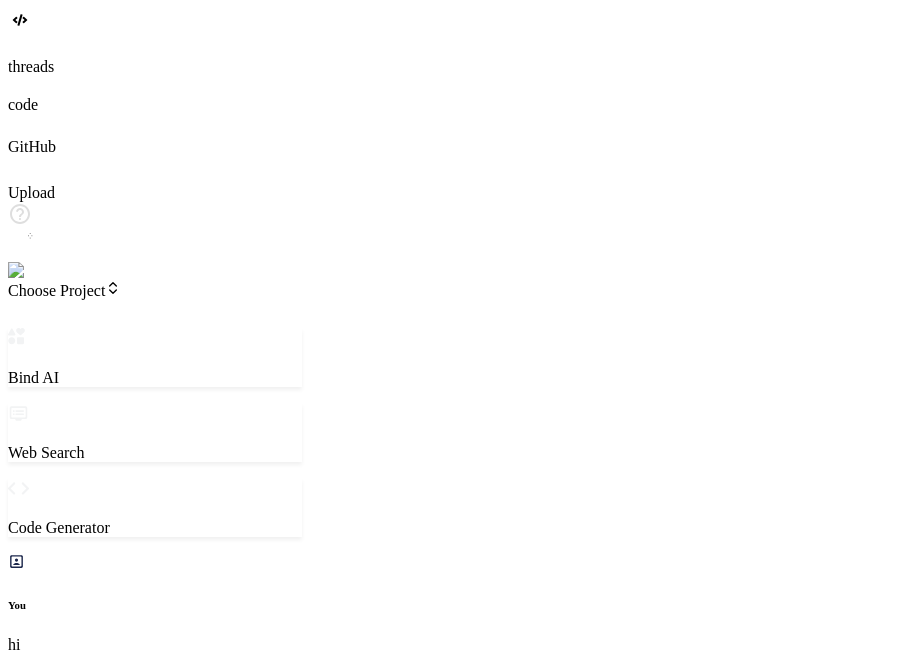 click on "hi" at bounding box center (87, 2125) 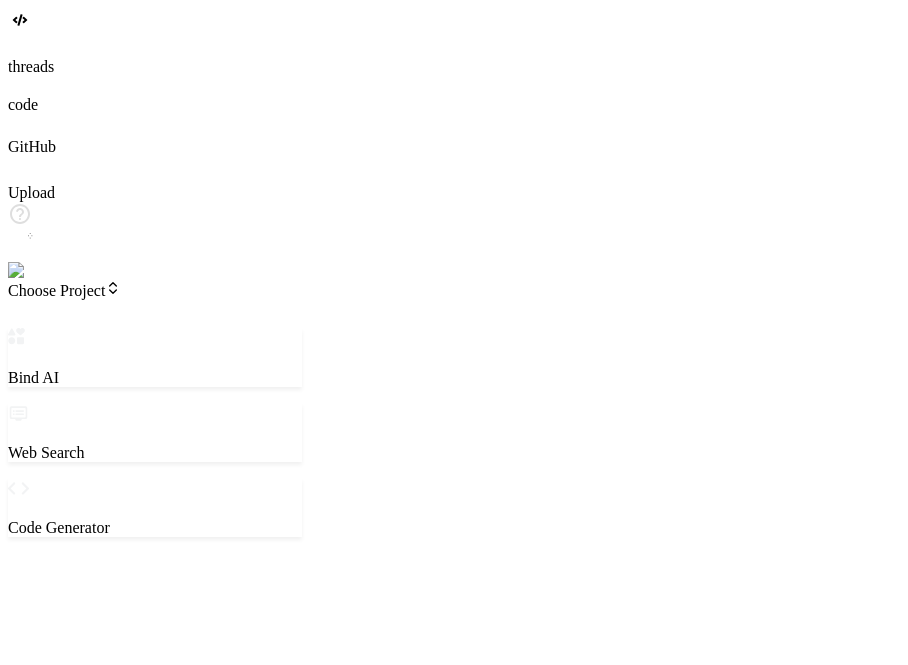 scroll, scrollTop: 0, scrollLeft: 0, axis: both 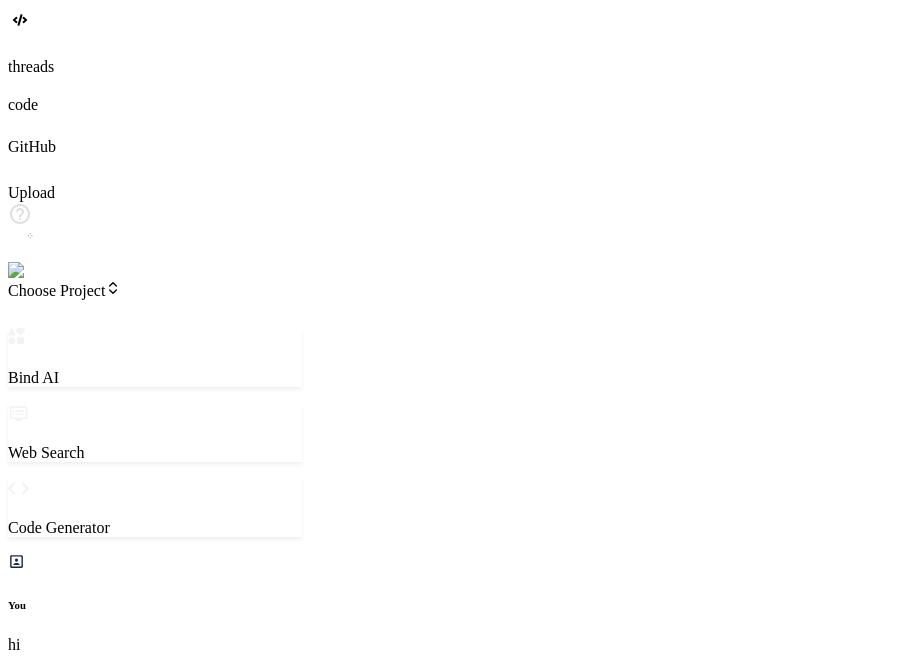 click on "hi" at bounding box center [87, 2125] 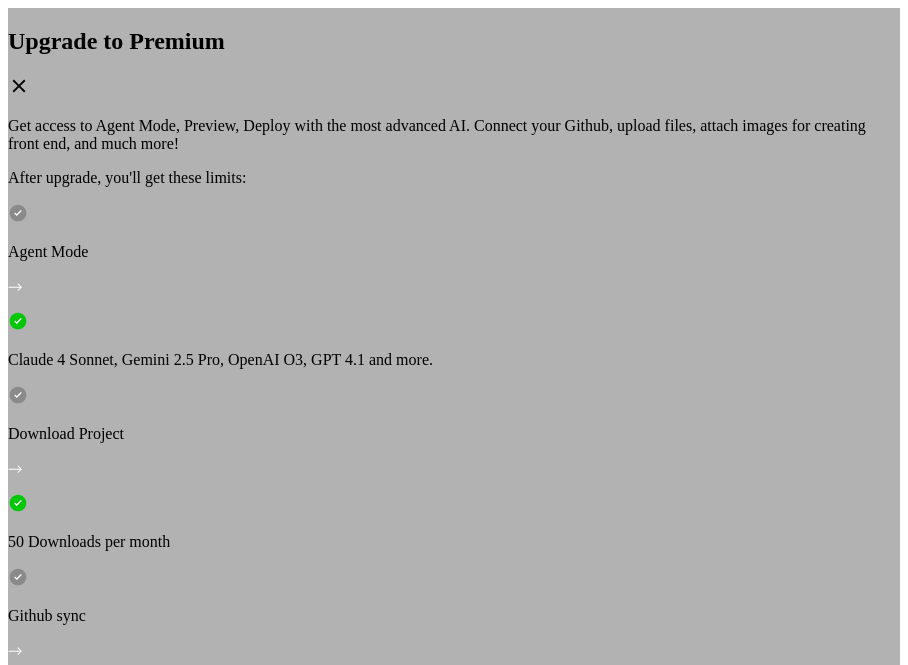 type on "x" 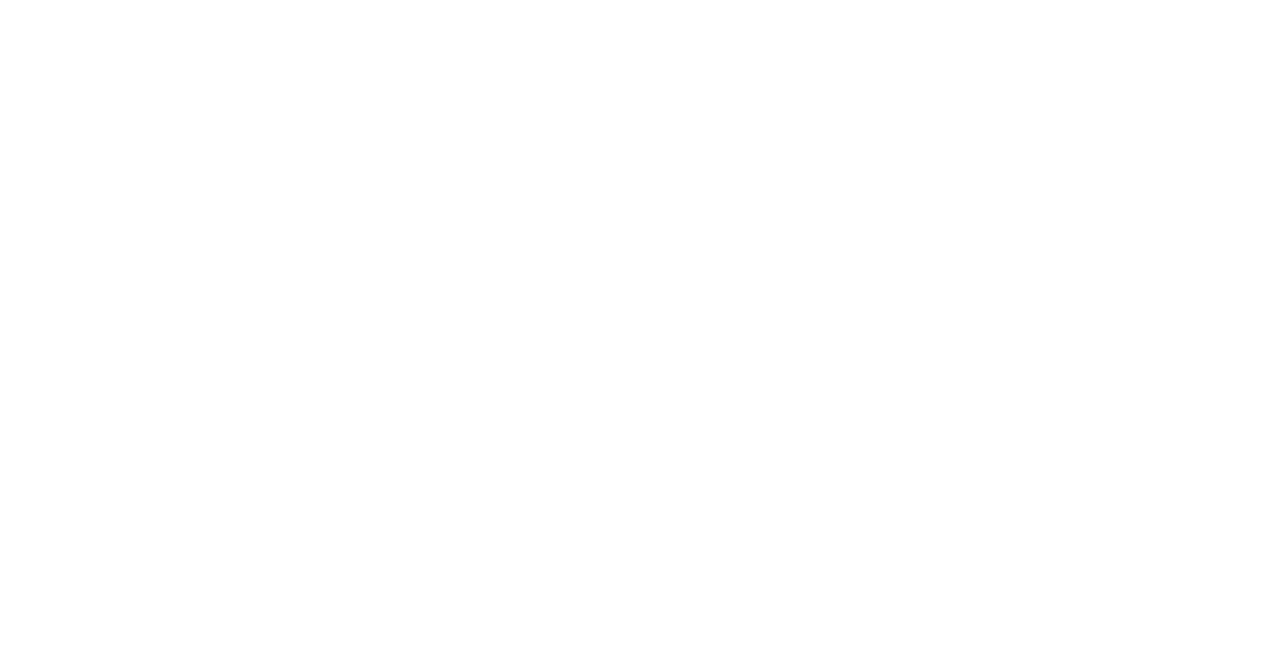 scroll, scrollTop: 0, scrollLeft: 0, axis: both 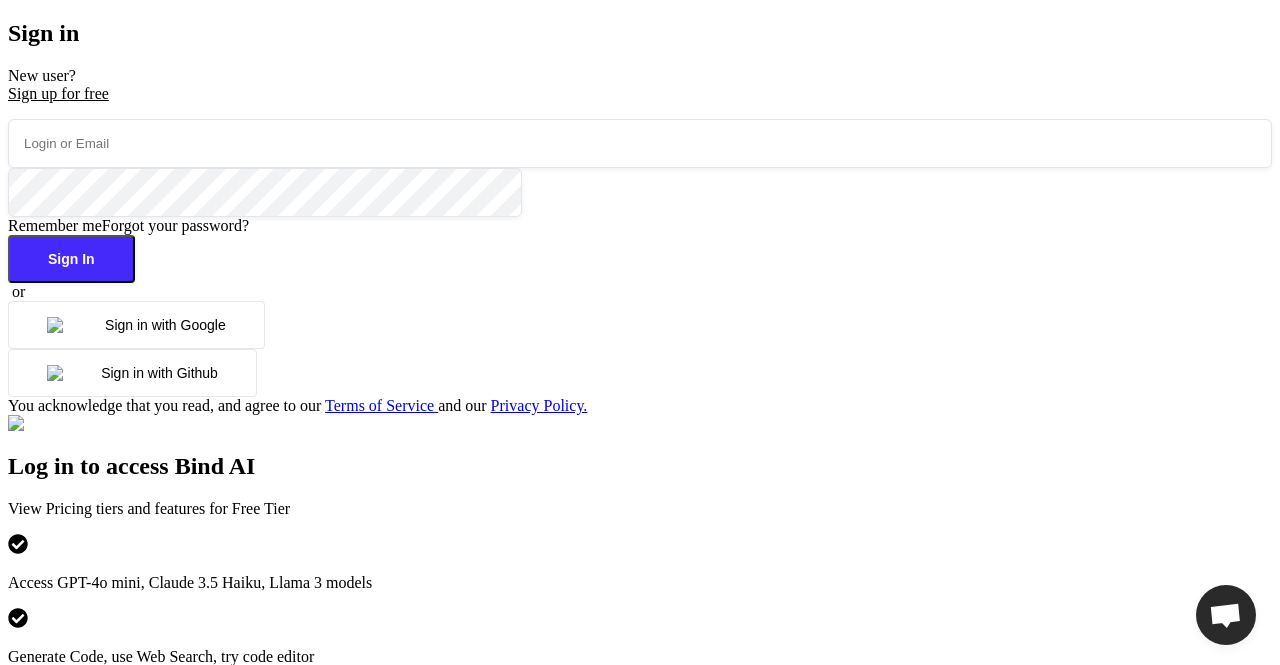 click at bounding box center (640, 143) 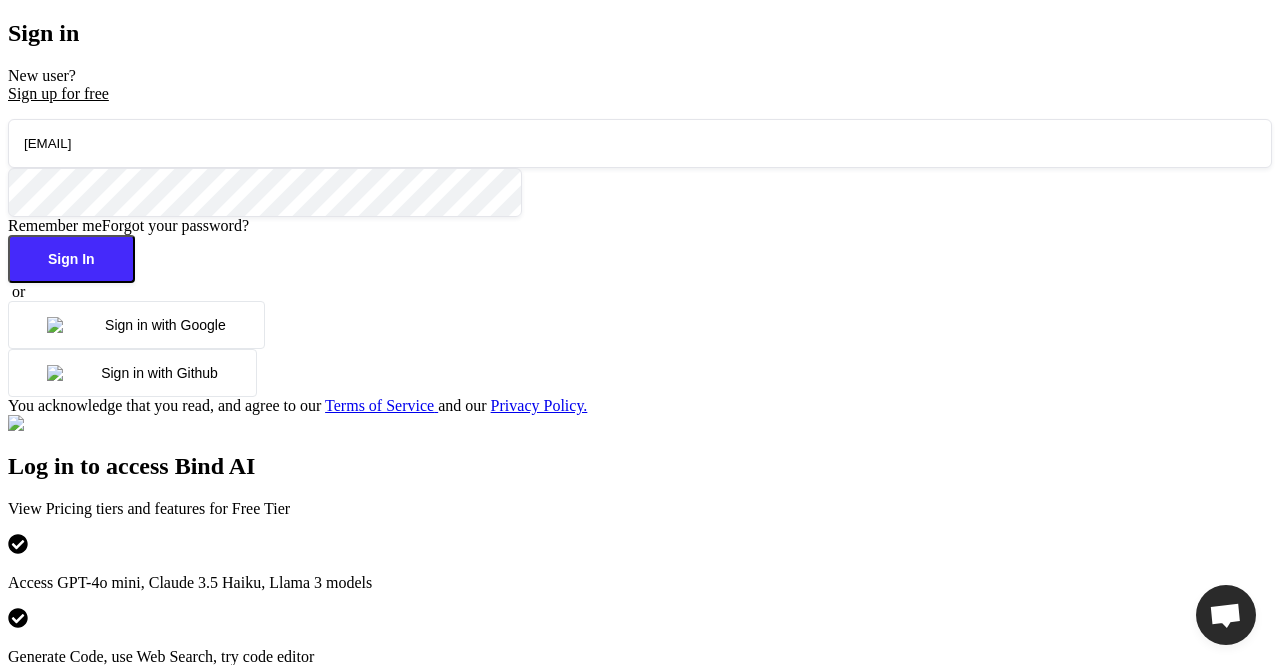 type on "[EMAIL]" 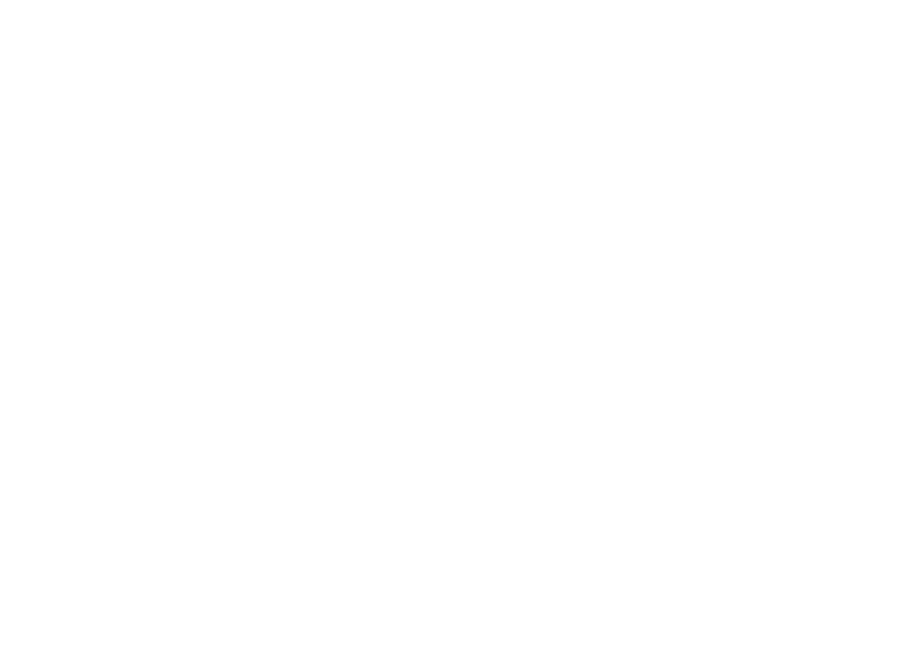 scroll, scrollTop: 0, scrollLeft: 0, axis: both 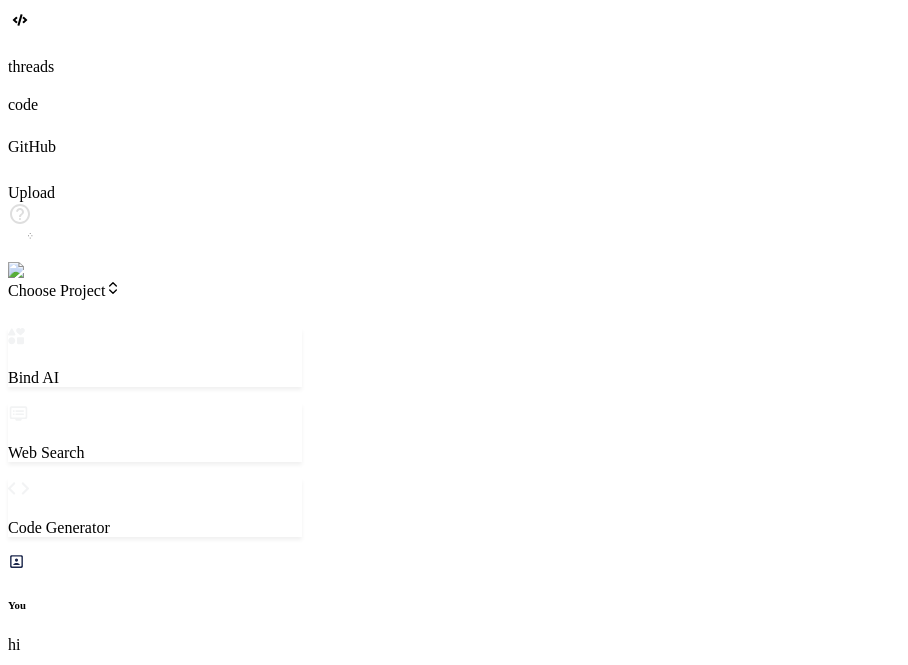 click on "hi" at bounding box center [87, 2125] 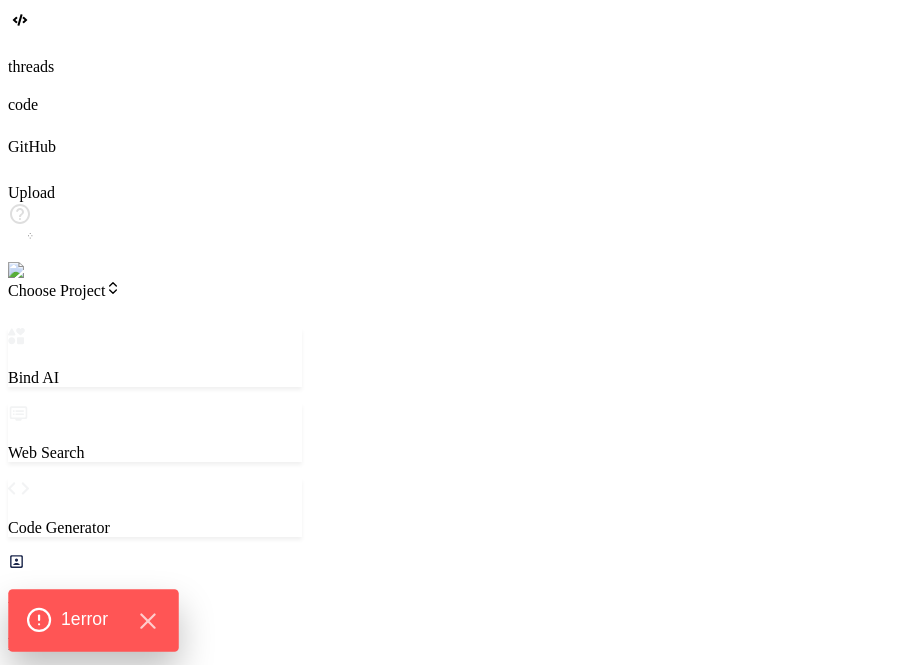 click on "1  error" 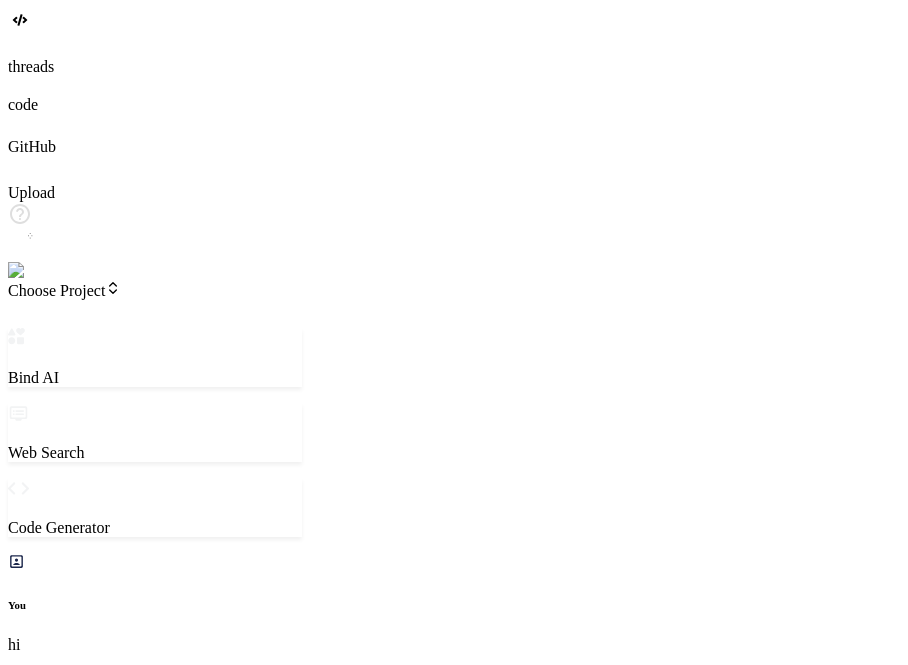 click on "hi" at bounding box center [87, 2125] 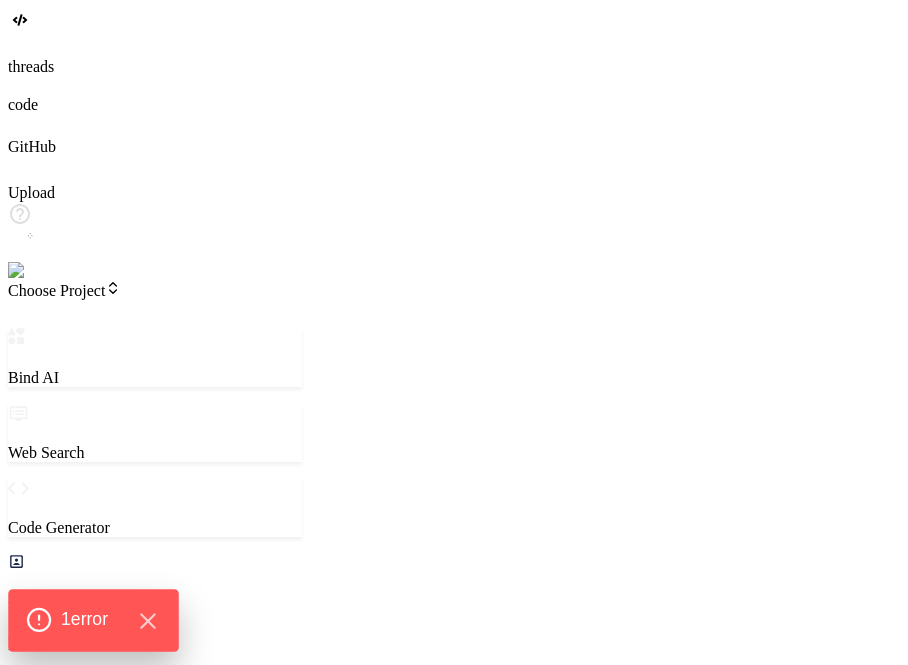 click on "1  error" 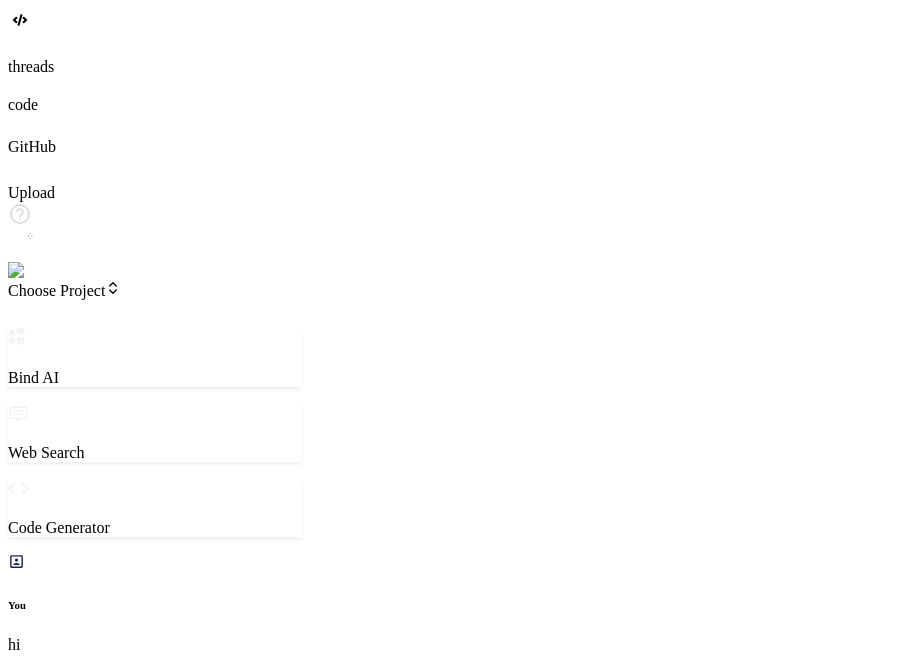 click on "hi" at bounding box center (87, 2125) 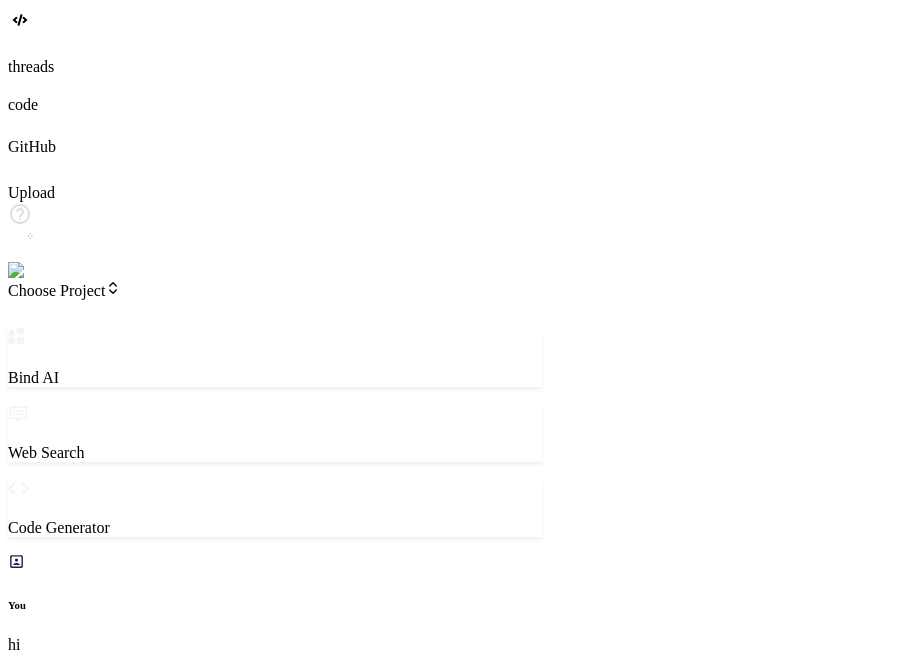 drag, startPoint x: 339, startPoint y: 439, endPoint x: 603, endPoint y: 459, distance: 264.7565 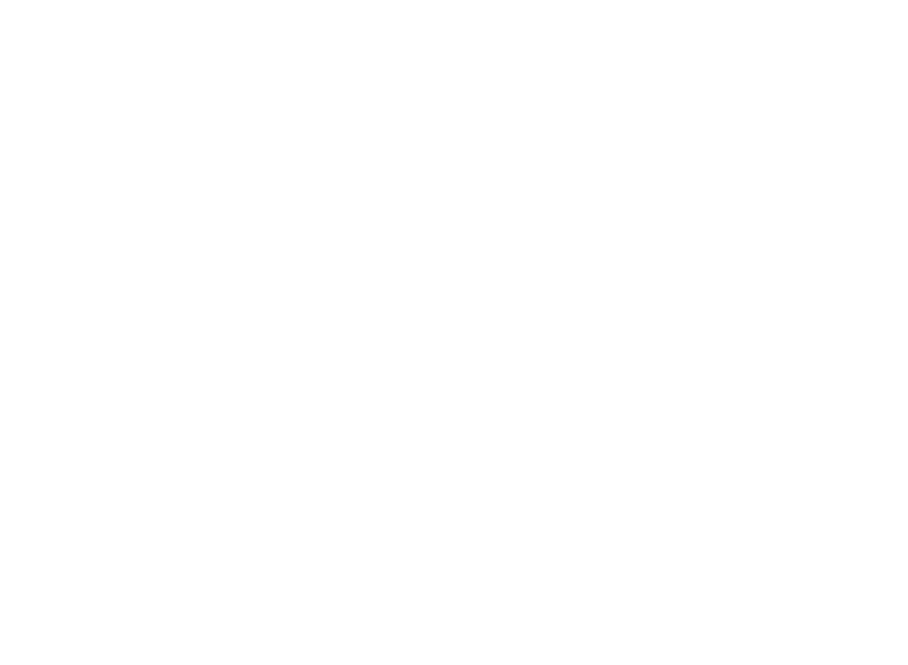 scroll, scrollTop: 0, scrollLeft: 0, axis: both 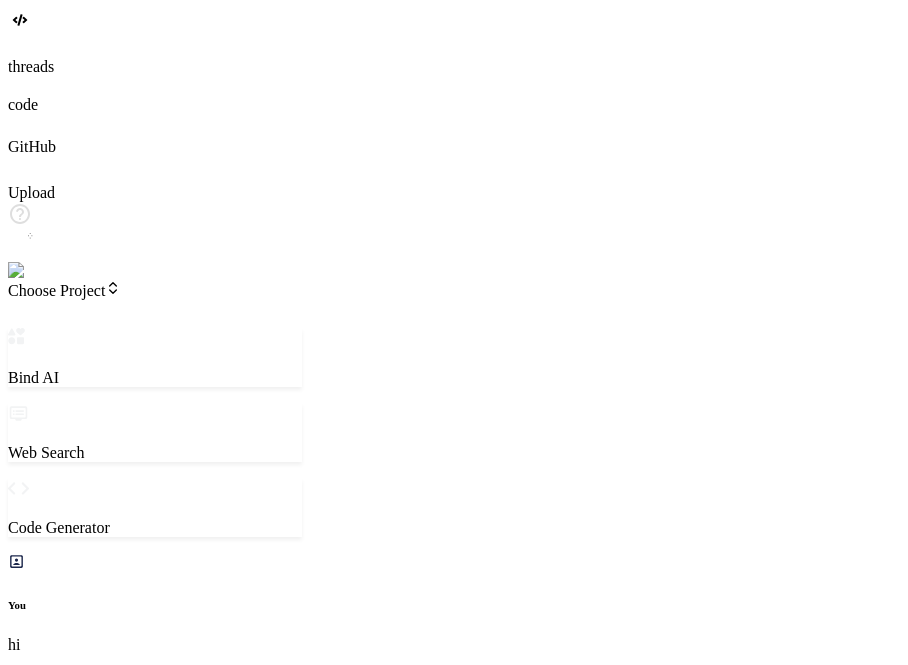 click on "hi" at bounding box center [87, 2125] 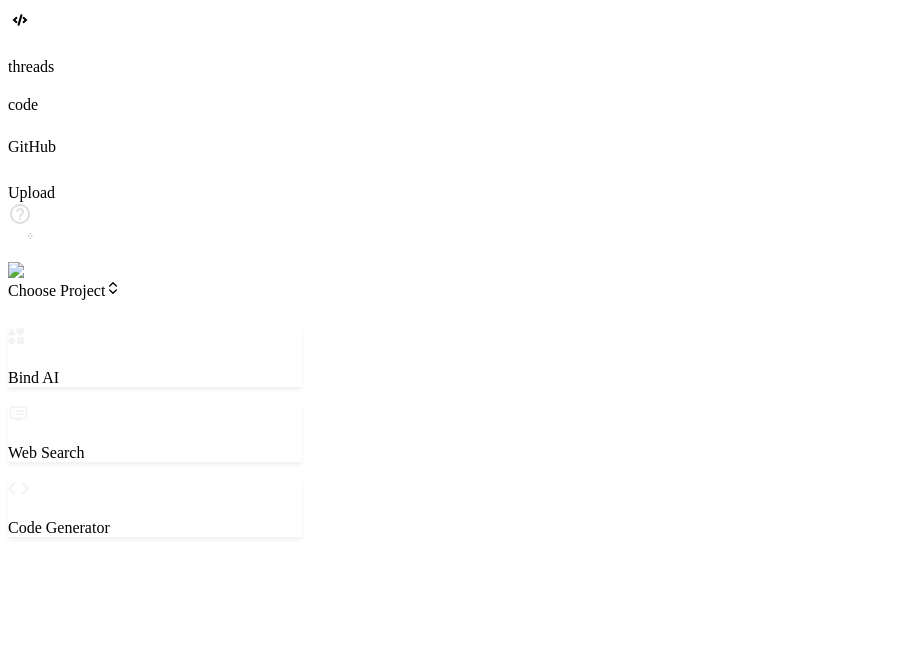 type on "x" 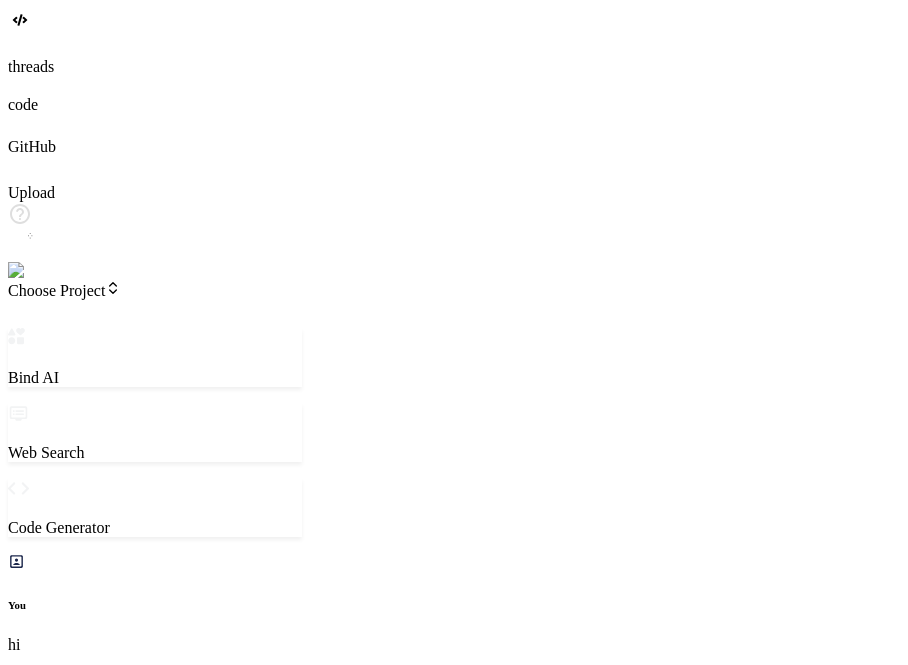 type on "hi" 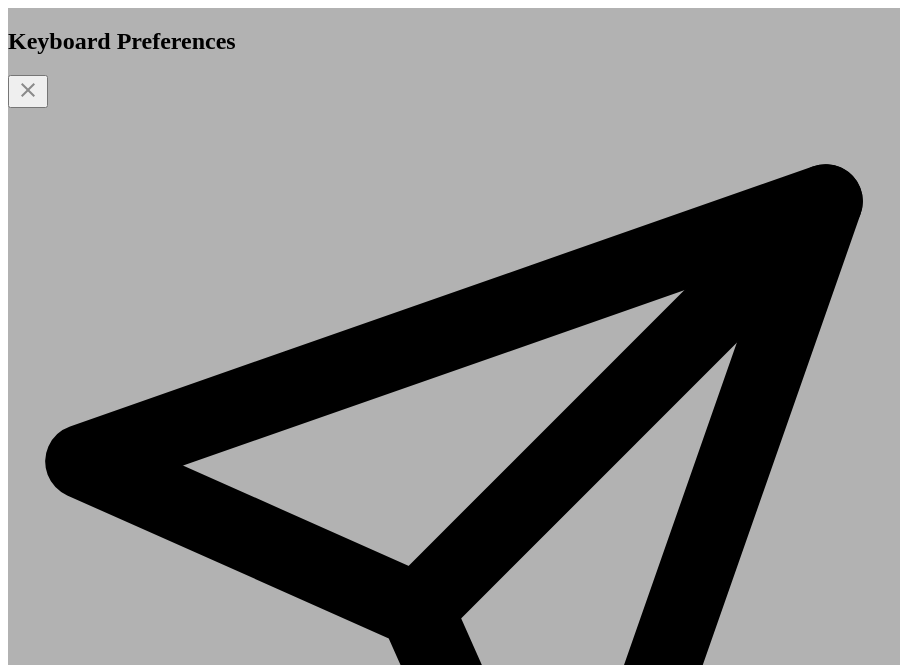 click on "Keyboard Preferences Execute Query Enter  Windows / Mac   Default  Shift  +   Enter  Windows / Mac   Ctrl  +   Enter   Windows    Cmd  +   Enter Add Line Break Enter  Windows / Mac    Shift  +   Enter  Windows / Mac Default   Ctrl  +   Enter   Windows    Cmd  +   Enter Platform Detection Shortcuts will adapt to your OS. On macOS, "Ctrl" is shown as "Cmd". Cancel Save Changes" at bounding box center (454, 358) 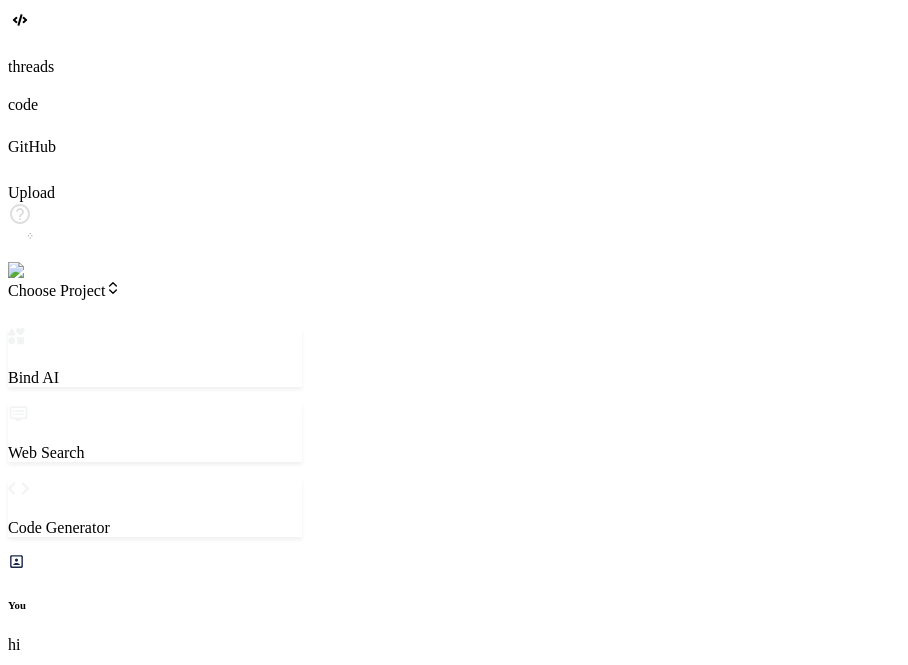 click on "hi" at bounding box center (87, 2137) 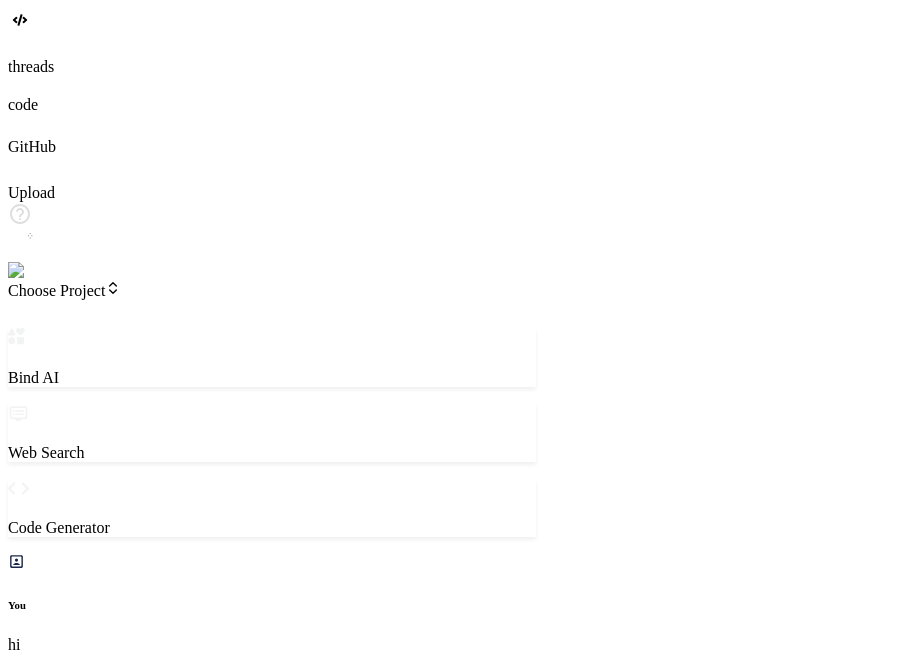 scroll, scrollTop: 918, scrollLeft: 0, axis: vertical 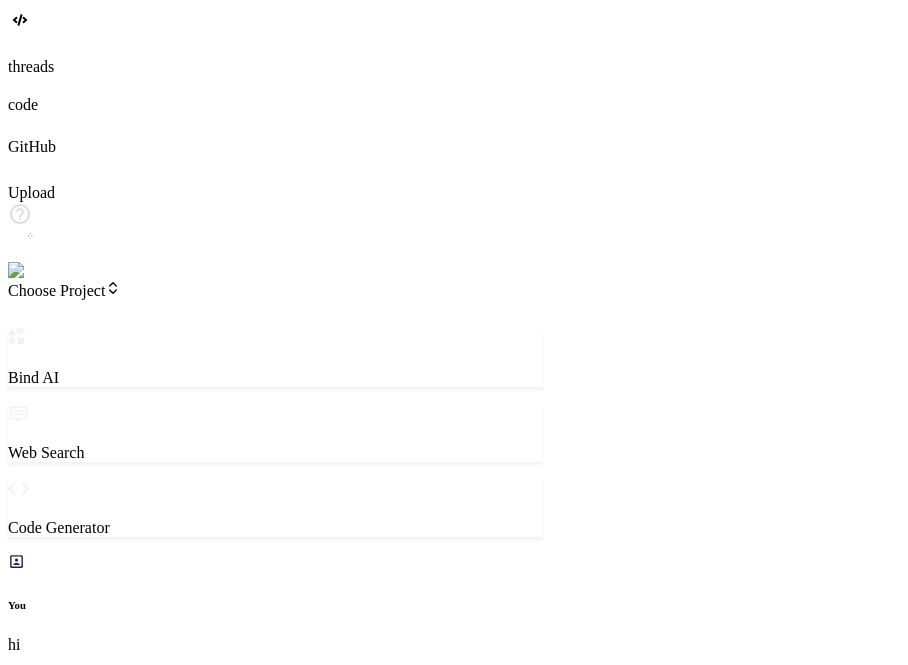 drag, startPoint x: 339, startPoint y: 518, endPoint x: 545, endPoint y: 525, distance: 206.1189 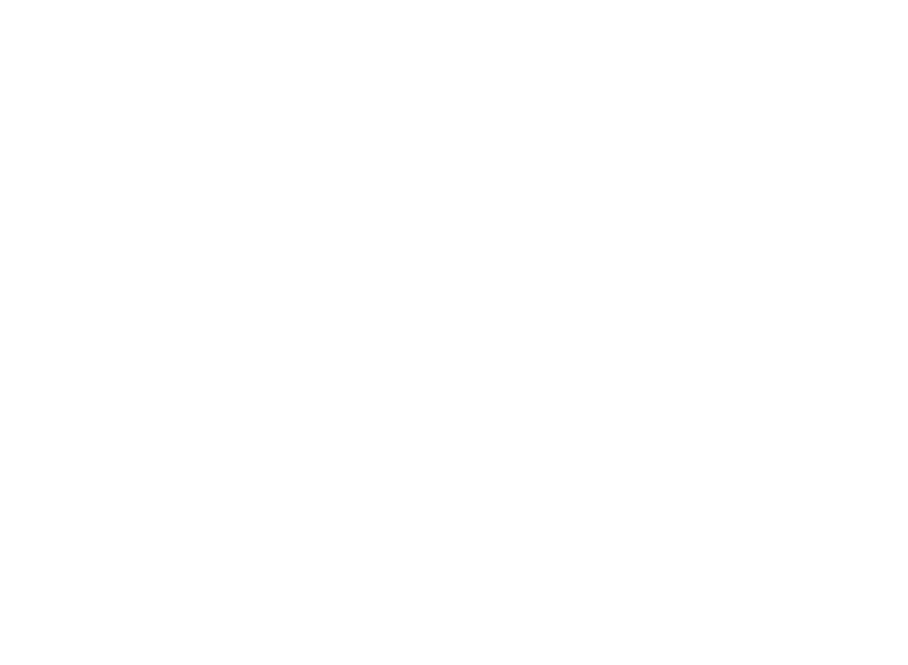 scroll, scrollTop: 0, scrollLeft: 0, axis: both 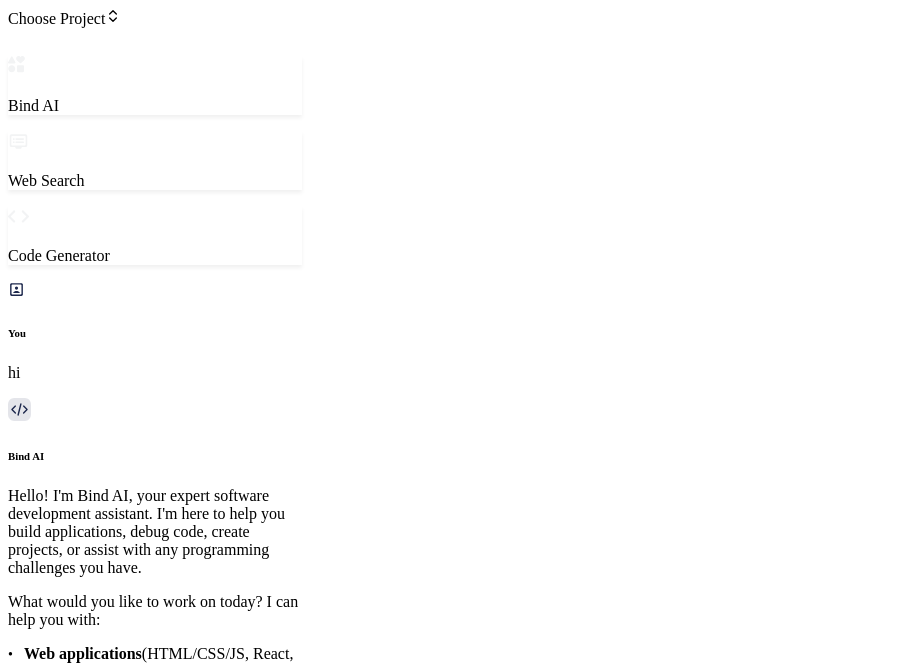 click on "Choose Project Created with Pixso. Bind AI Web Search Created with Pixso. Code Generator You hi Bind AI Hello! I'm Bind AI, your expert software development assistant. I'm here to help you build applications, debug code, create projects, or assist with any programming challenges you have.
What would you like to work on today? I can help you with:
Web applications  (HTML/CSS/JS, React, Next.js, etc.)
Node.js projects  and server-side development
Python scripts  (standard library only)
Debugging and code optimization
Project setup and configuration
You hi Bind AI Hello! I'm Bind AI, your expert software development assistant. I'm ready to help you build applications, debug code, or tackle any programming challenges.
What would you like to work on today? I can assist with:
Web applications  (HTML/CSS/JS, React, Next.js, Vue, etc.)
Node.js projects  and APIs
Python scripts  (standard library)
Debugging and optimization
Project architecture and setup
You hi Bind AI" at bounding box center (454, 740) 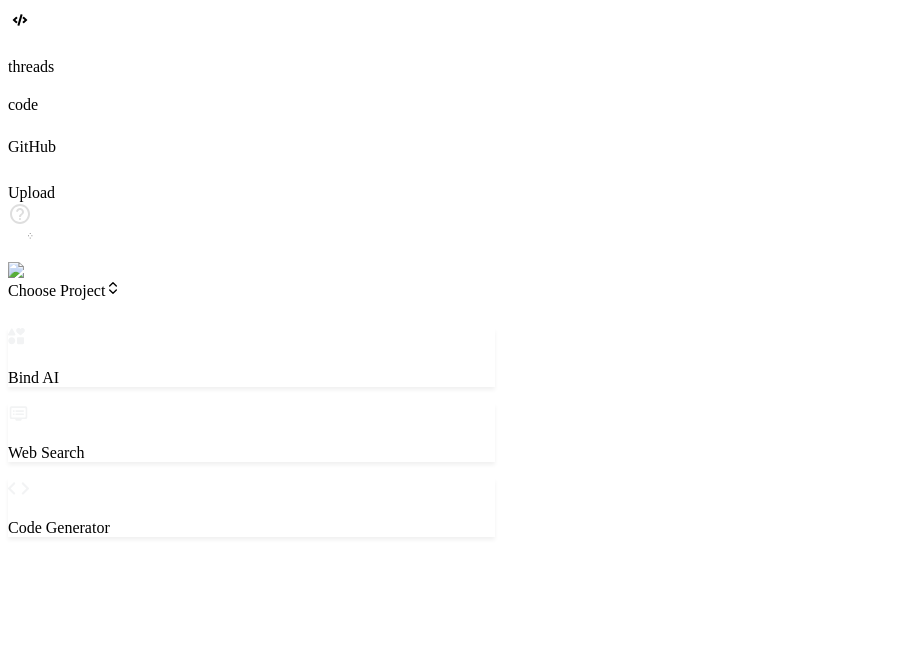 scroll, scrollTop: 0, scrollLeft: 0, axis: both 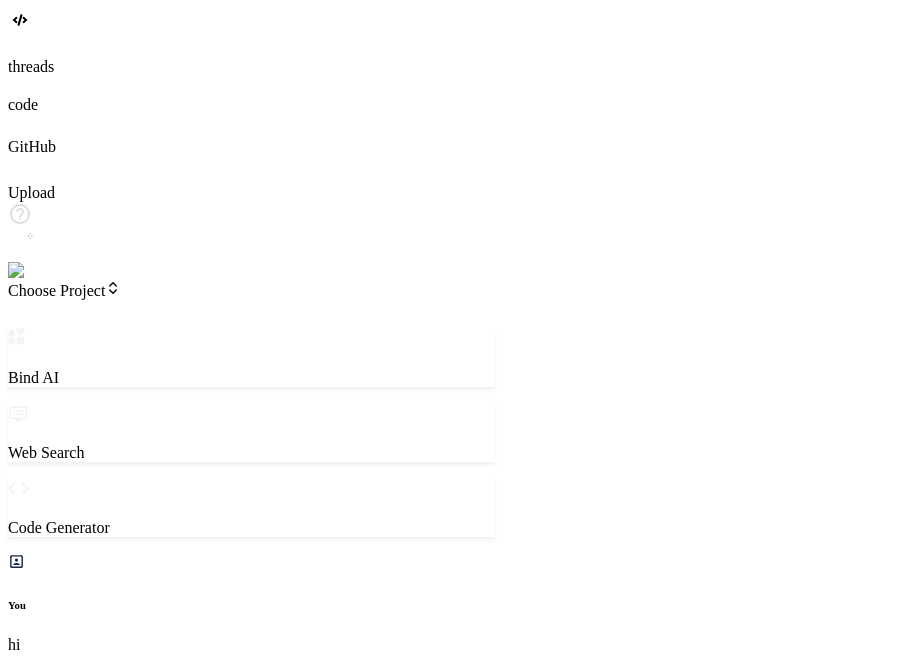 drag, startPoint x: 340, startPoint y: 530, endPoint x: 496, endPoint y: 531, distance: 156.0032 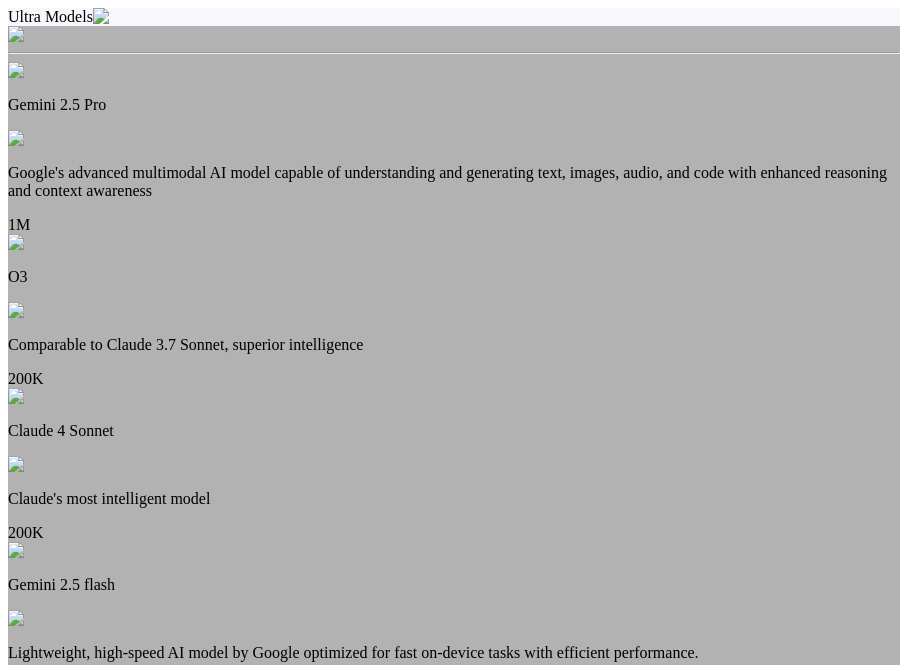 click on "Claude's most intelligent model" at bounding box center [454, 499] 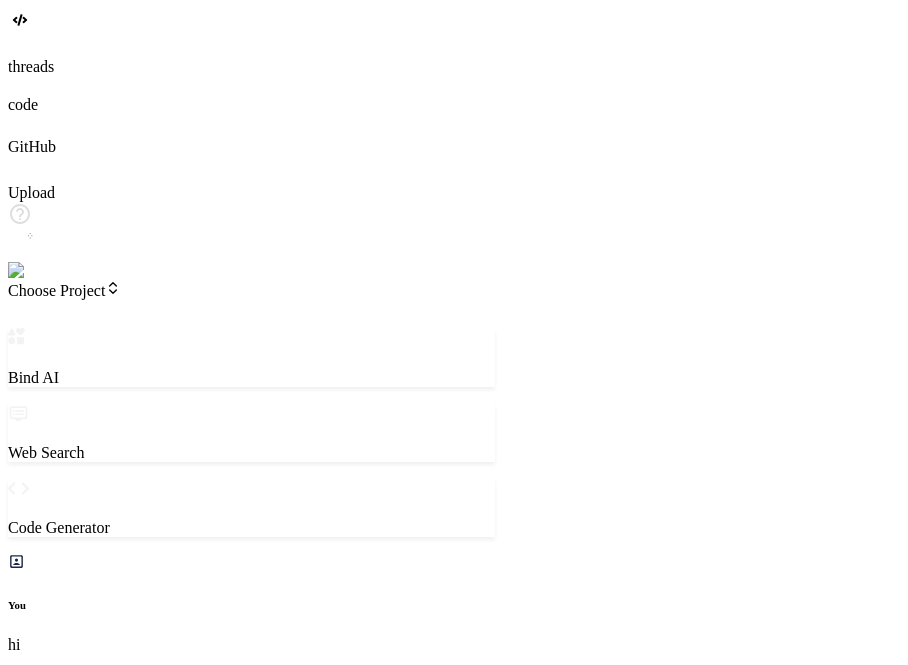 click on "Continue with Gemini 2.5 Pro" at bounding box center [154, 2572] 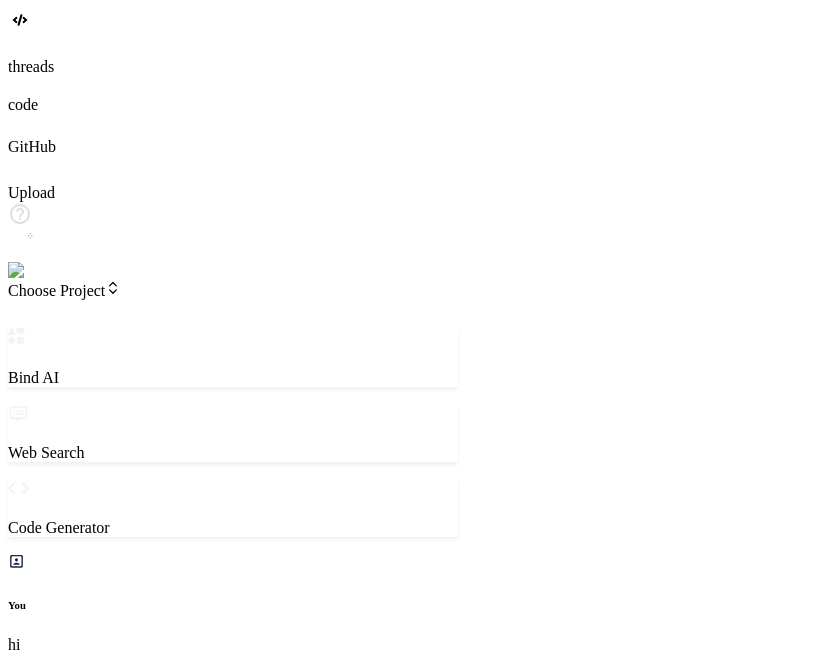 scroll, scrollTop: 1608, scrollLeft: 0, axis: vertical 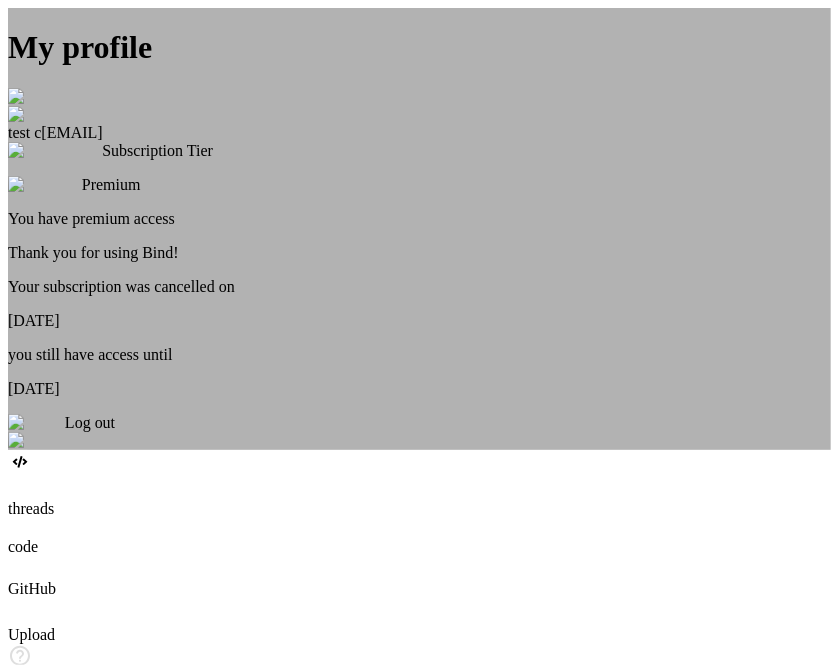 click on "Log out" at bounding box center (90, 422) 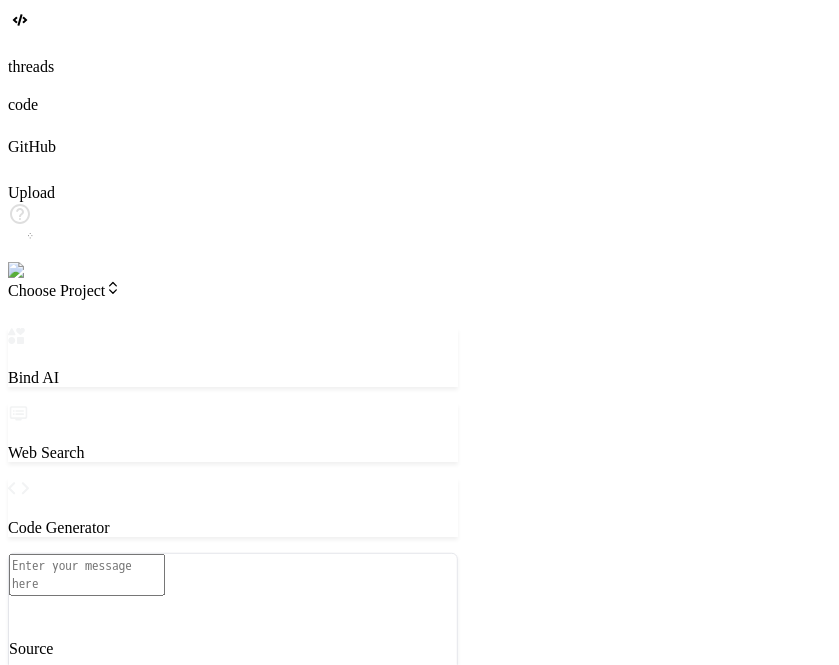 scroll, scrollTop: 0, scrollLeft: 0, axis: both 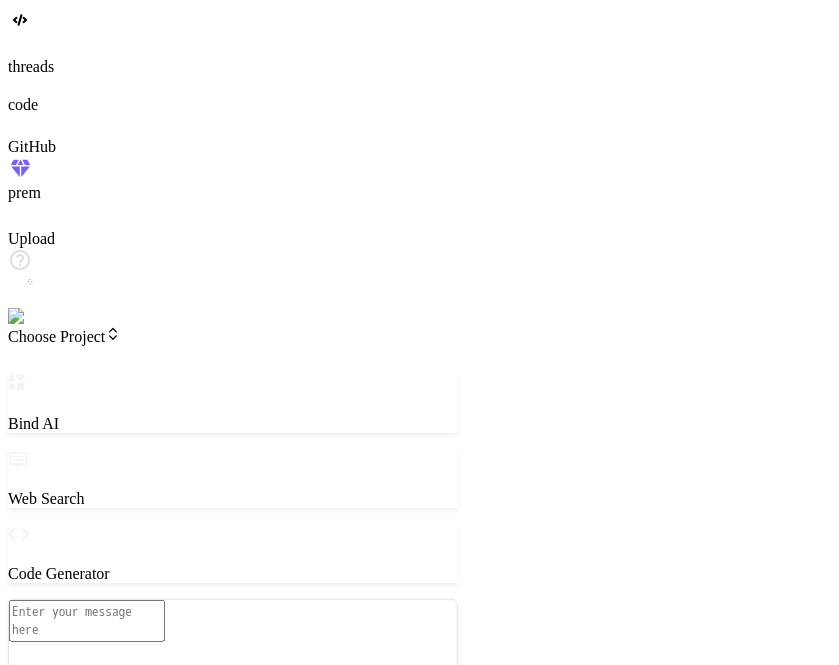 click at bounding box center [87, 621] 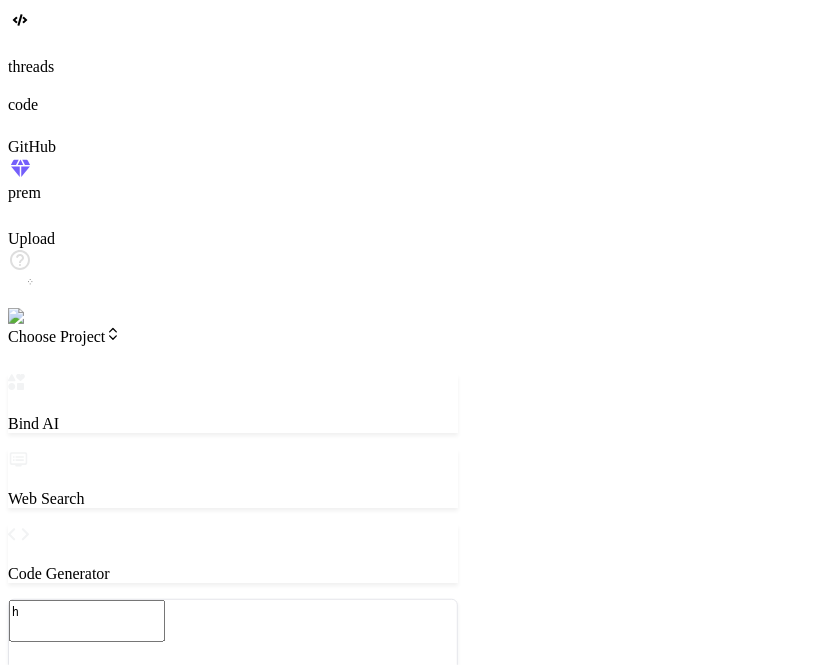 type on "x" 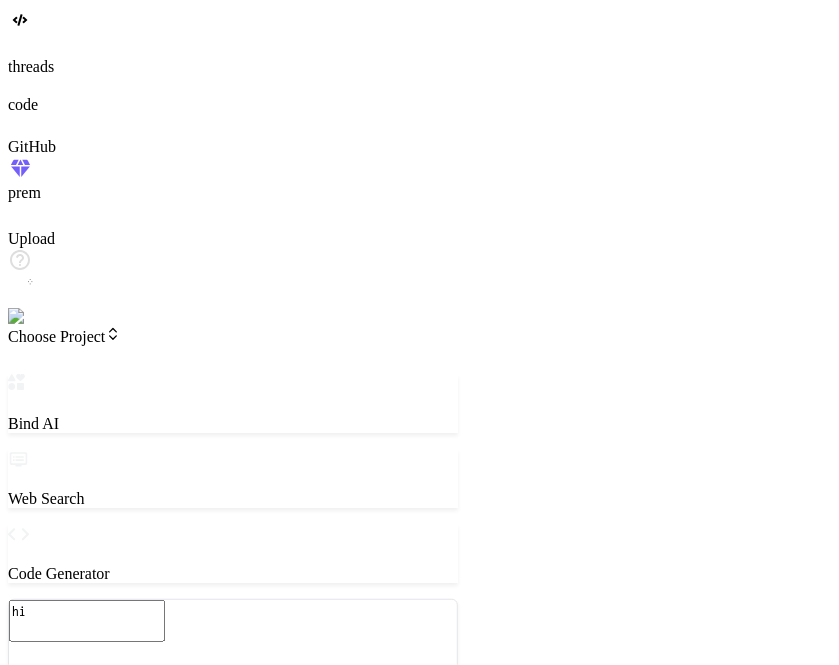 type on "x" 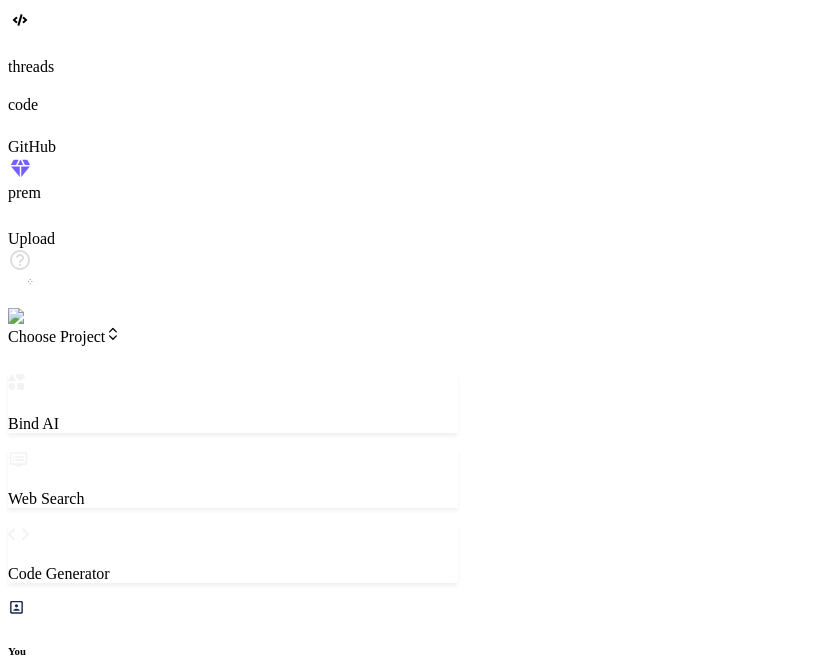 click at bounding box center [40, 317] 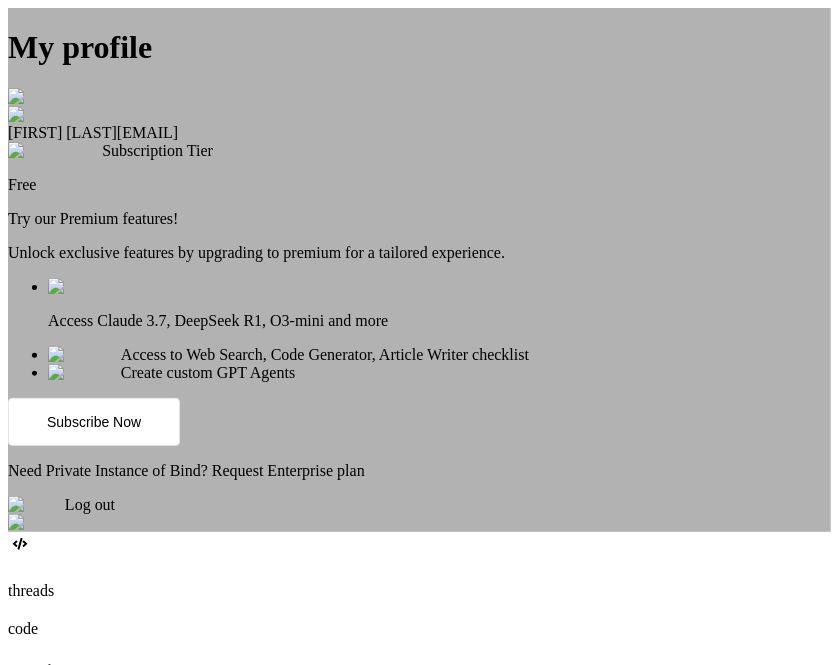 click on "My profile Saravanan C saravanan@witarist.com Subscription Tier Free Try our Premium features! Unlock exclusive features by upgrading to premium for a tailored experience.   Access   Claude 3.7, DeepSeek R1, O3-mini and more   Access to Web Search, Code Generator, Article Writer checklist   Create custom GPT Agents Subscribe Now Need Private Instance of Bind? Request Enterprise plan Log out" at bounding box center [419, 270] 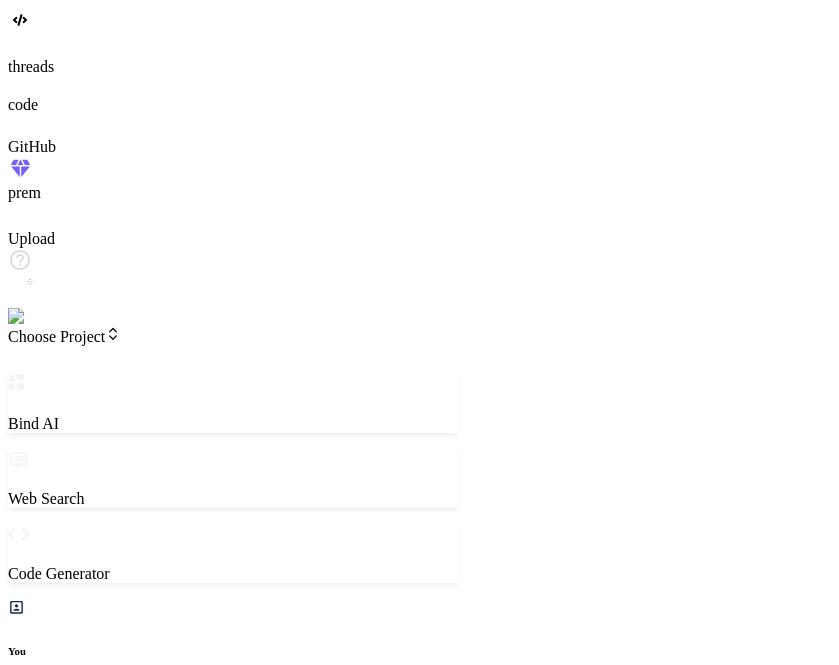 click at bounding box center [40, 317] 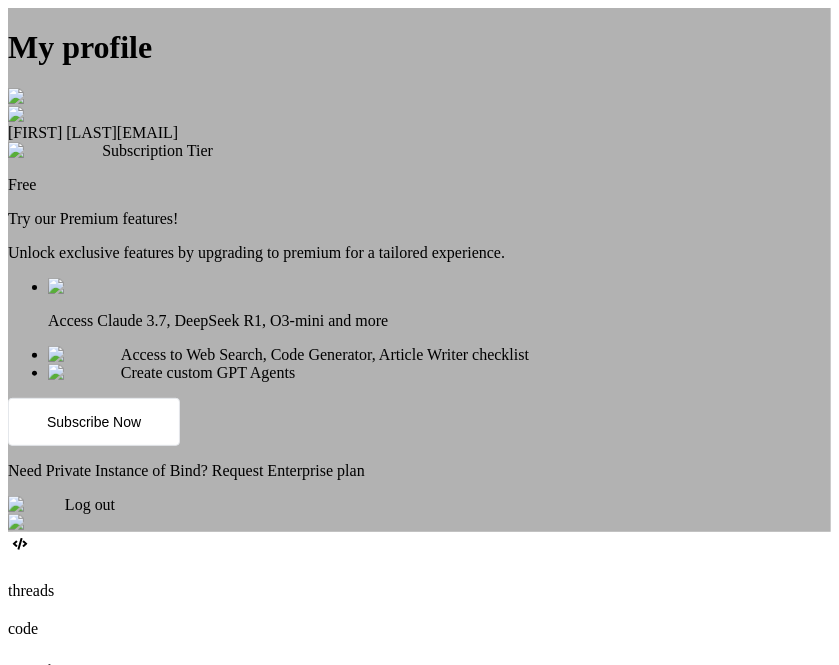 scroll, scrollTop: 66, scrollLeft: 0, axis: vertical 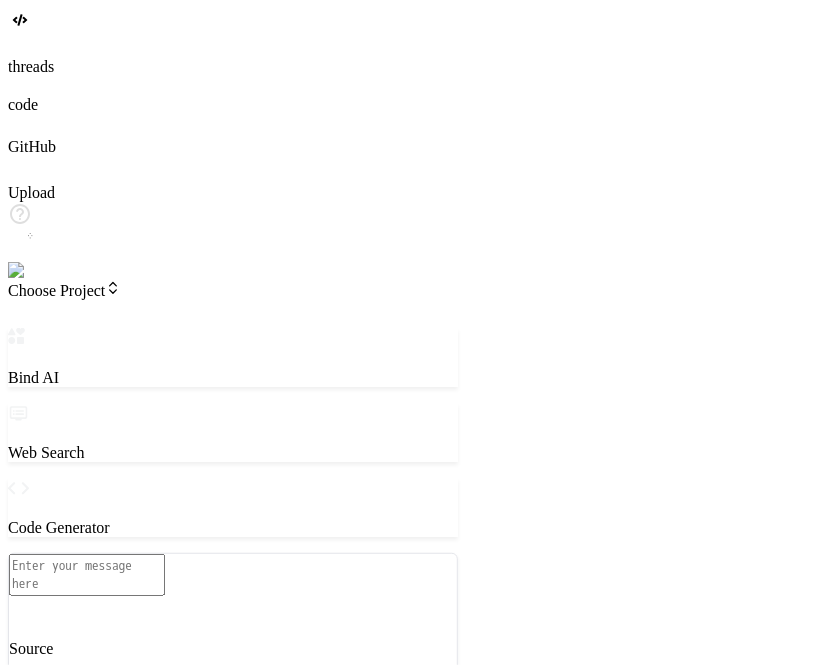 click at bounding box center [35, 271] 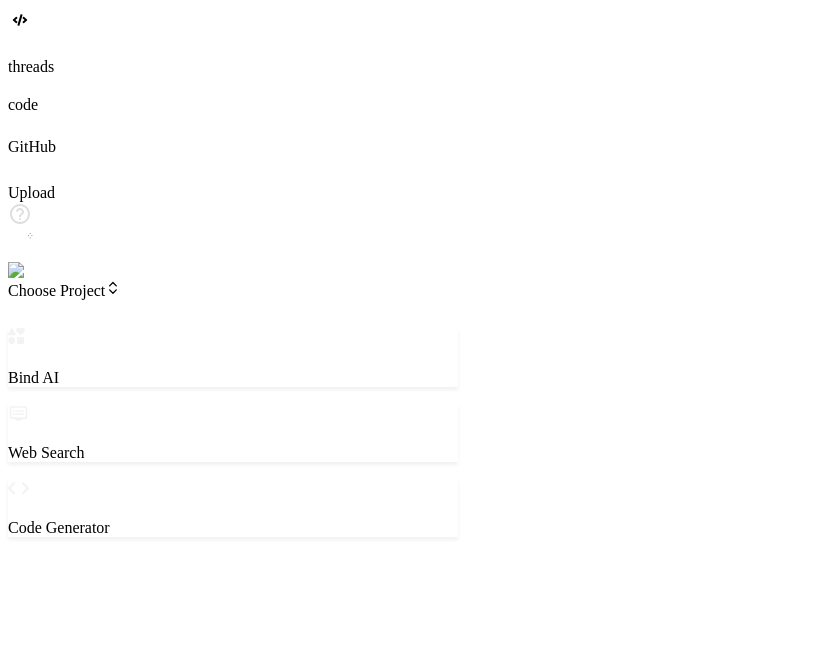 click at bounding box center [40, 271] 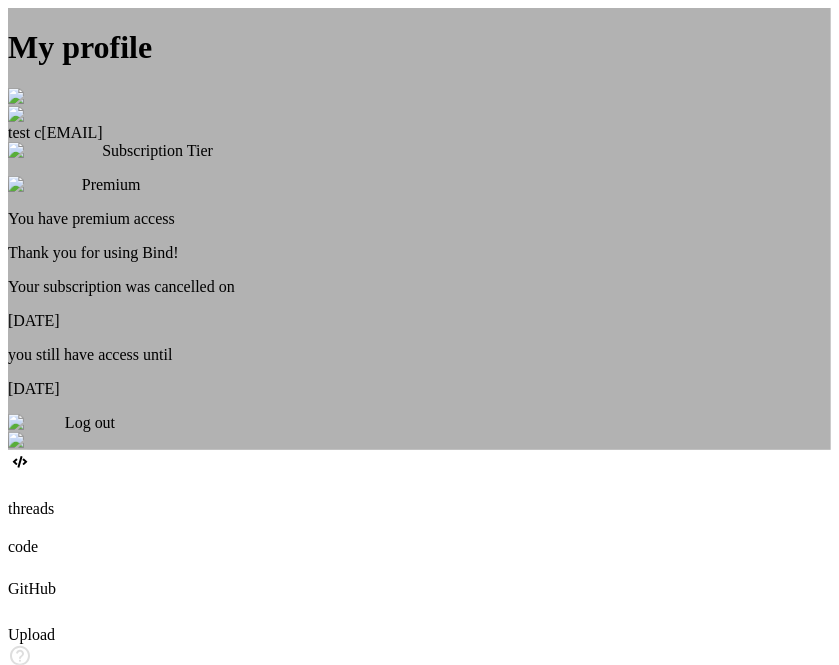 click on "My profile test c app5@yopmail.com Subscription Tier Premium You have premium  access Thank you for using Bind! Your subscription was cancelled on July 11, 2025 you still have access until August 07, 2025 Log out" at bounding box center (419, 229) 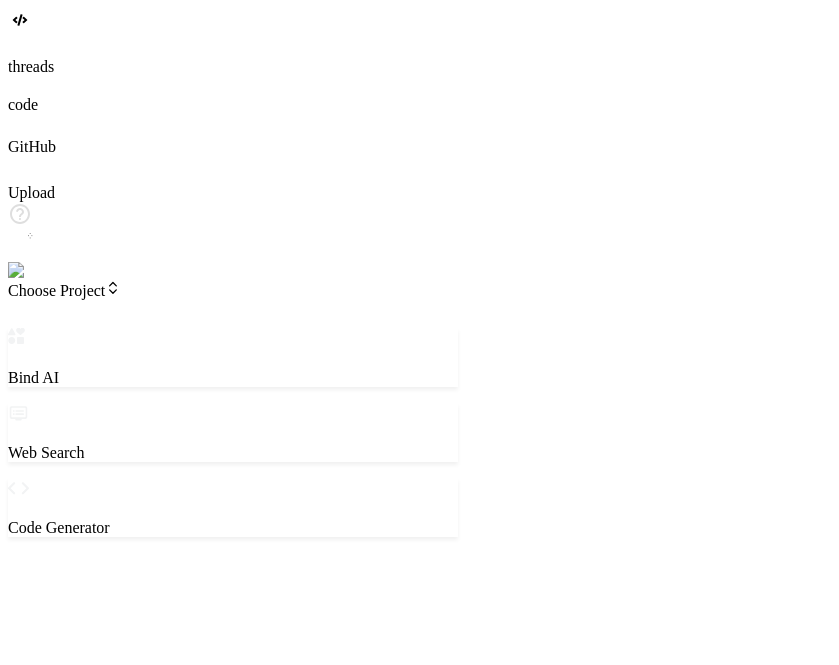 click at bounding box center [87, 827] 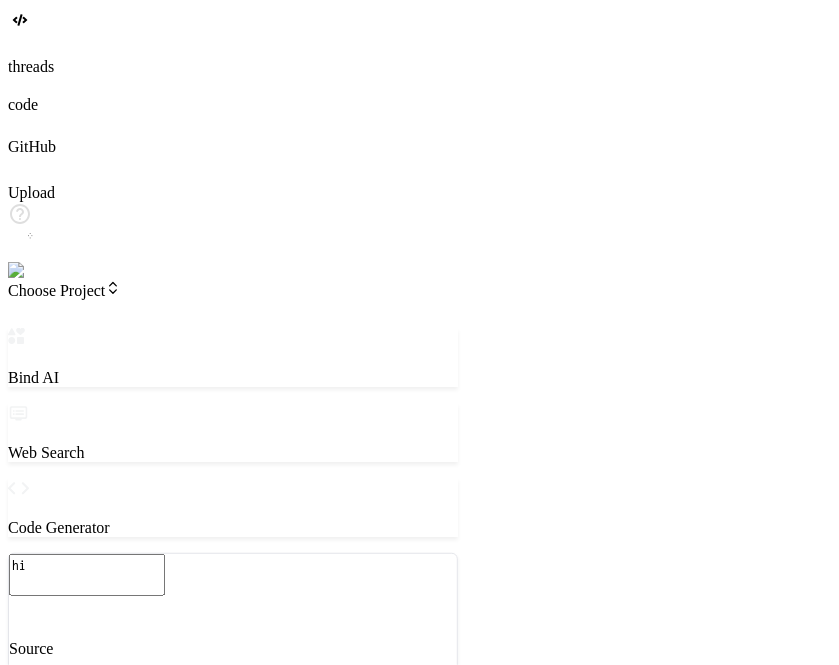 type on "x" 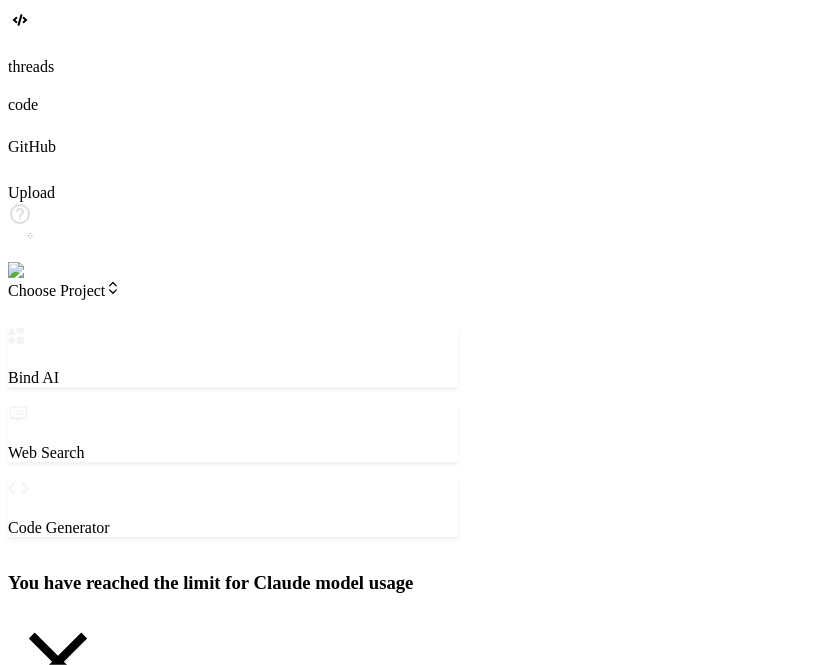 type on "hi" 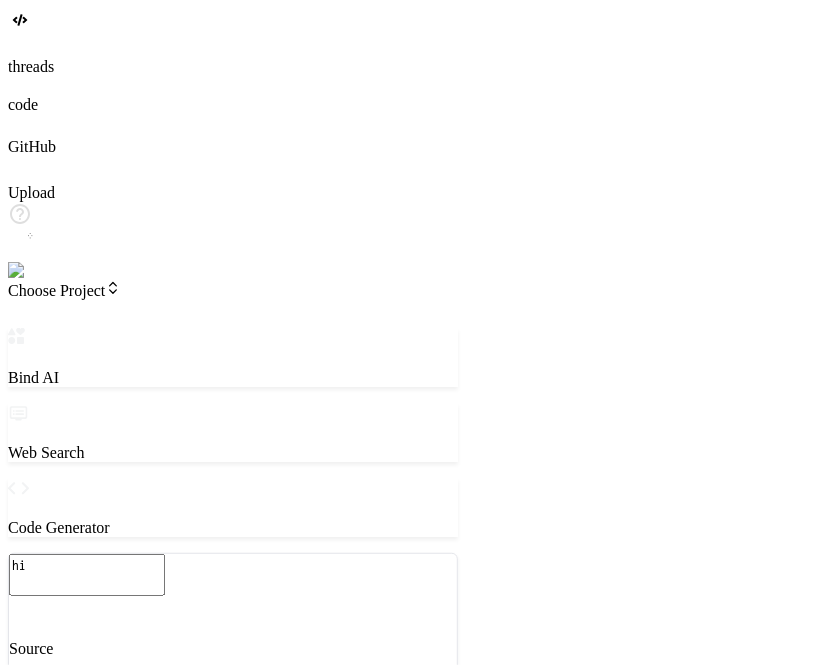 click on "hi" at bounding box center (87, 575) 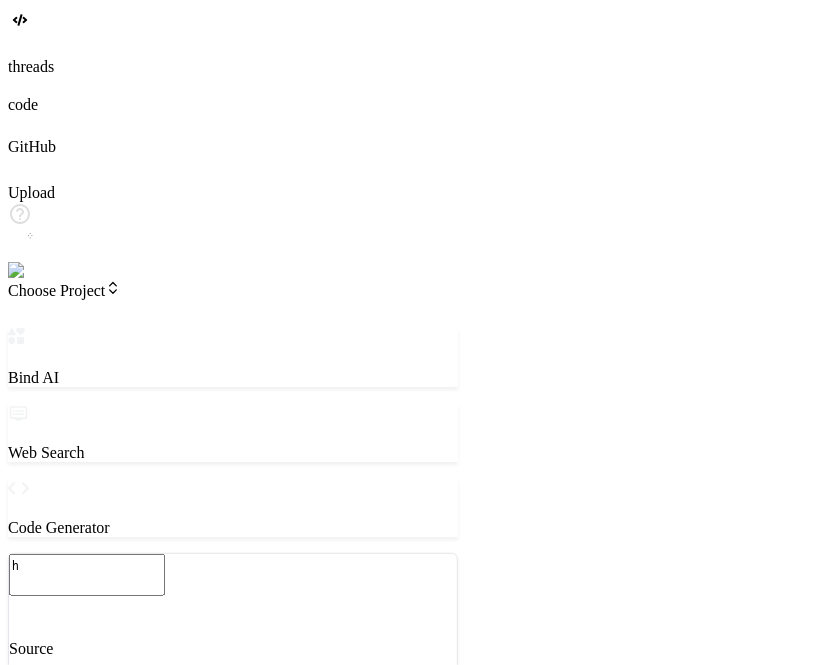 type on "x" 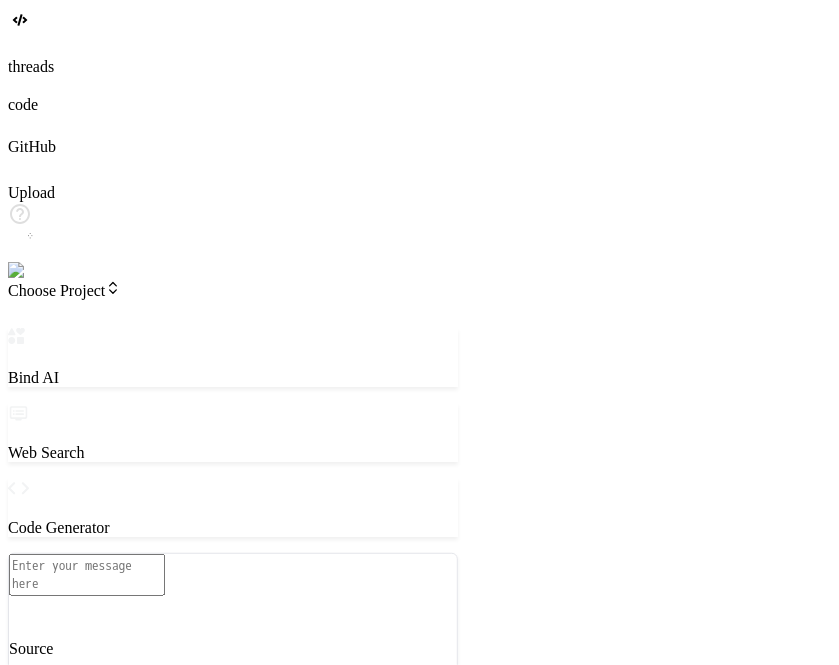 type 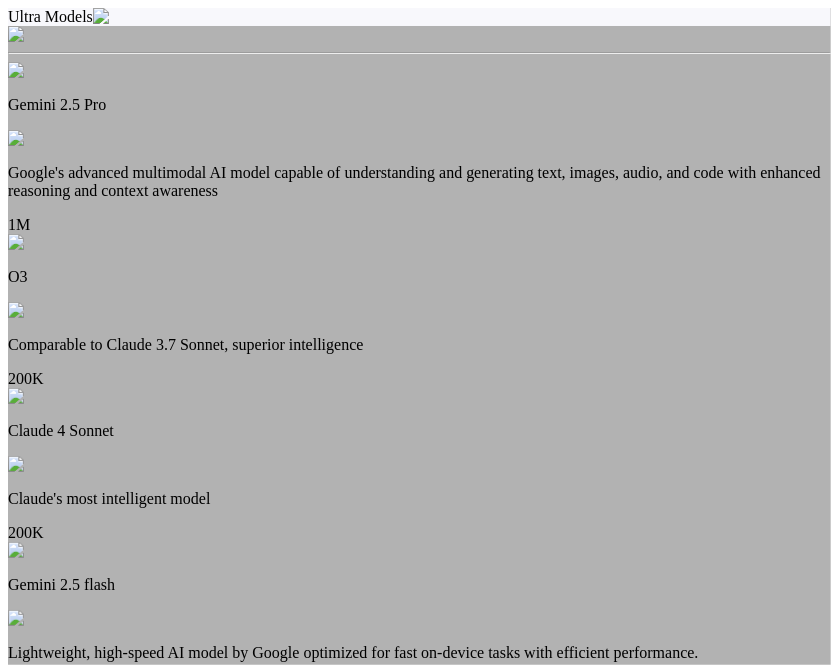click on "Claude's most intelligent model" at bounding box center [419, 499] 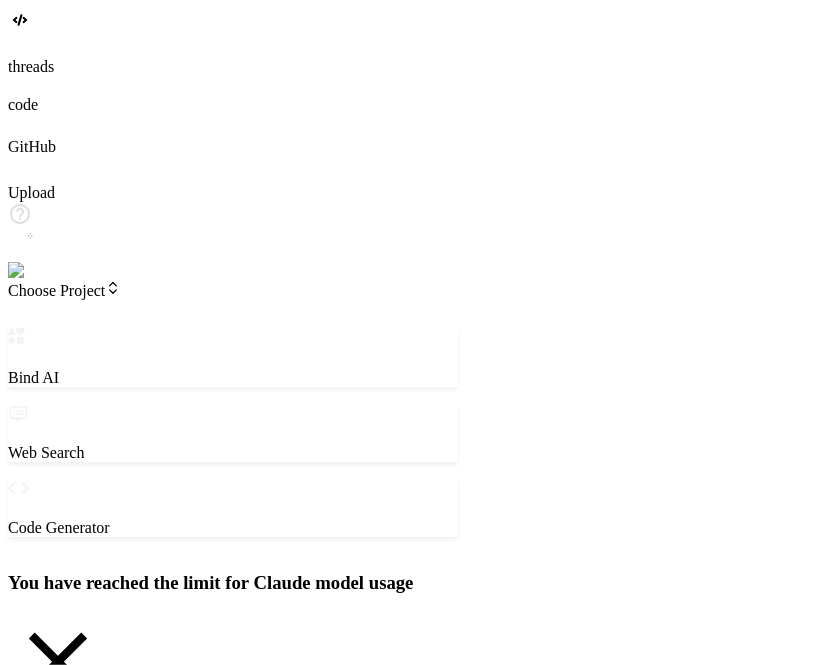 click on "Upgrade to Scale Plan" at bounding box center [233, 833] 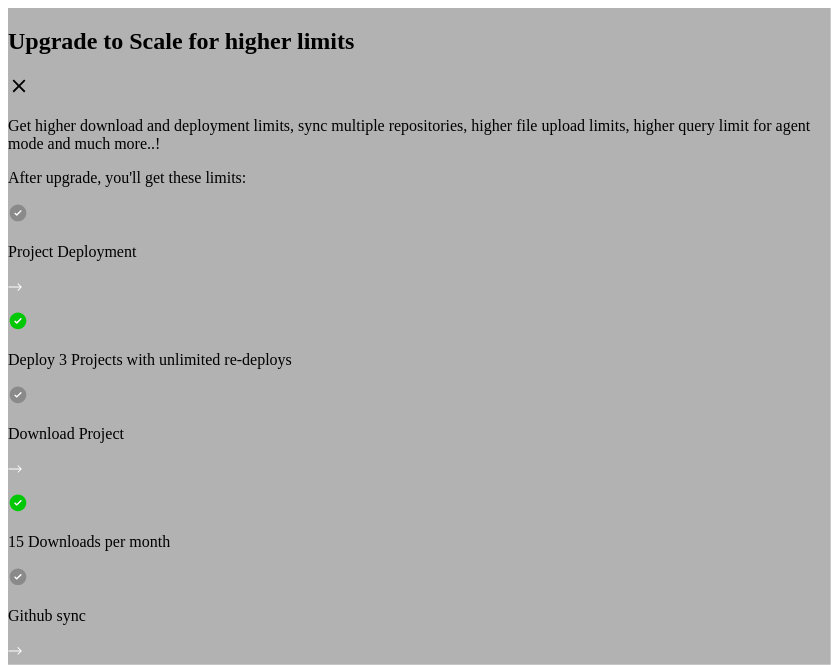 click on "Upgrade to Scale for higher limits Get higher download and deployment limits, sync multiple repositories, higher file upload limits, higher query limit for agent mode and much more..! After upgrade, you'll get these limits: Project Deployment   Deploy 3 Projects with unlimited re-deploys   Download Project   15 Downloads per month   Github sync   Sync multiple repositories   File upload   Upload code files, images   Upgrade to Scale for $39/month 3 days full refund. No questions asked." at bounding box center (419, 358) 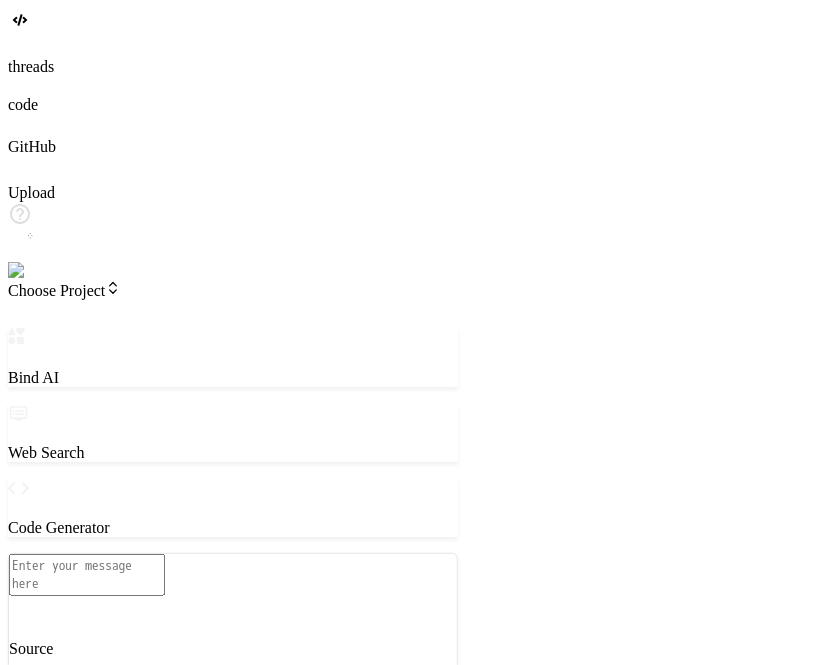 click on "O3" at bounding box center [233, 721] 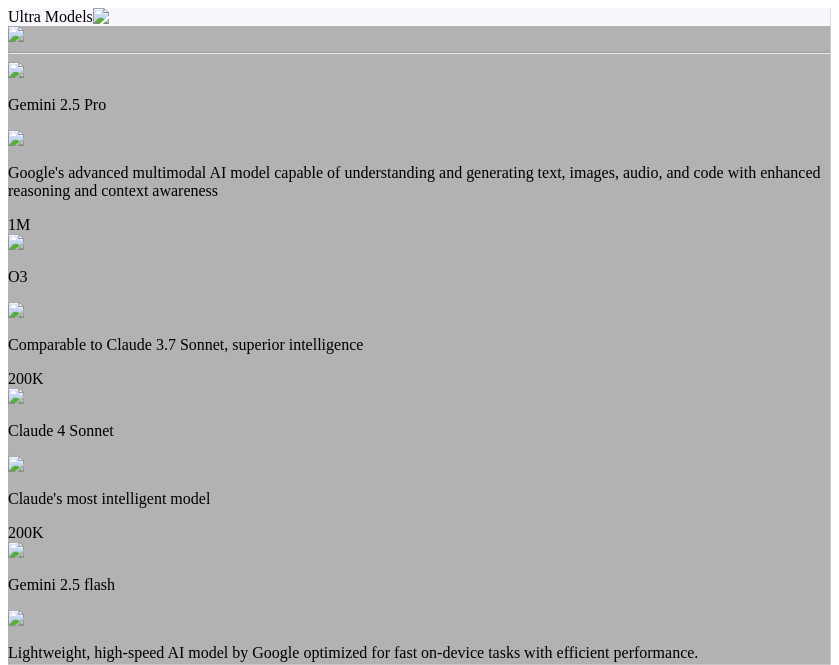 click on "Claude's most intelligent model" at bounding box center (419, 499) 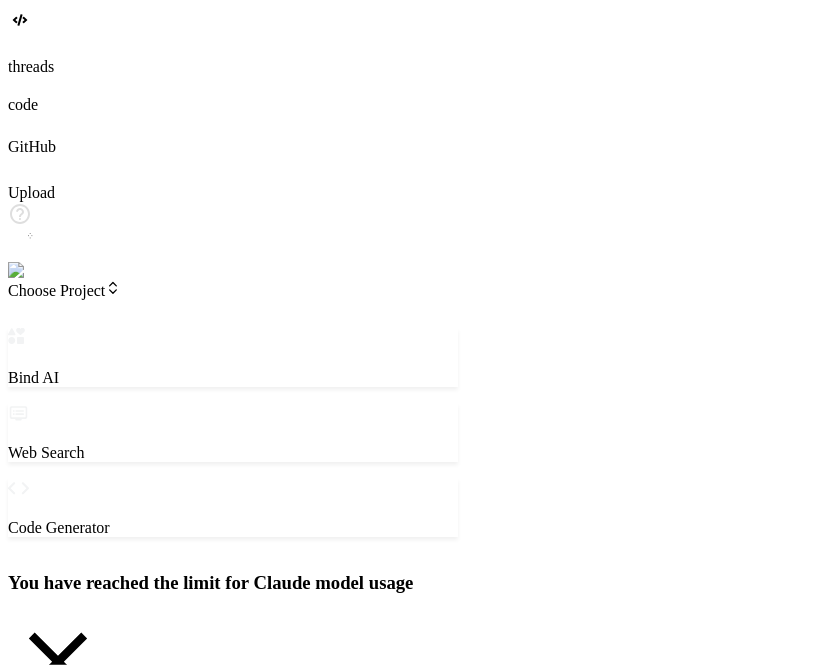 click on "Continue with Gemini 2.5 Pro" at bounding box center [154, 806] 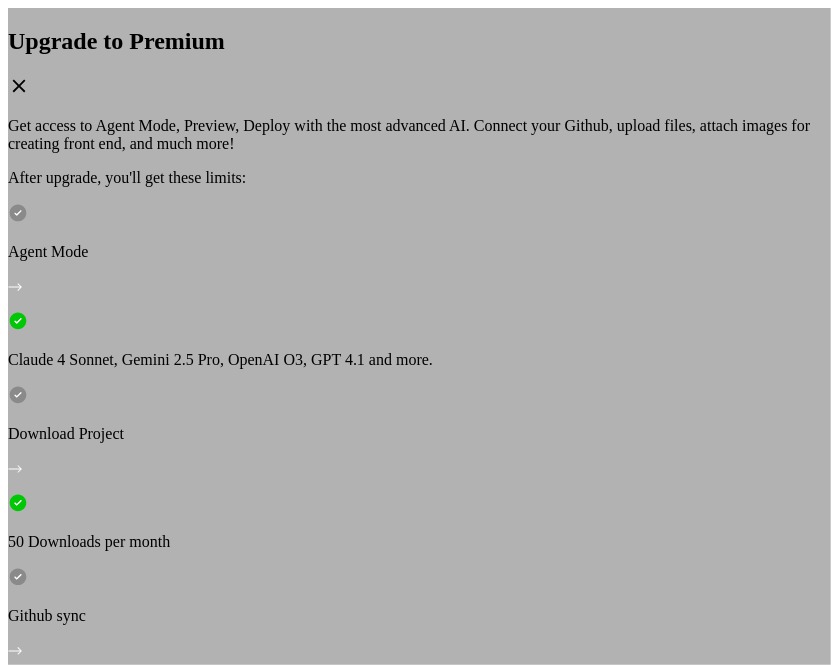 click 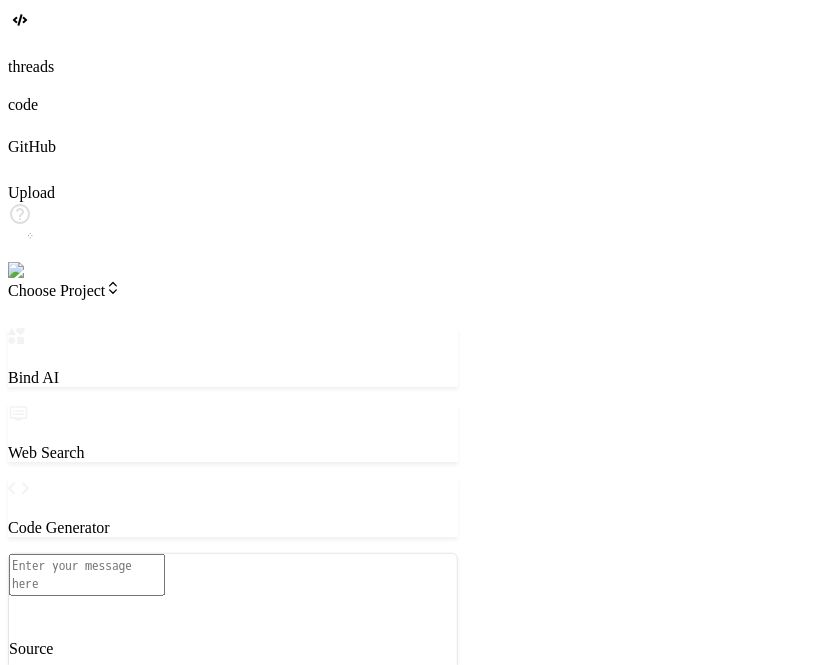 click on "O3" at bounding box center (233, 721) 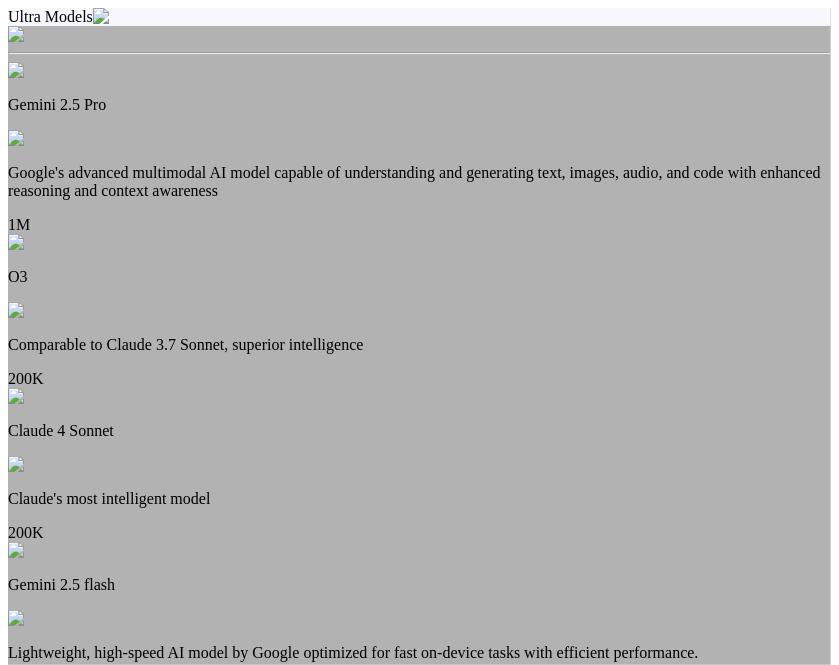 click on "Claude 4 Sonnet" at bounding box center (419, 431) 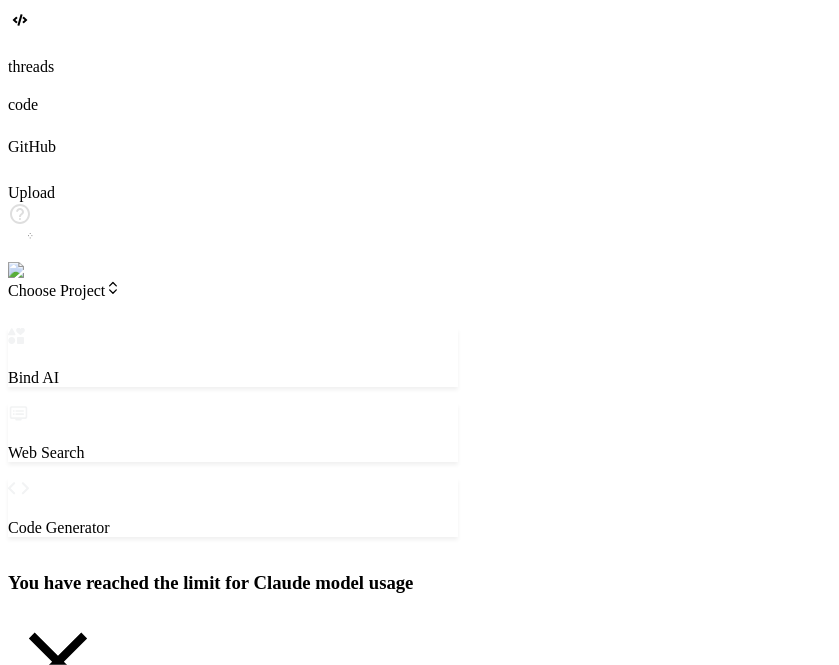 click on "Upgrade to Scale Plan" at bounding box center (233, 833) 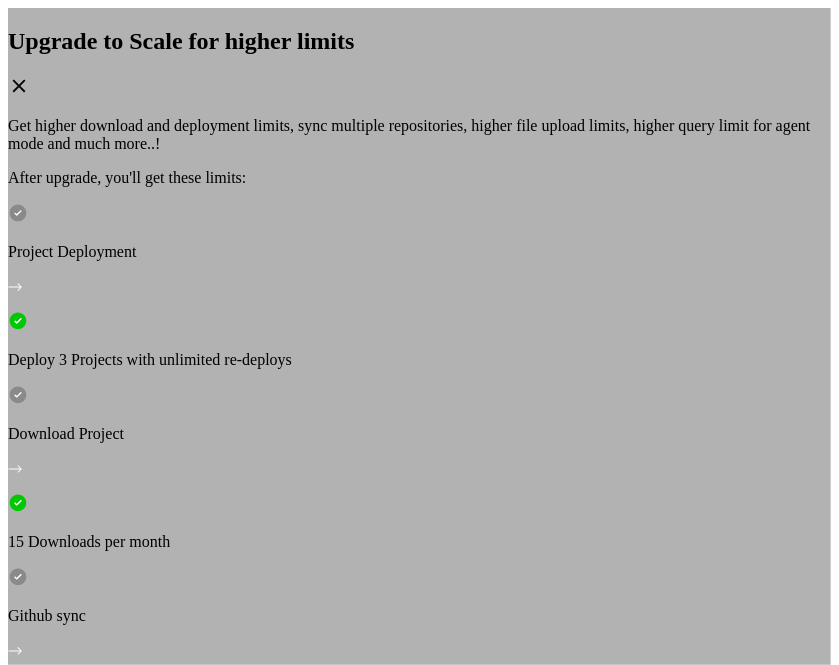 click on "Upgrade to Scale for higher limits Get higher download and deployment limits, sync multiple repositories, higher file upload limits, higher query limit for agent mode and much more..! After upgrade, you'll get these limits: Project Deployment   Deploy 3 Projects with unlimited re-deploys   Download Project   15 Downloads per month   Github sync   Sync multiple repositories   File upload   Upload code files, images   Upgrade to Scale for $39/month 3 days full refund. No questions asked." at bounding box center (419, 358) 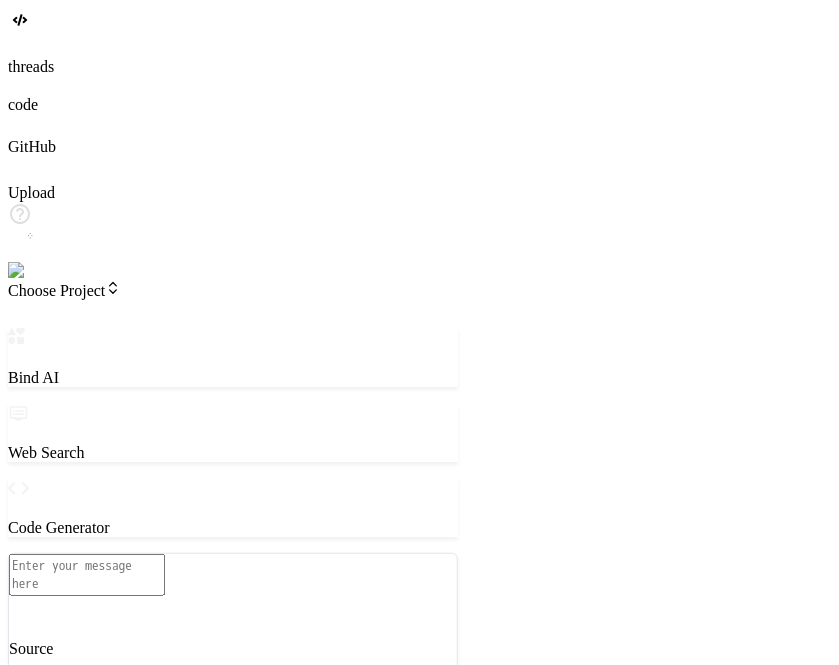 click on "O3" at bounding box center (233, 738) 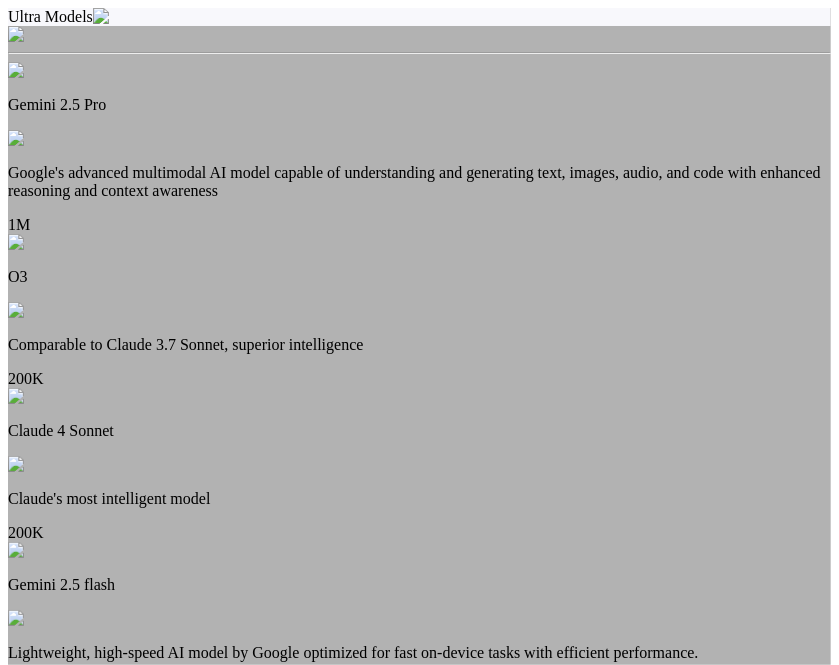 click on "Claude 4 Sonnet" at bounding box center [419, 431] 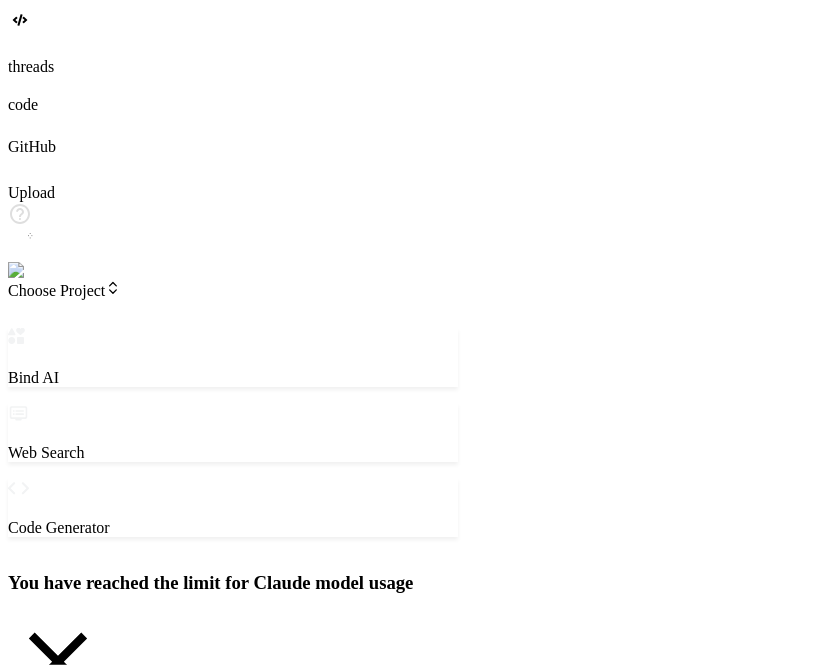 click on "Upgrade to Scale Plan" at bounding box center (233, 833) 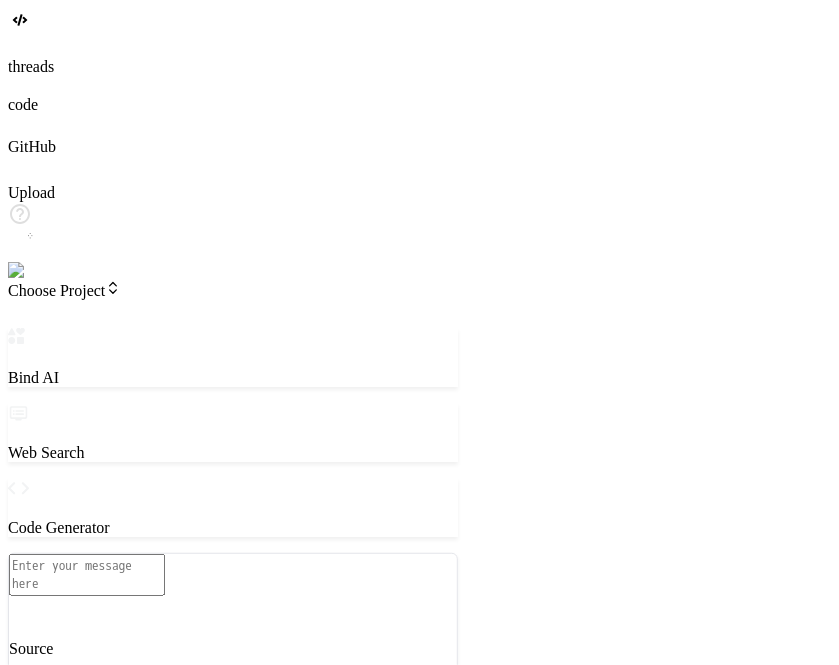 click at bounding box center [87, 575] 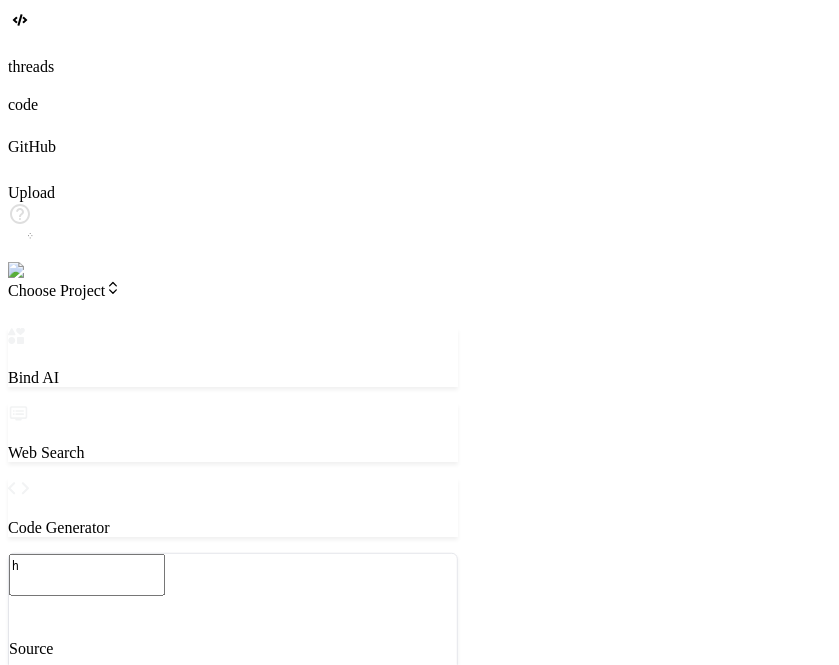 type on "x" 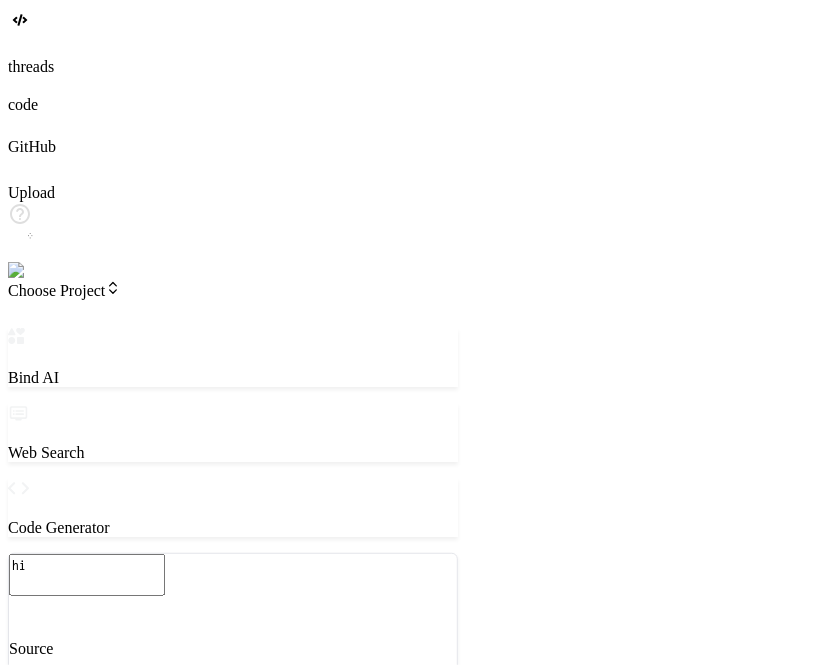 type on "x" 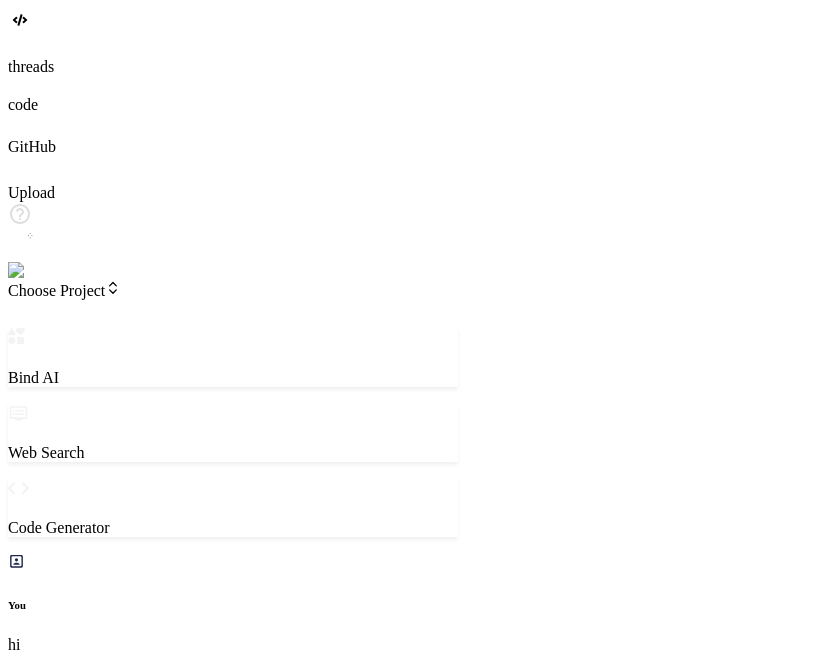 type on "x" 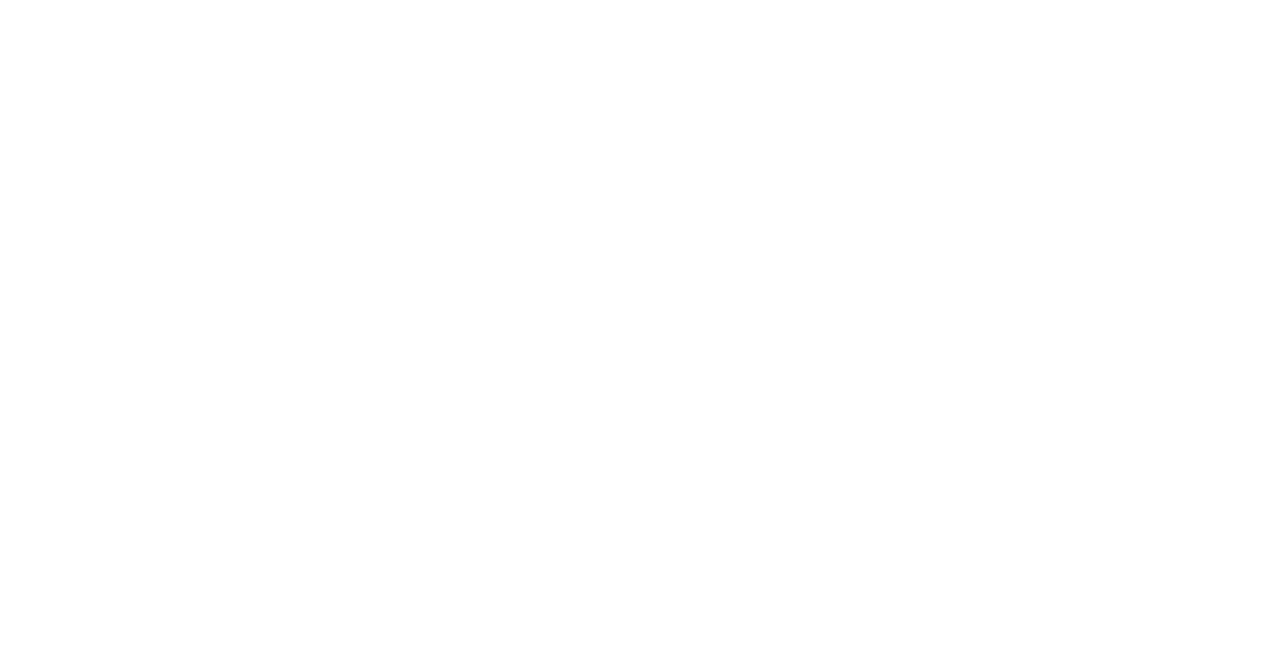 scroll, scrollTop: 0, scrollLeft: 0, axis: both 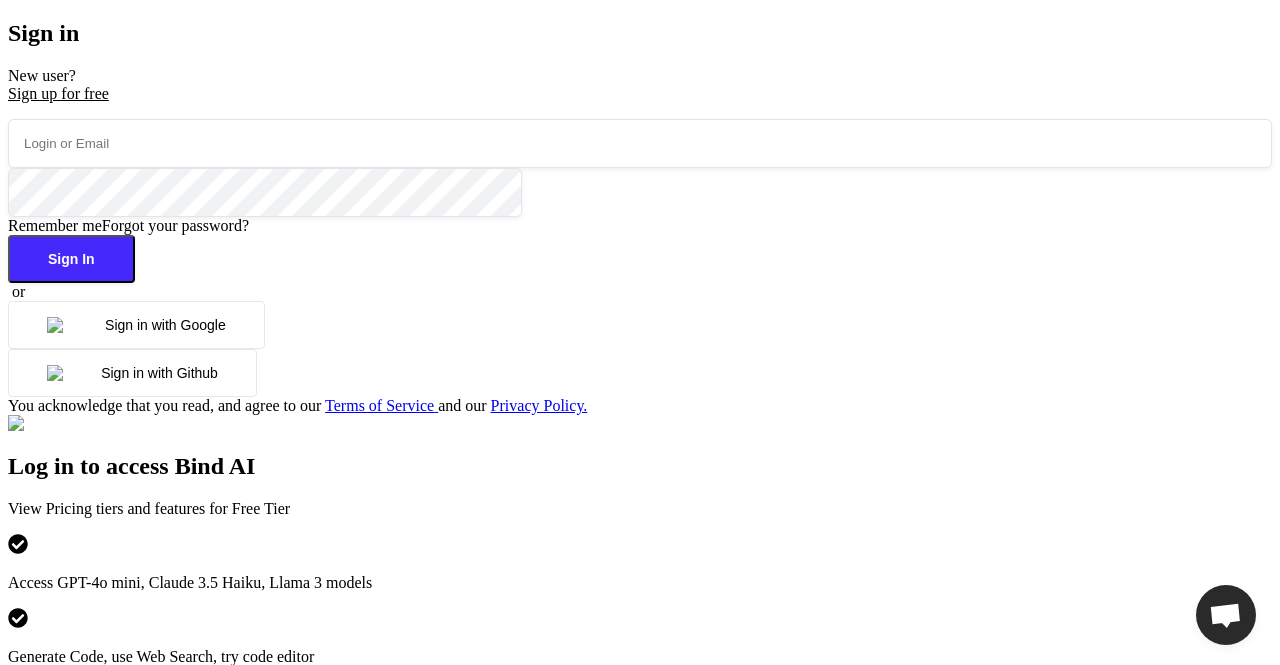 click on "Sign in with Google" at bounding box center (136, 325) 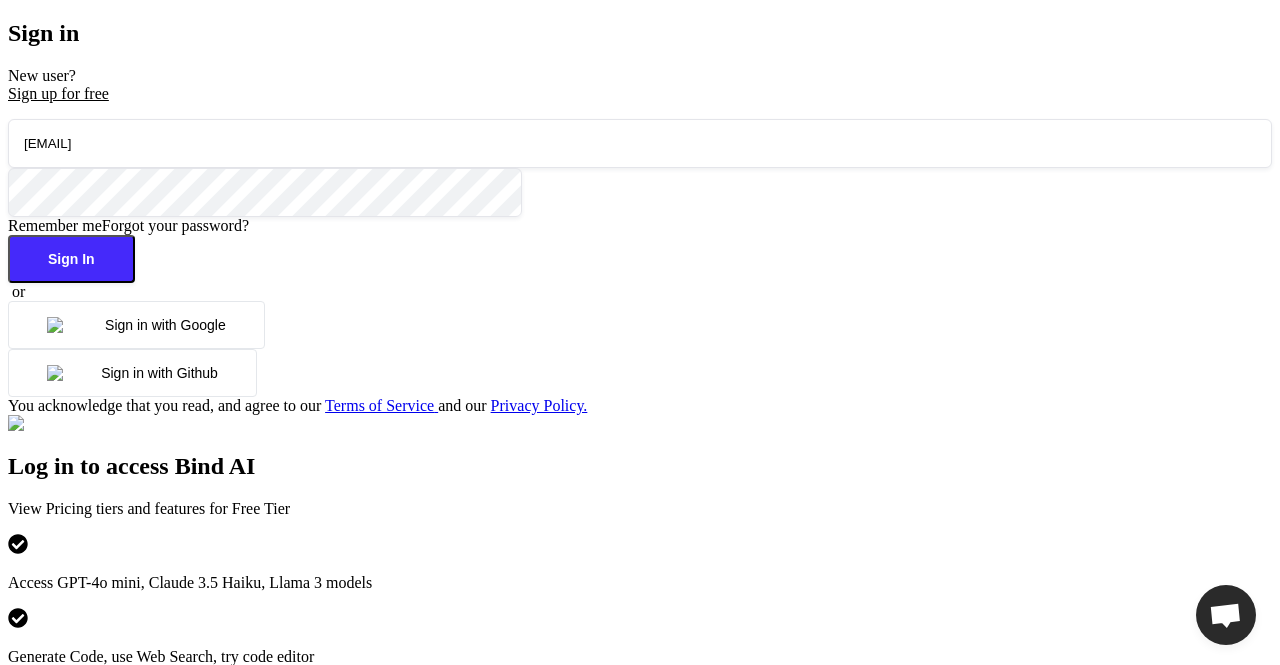 type on "[EMAIL]" 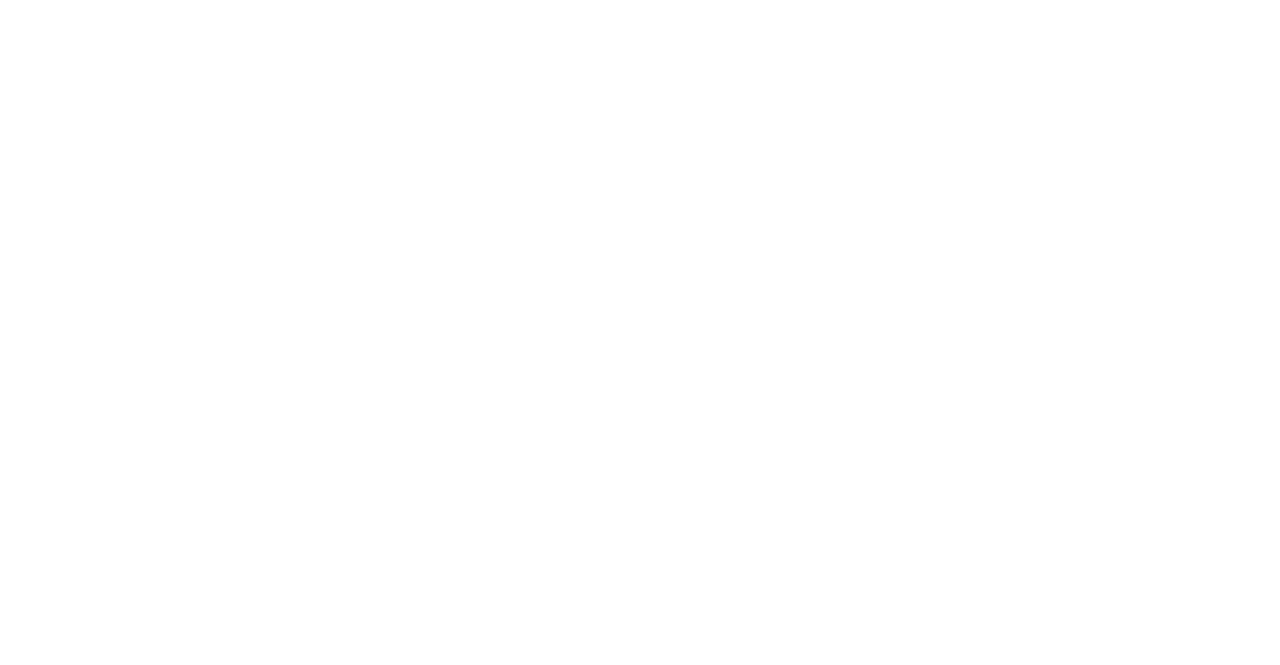 scroll, scrollTop: 0, scrollLeft: 0, axis: both 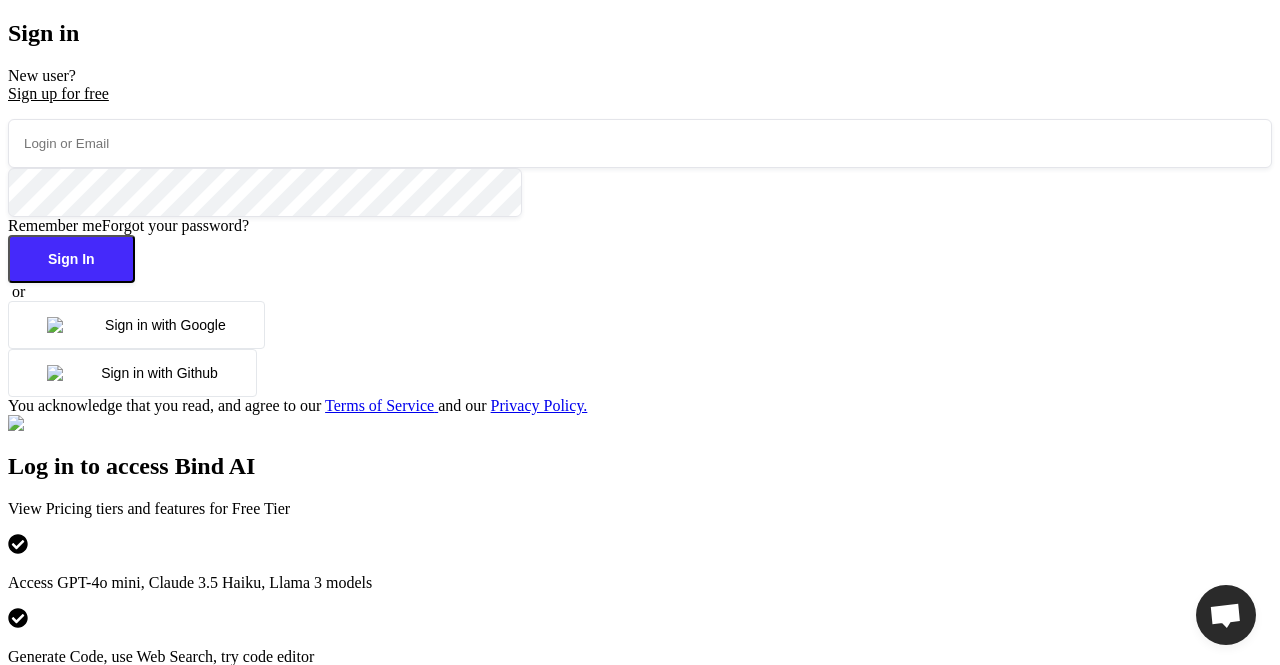 click at bounding box center [640, 143] 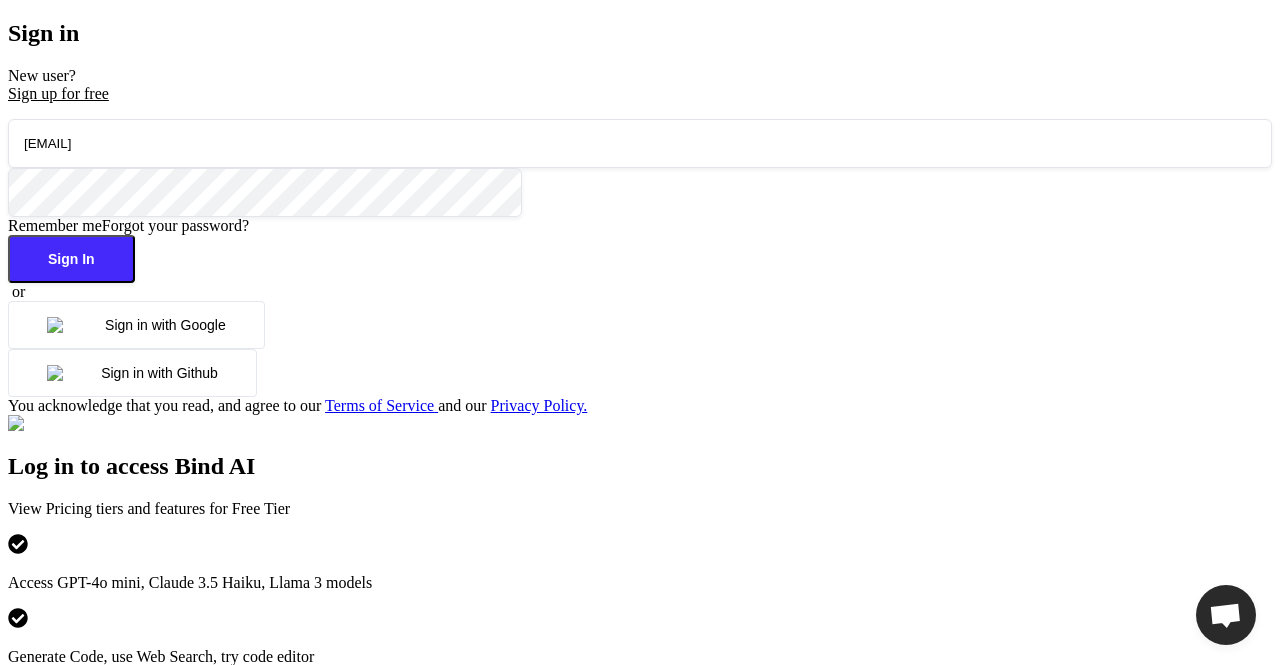type on "[EMAIL]" 